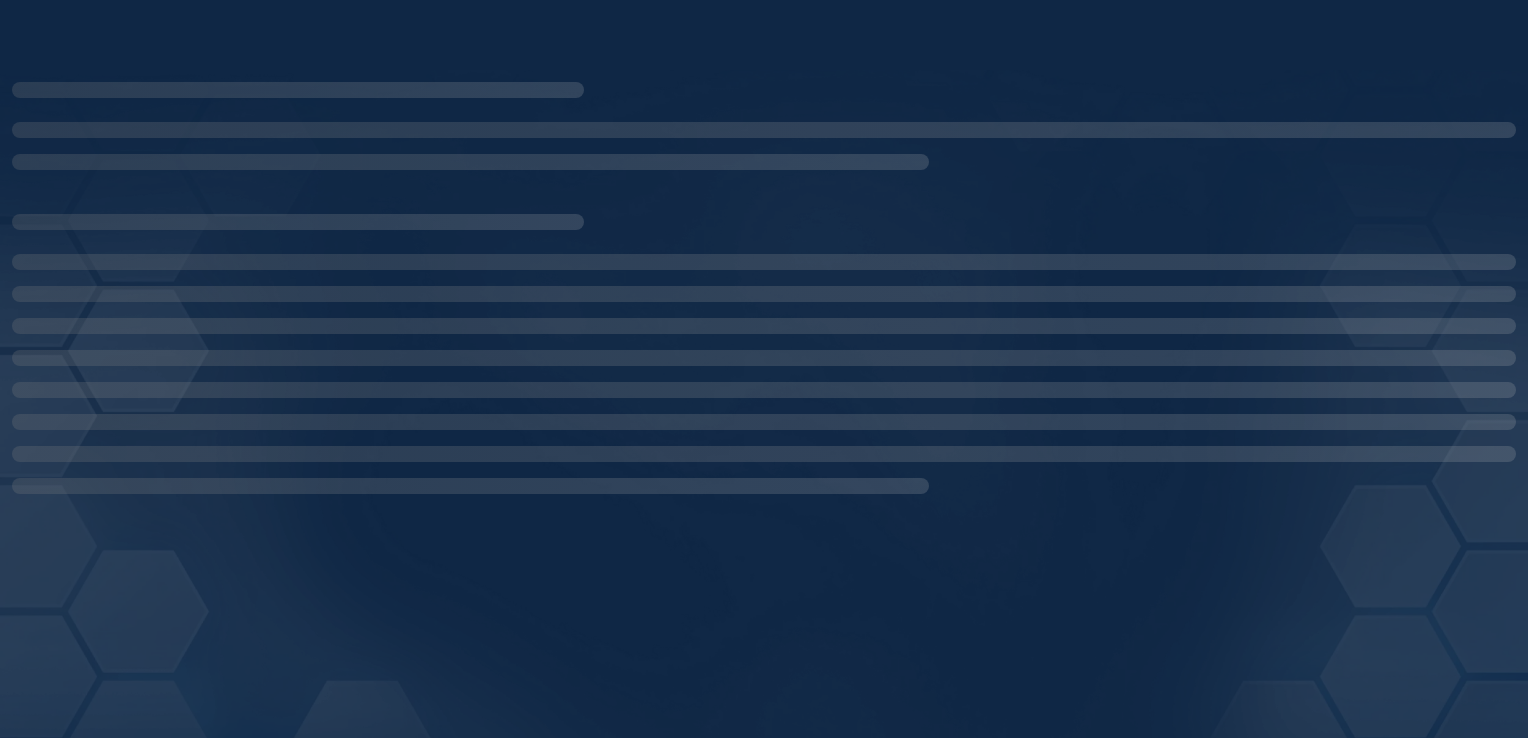 scroll, scrollTop: 0, scrollLeft: 0, axis: both 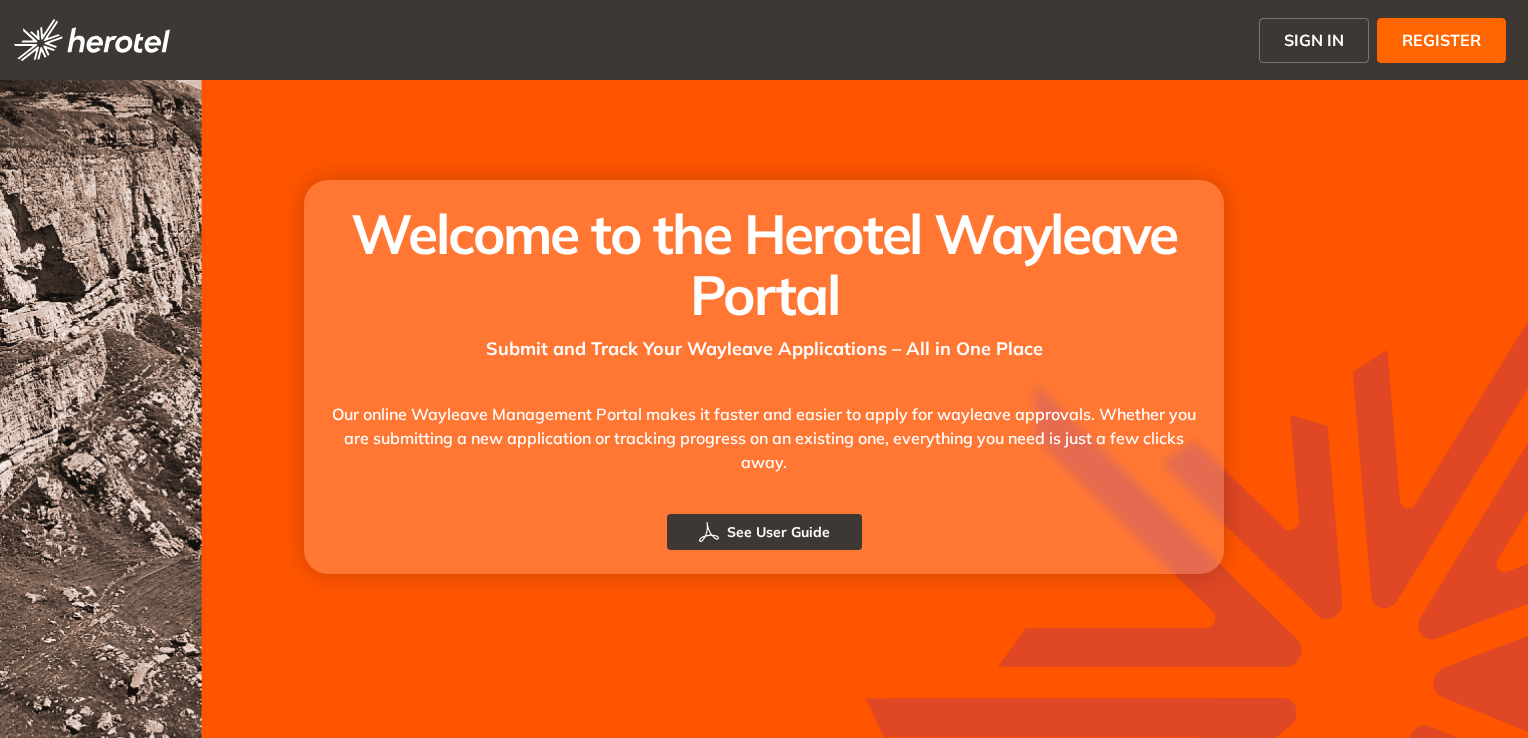 click on "SIGN IN" at bounding box center (1314, 40) 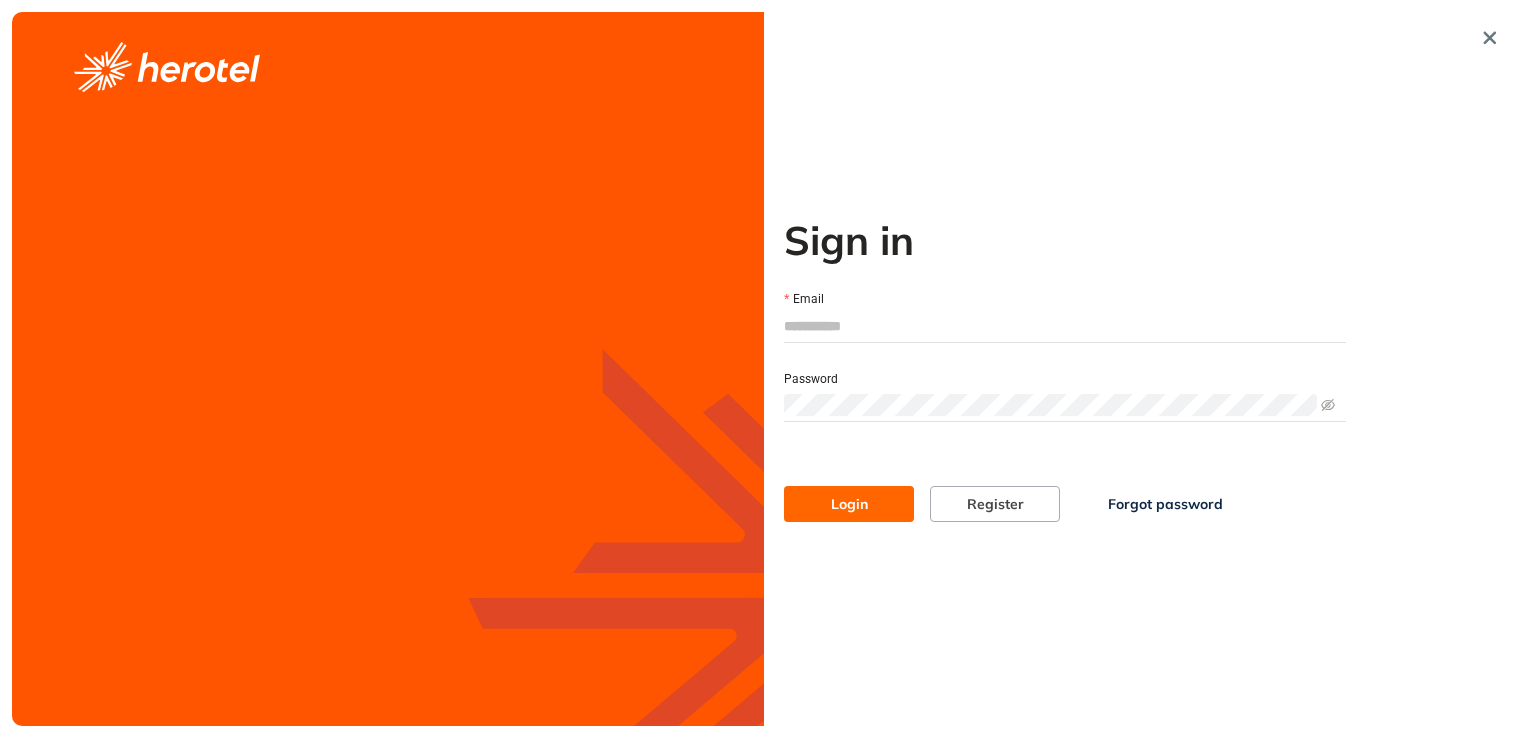 type on "**********" 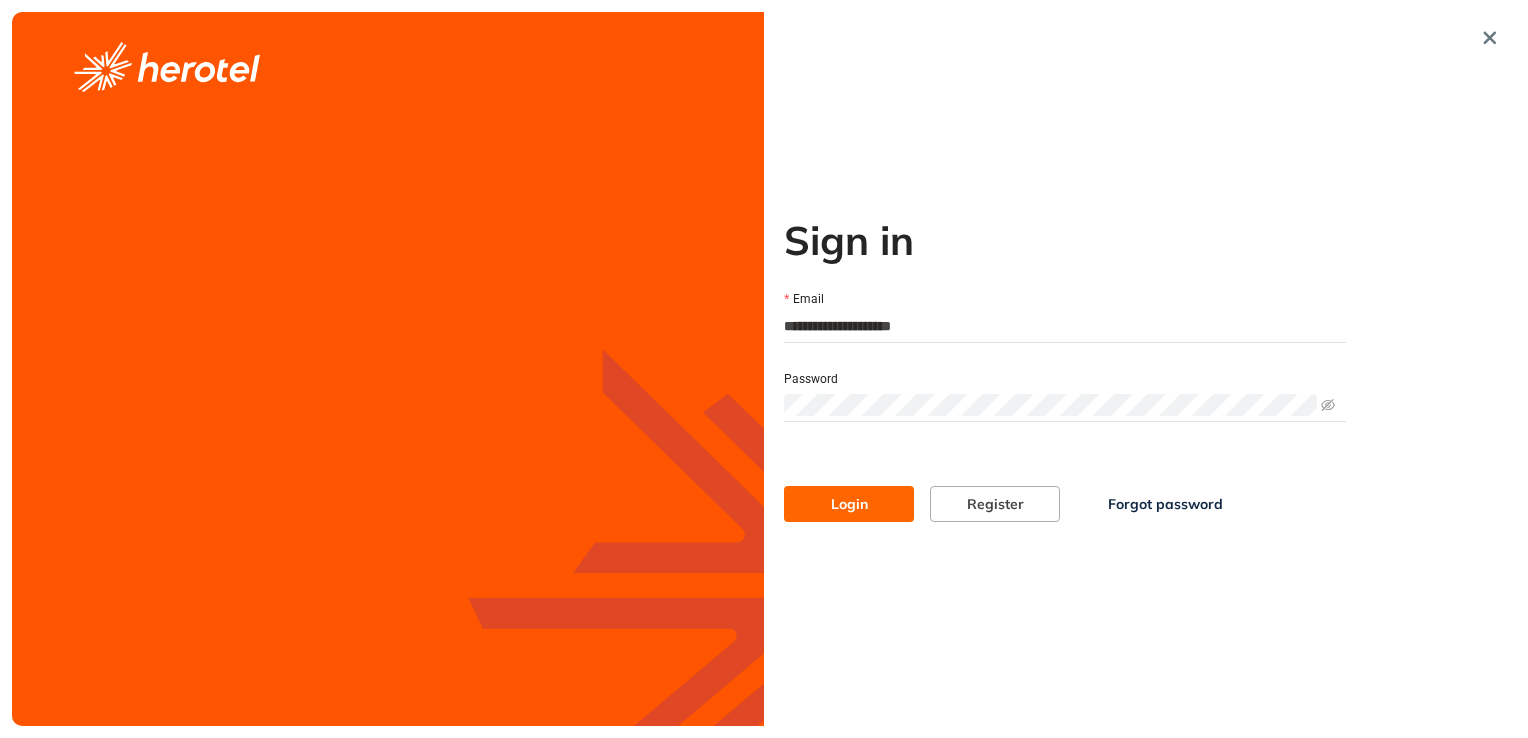 click on "Login" at bounding box center [849, 504] 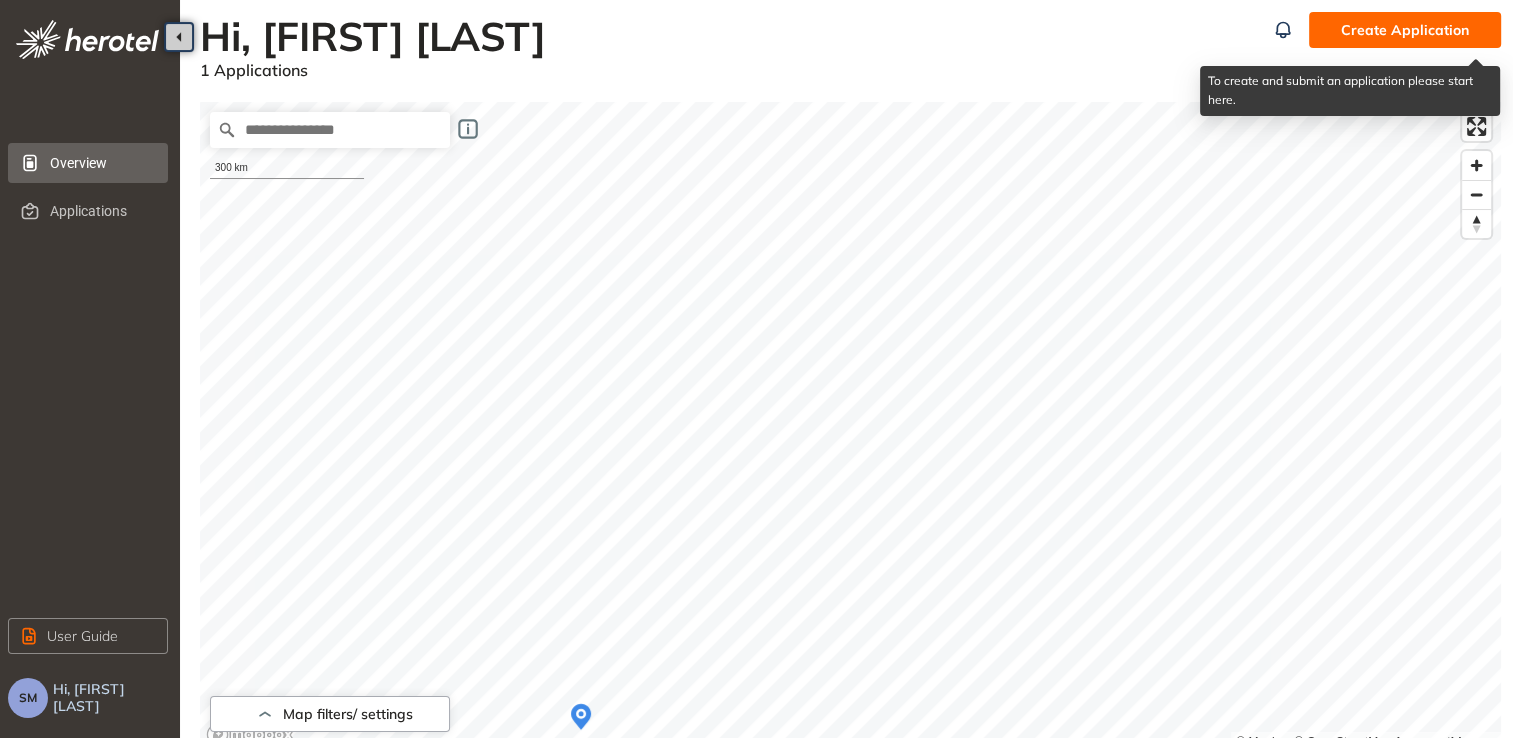 click on "Create Application" at bounding box center (1405, 30) 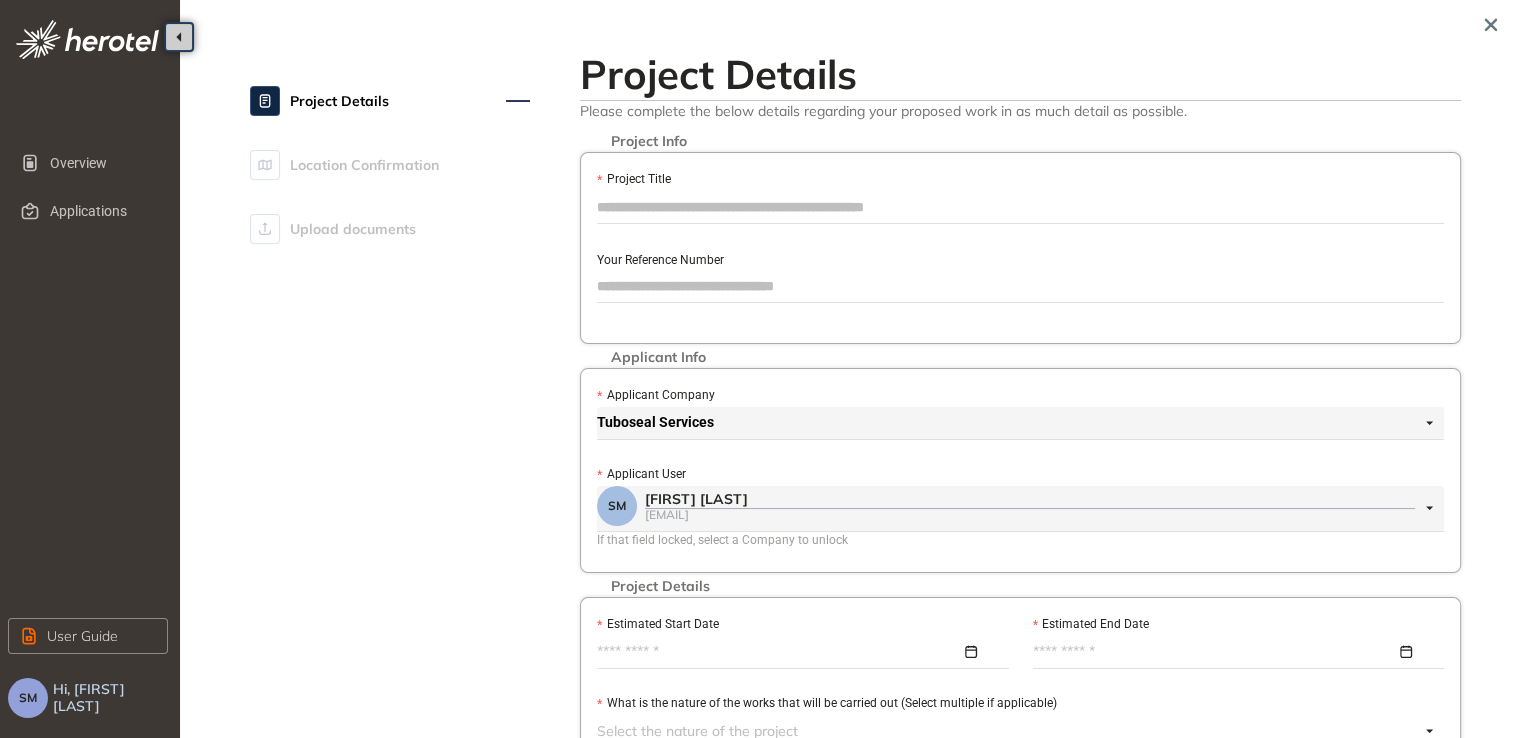 click on "Project Title" at bounding box center (1020, 207) 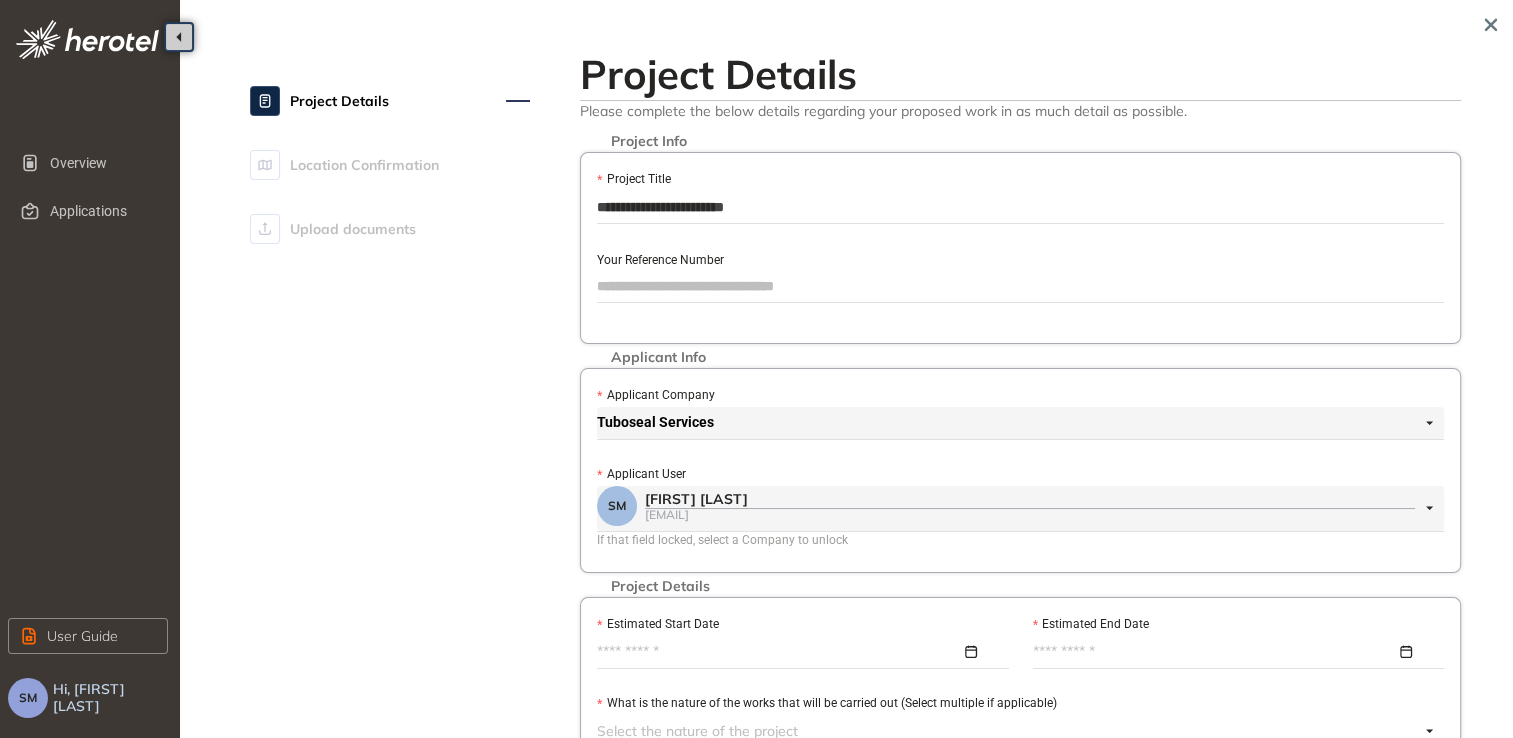 type on "**********" 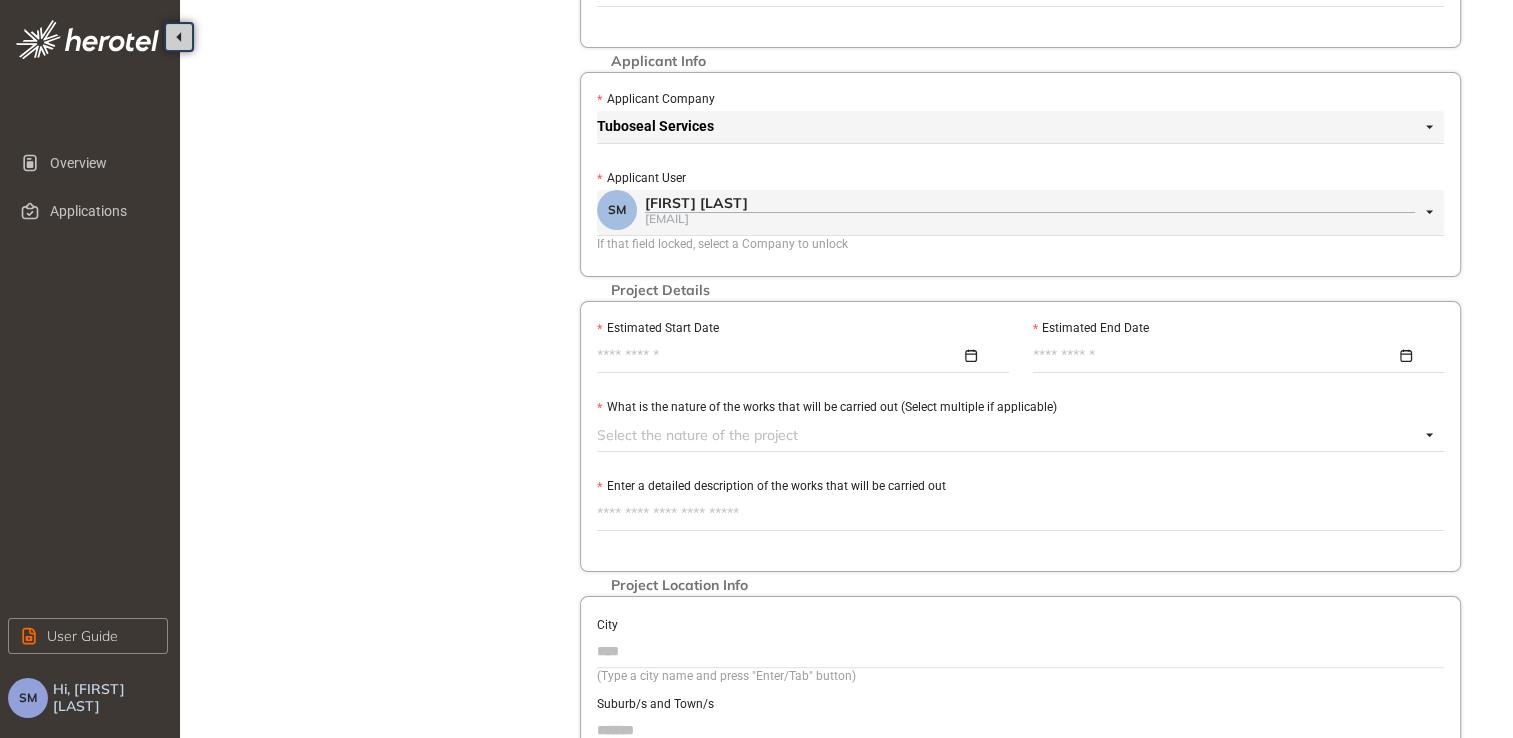 scroll, scrollTop: 308, scrollLeft: 0, axis: vertical 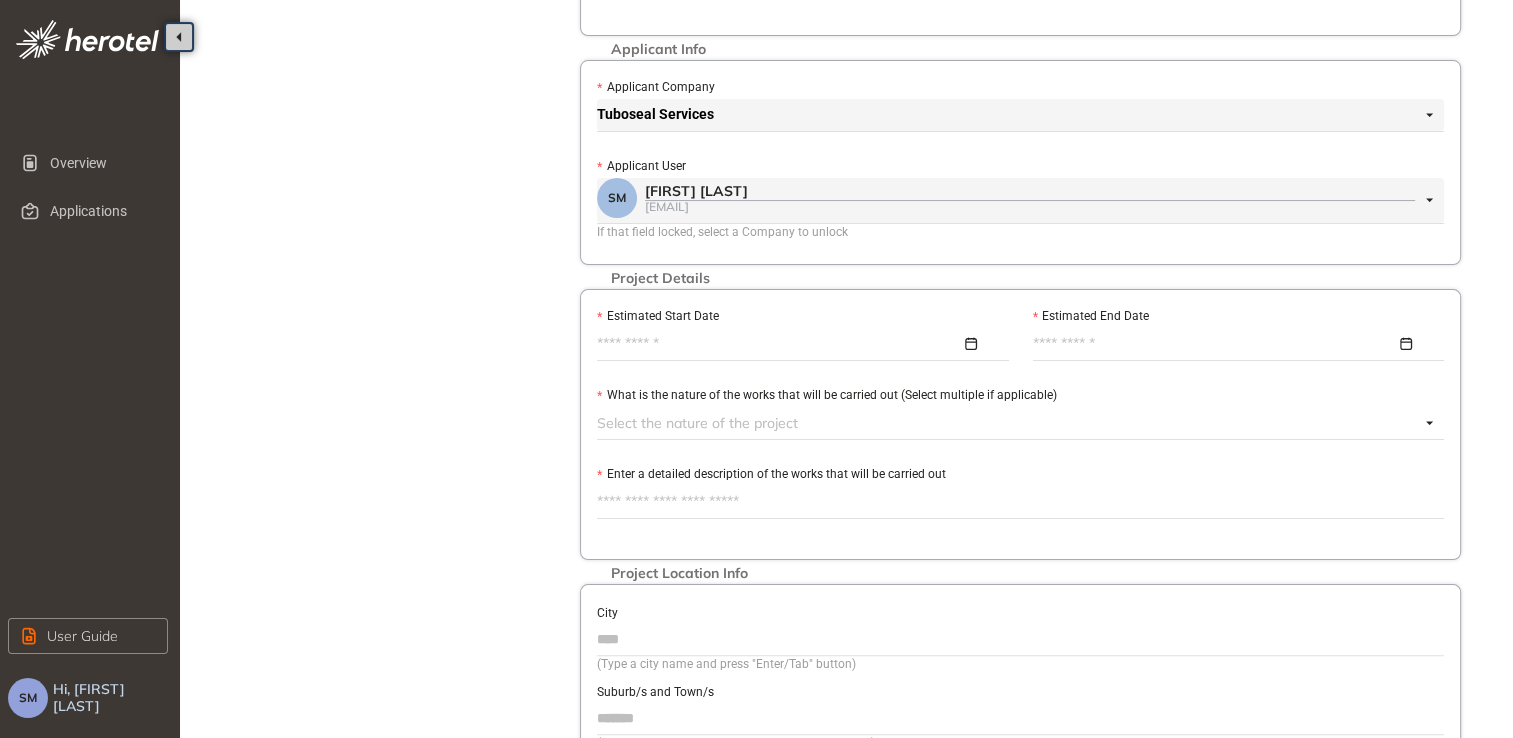 type on "**********" 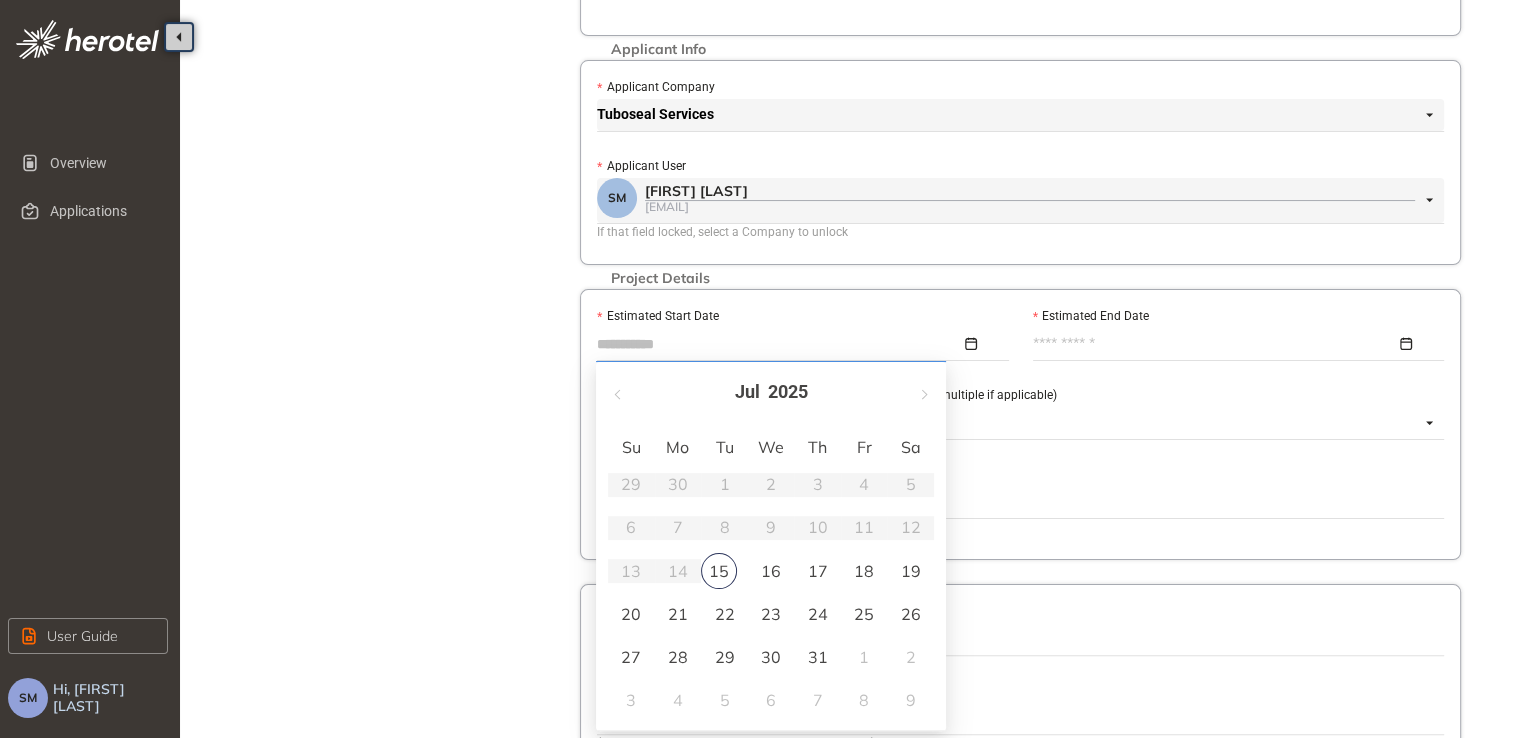 type on "**********" 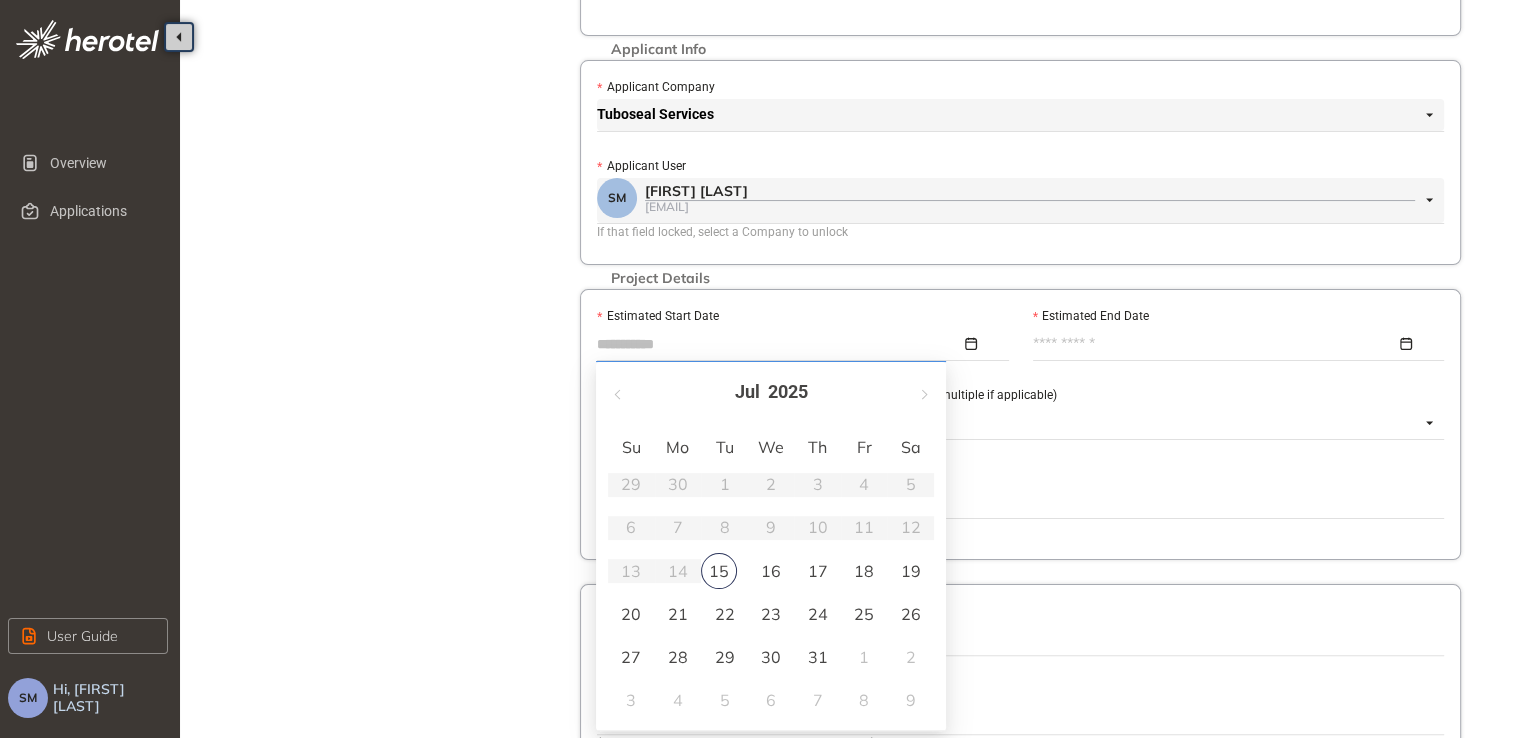 click on "28" at bounding box center (678, 657) 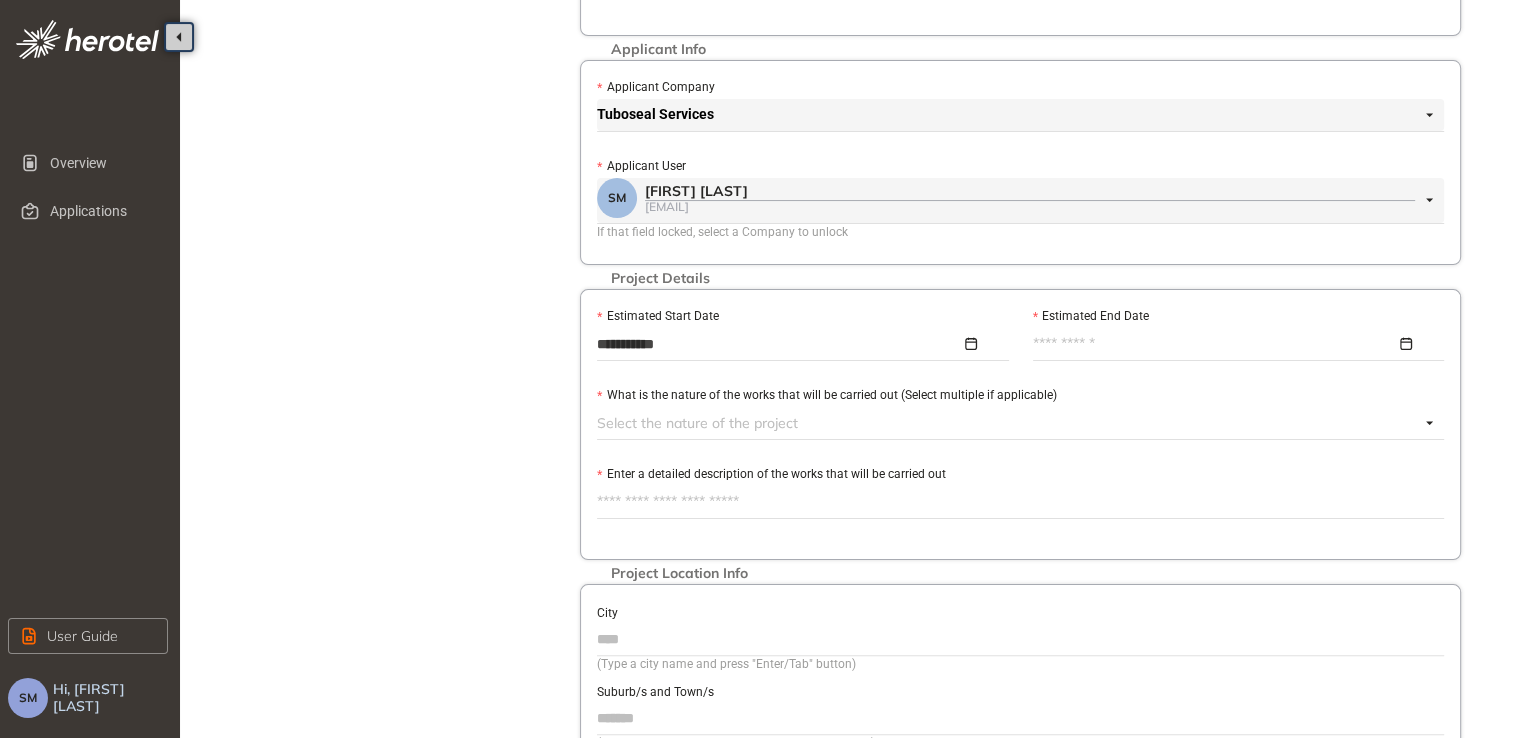 click on "Estimated End Date" at bounding box center (1215, 344) 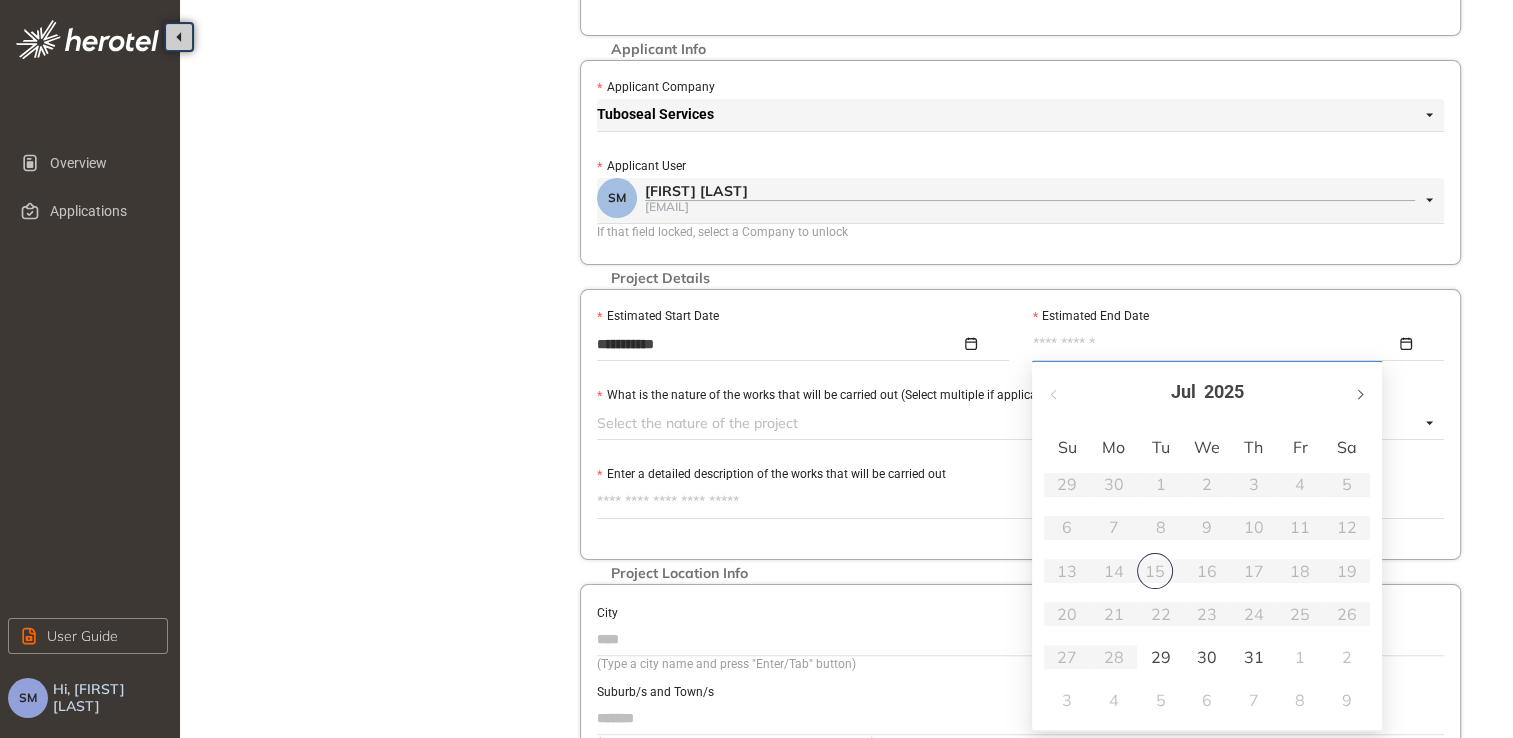 click at bounding box center [1359, 392] 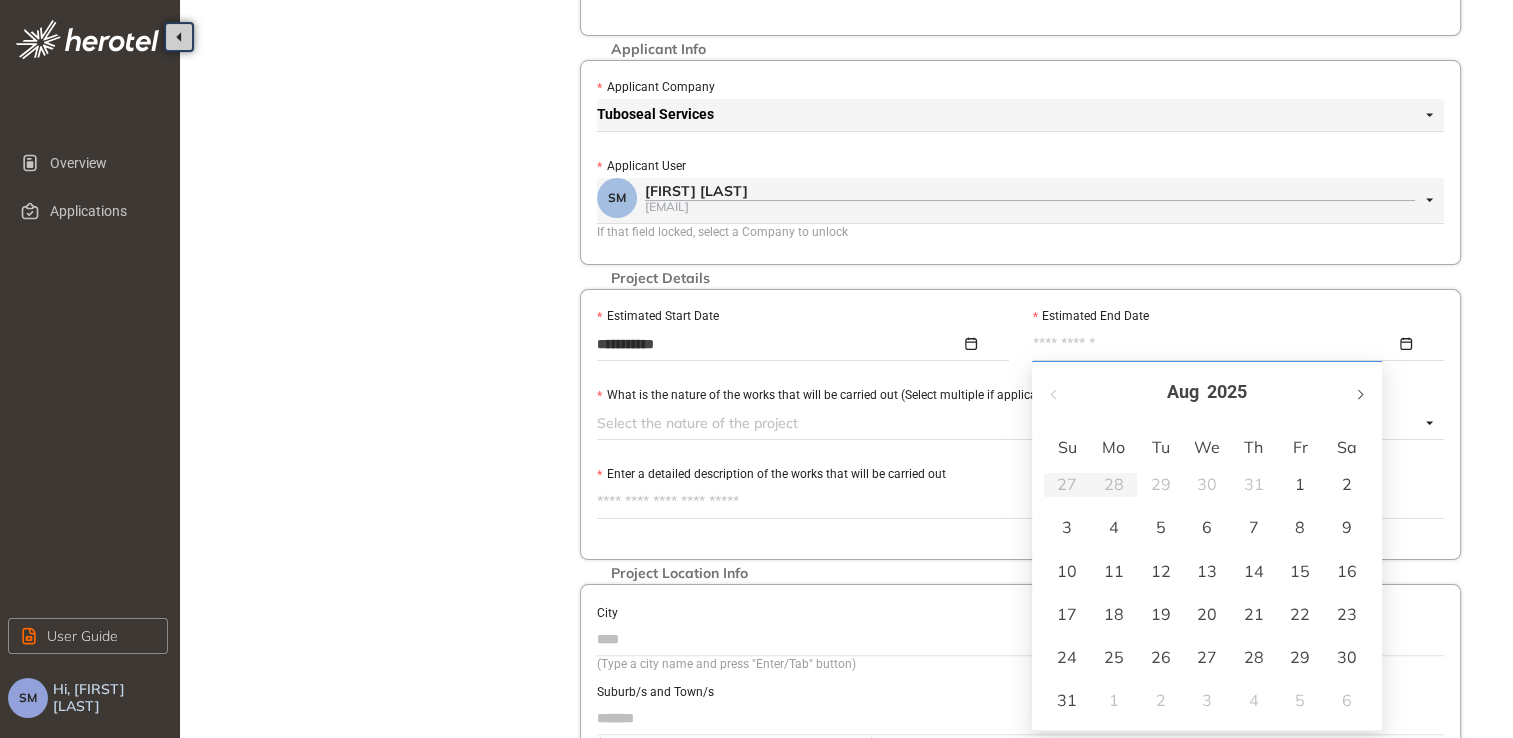 click at bounding box center (1359, 392) 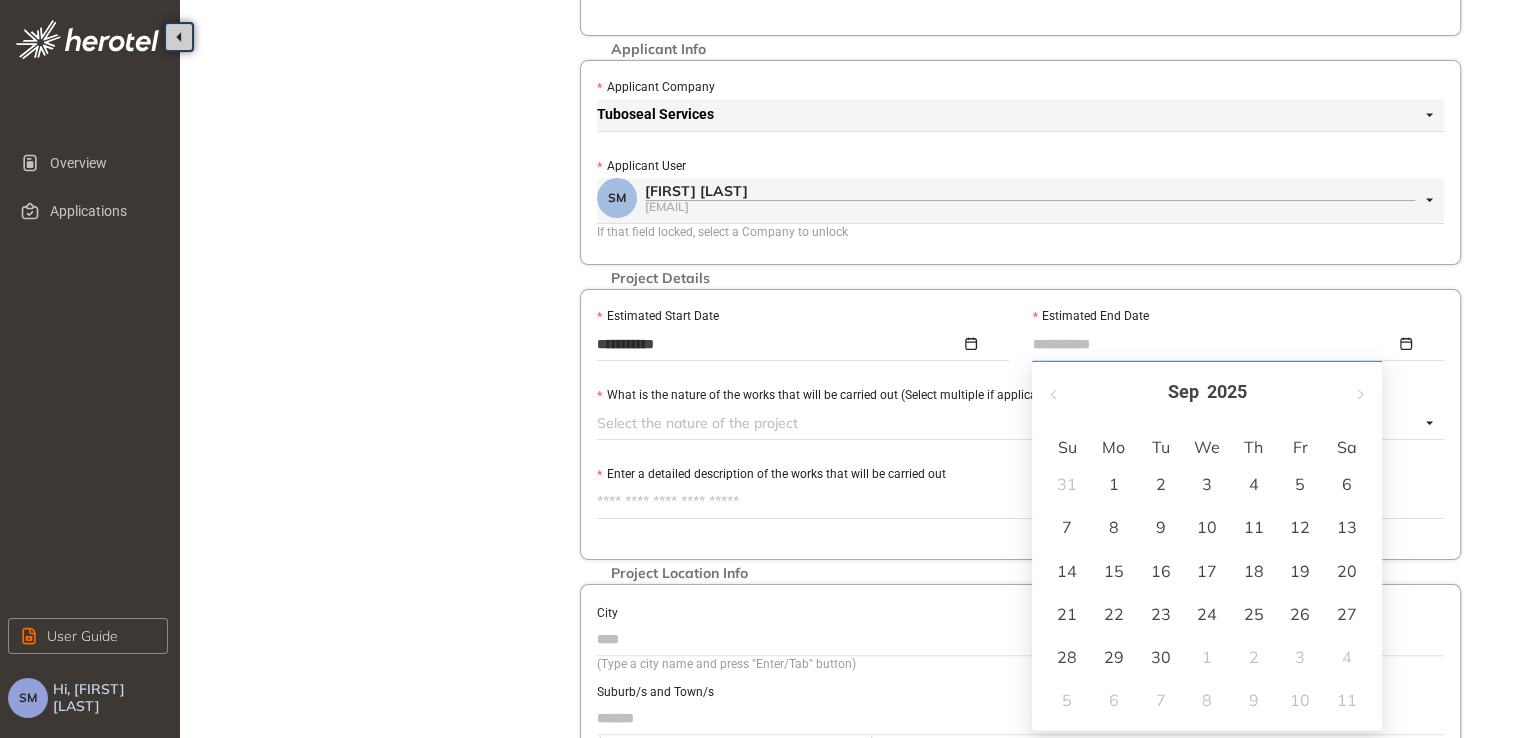 type on "**********" 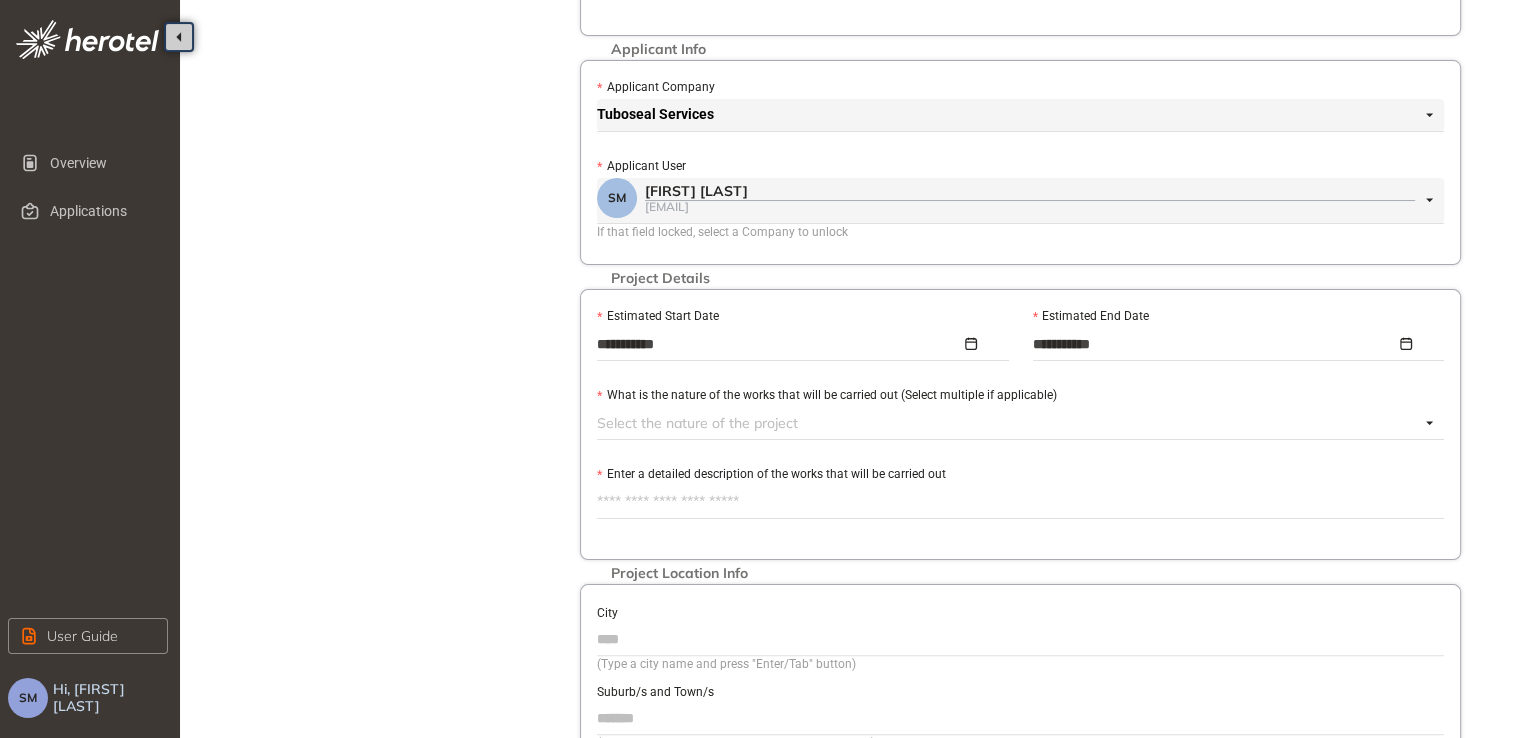 click at bounding box center (1008, 423) 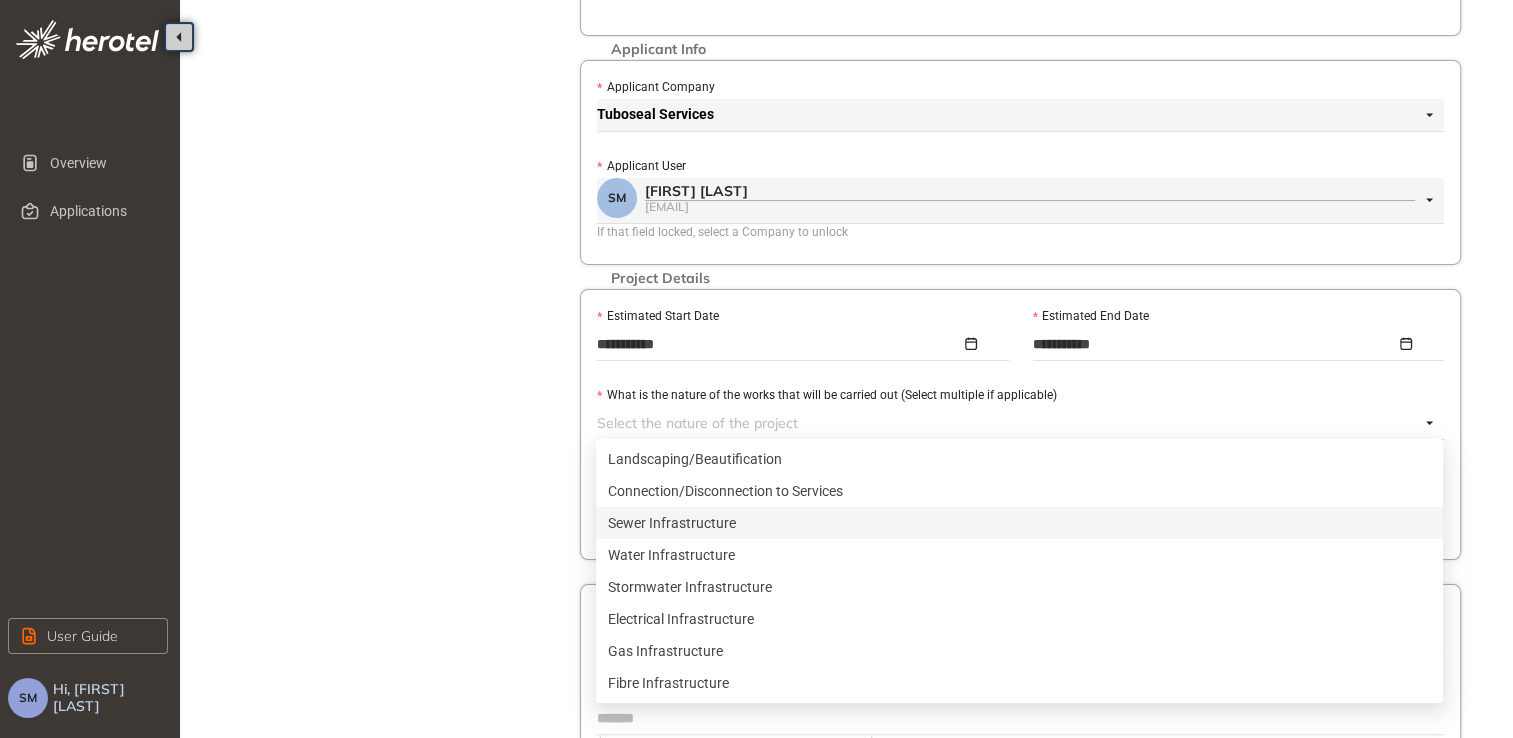 click on "Sewer Infrastructure" at bounding box center (1019, 523) 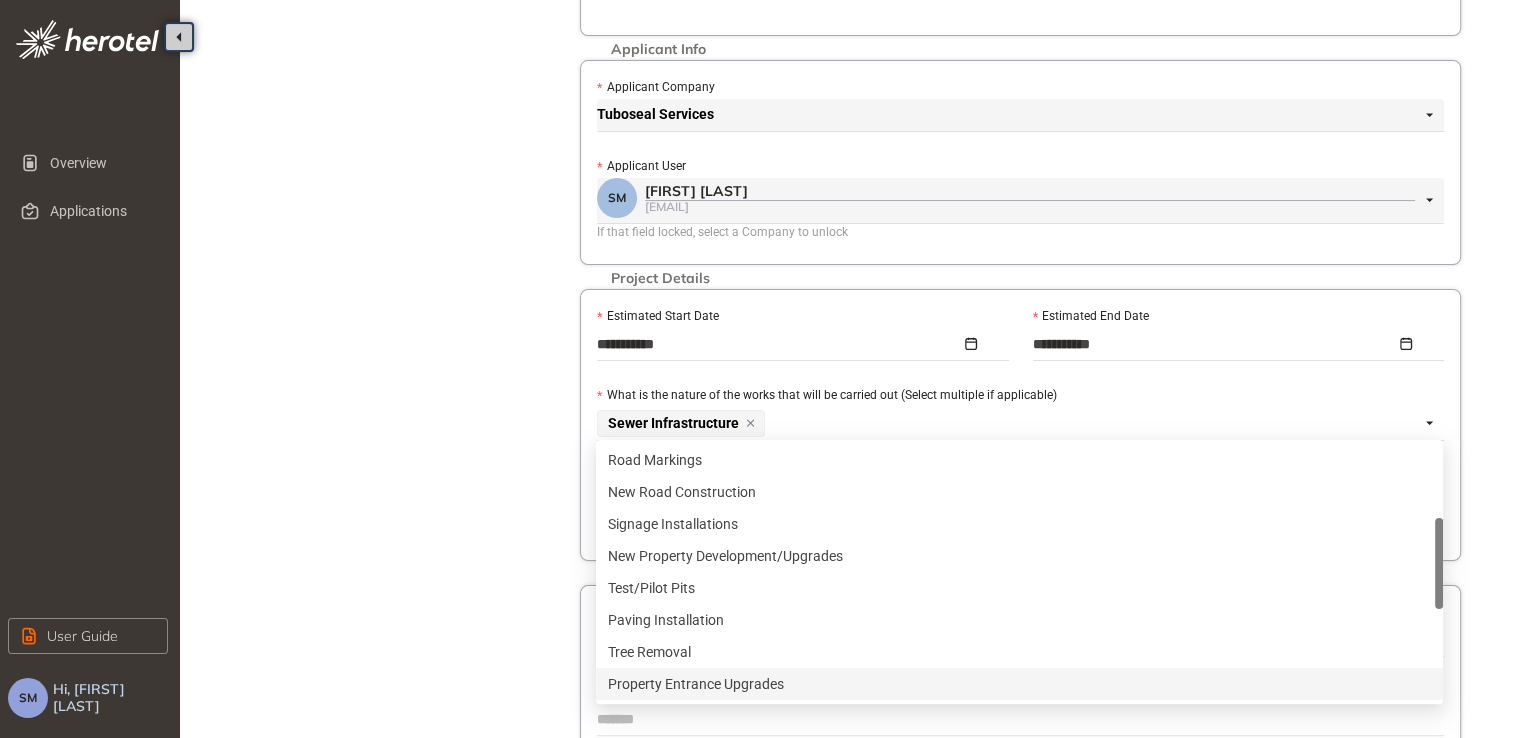 scroll, scrollTop: 320, scrollLeft: 0, axis: vertical 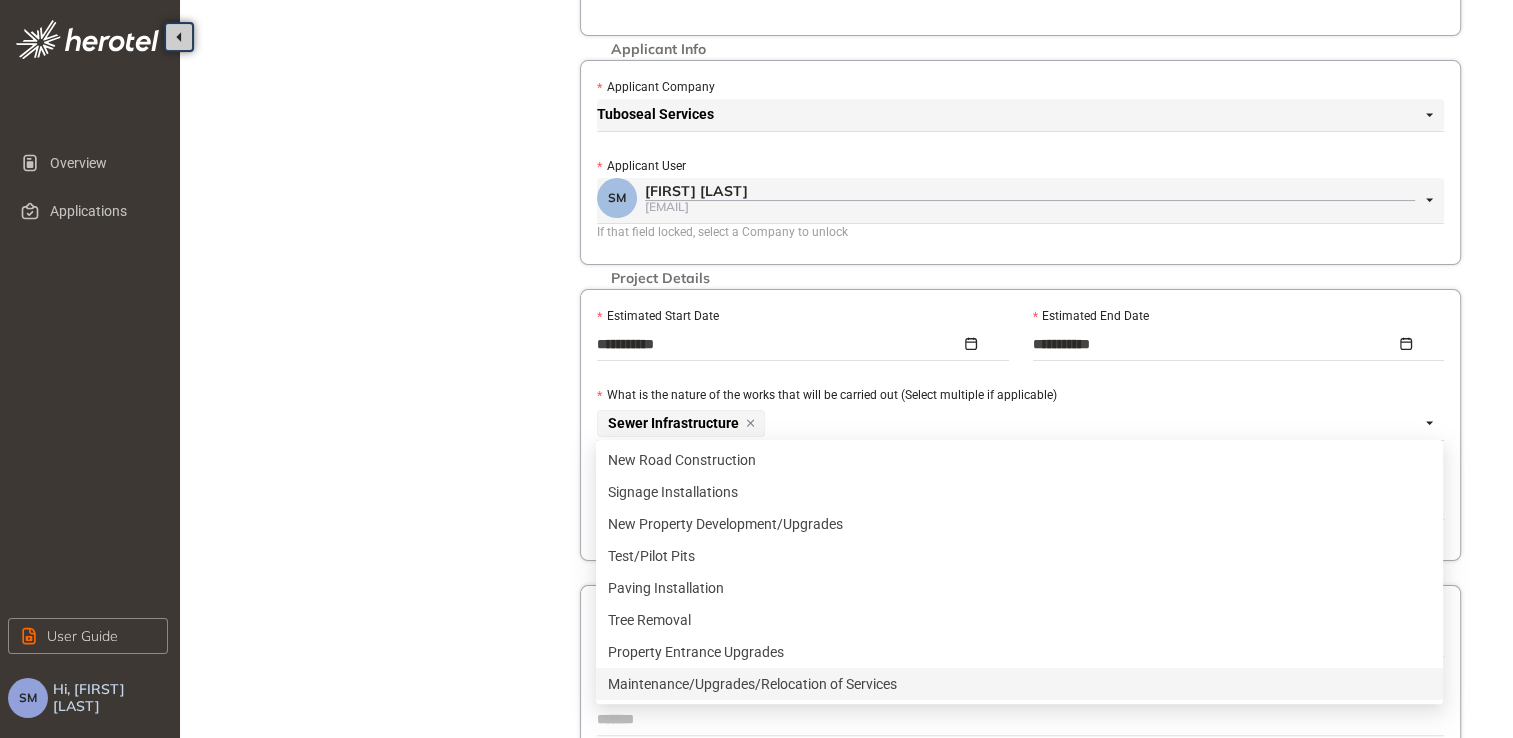 click on "Maintenance/Upgrades/Relocation of Services" at bounding box center (1019, 684) 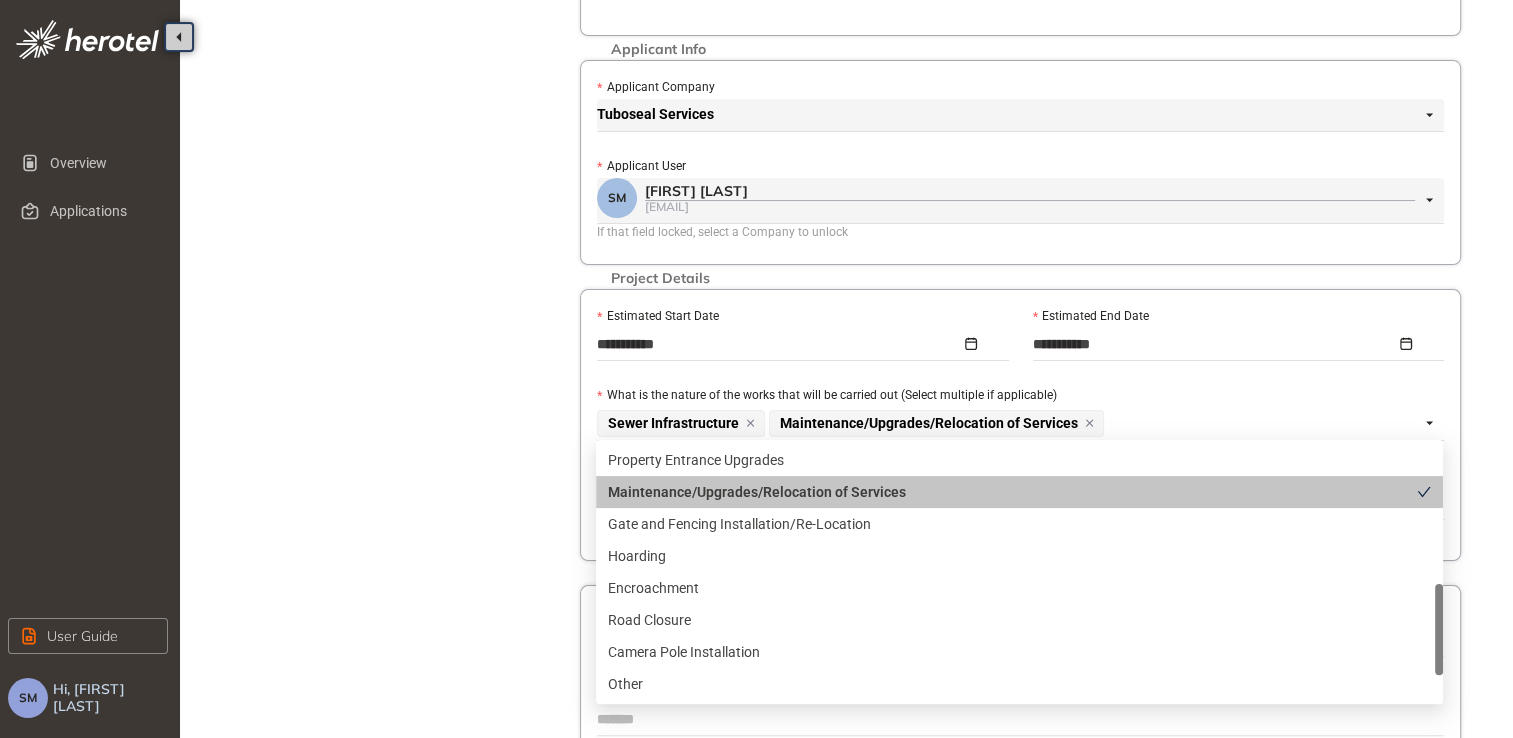 scroll, scrollTop: 544, scrollLeft: 0, axis: vertical 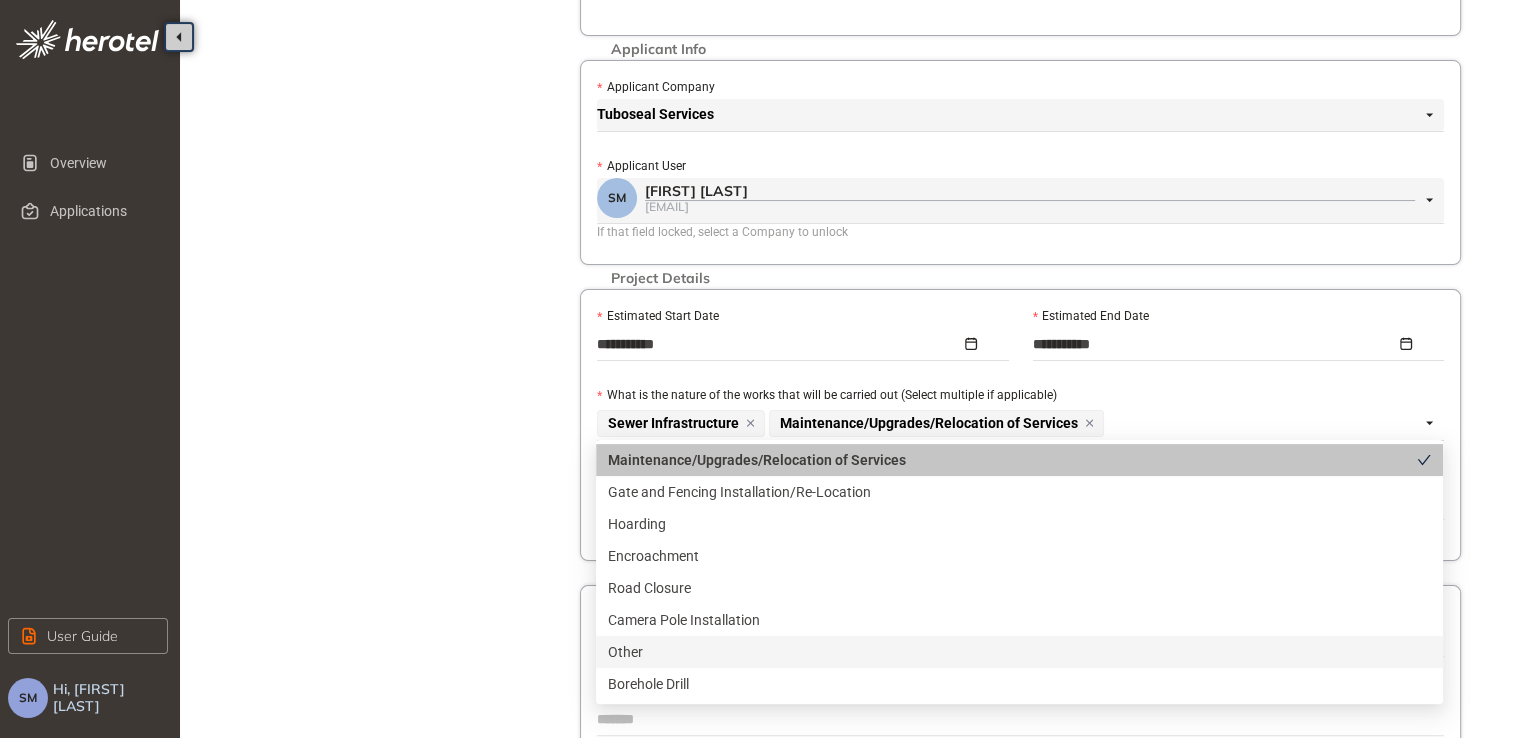 click on "Other" at bounding box center (1019, 652) 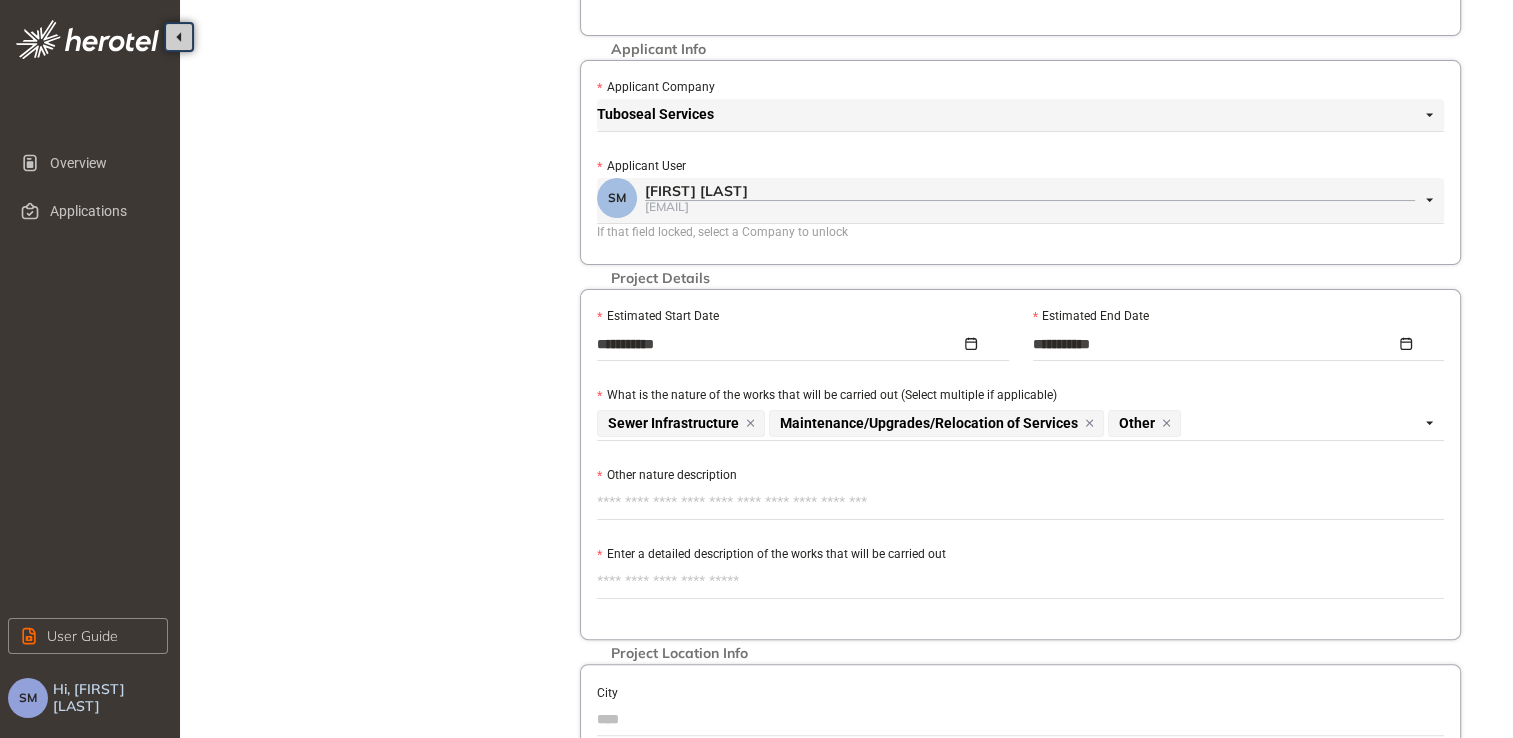 click on "**********" at bounding box center (850, 419) 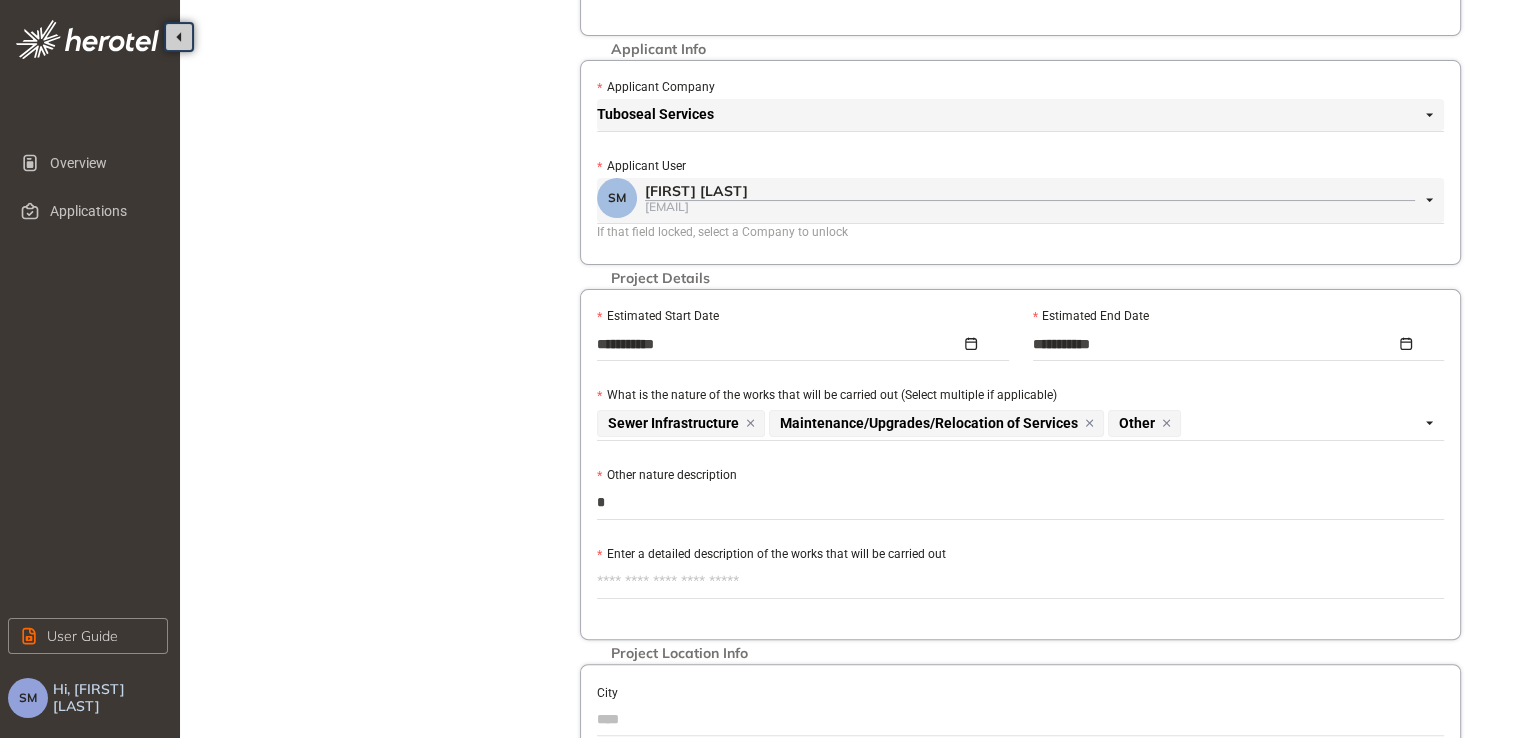 type on "**" 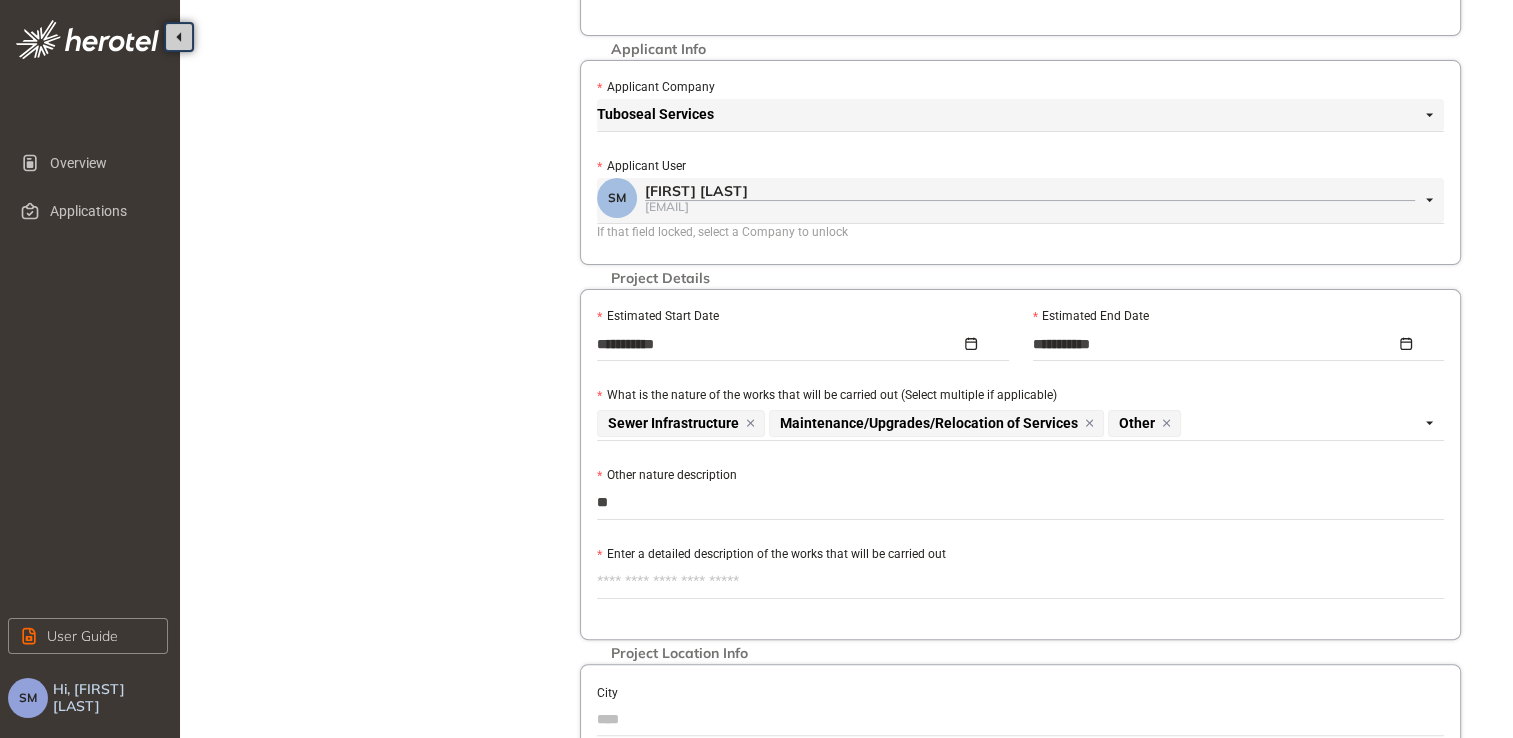 type on "***" 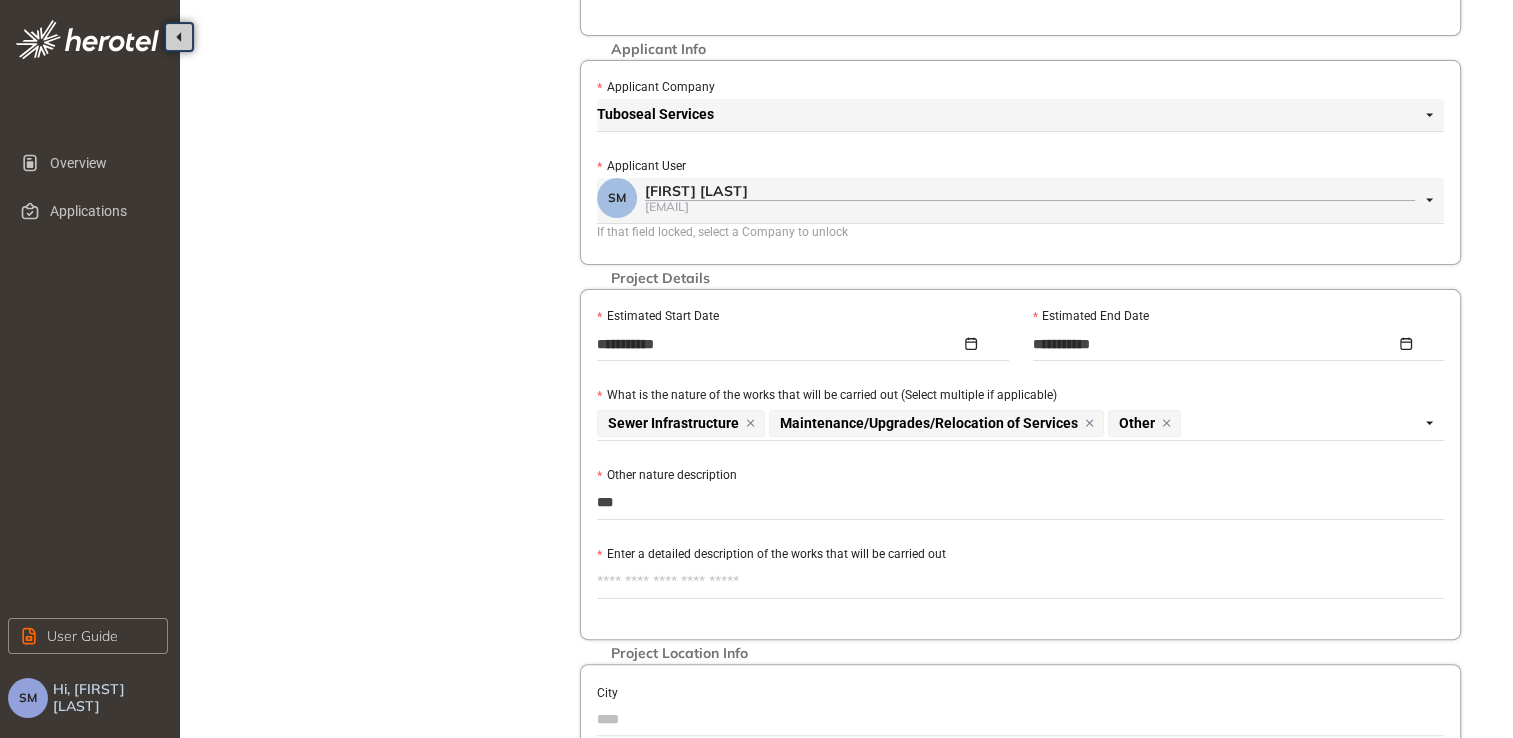 type on "****" 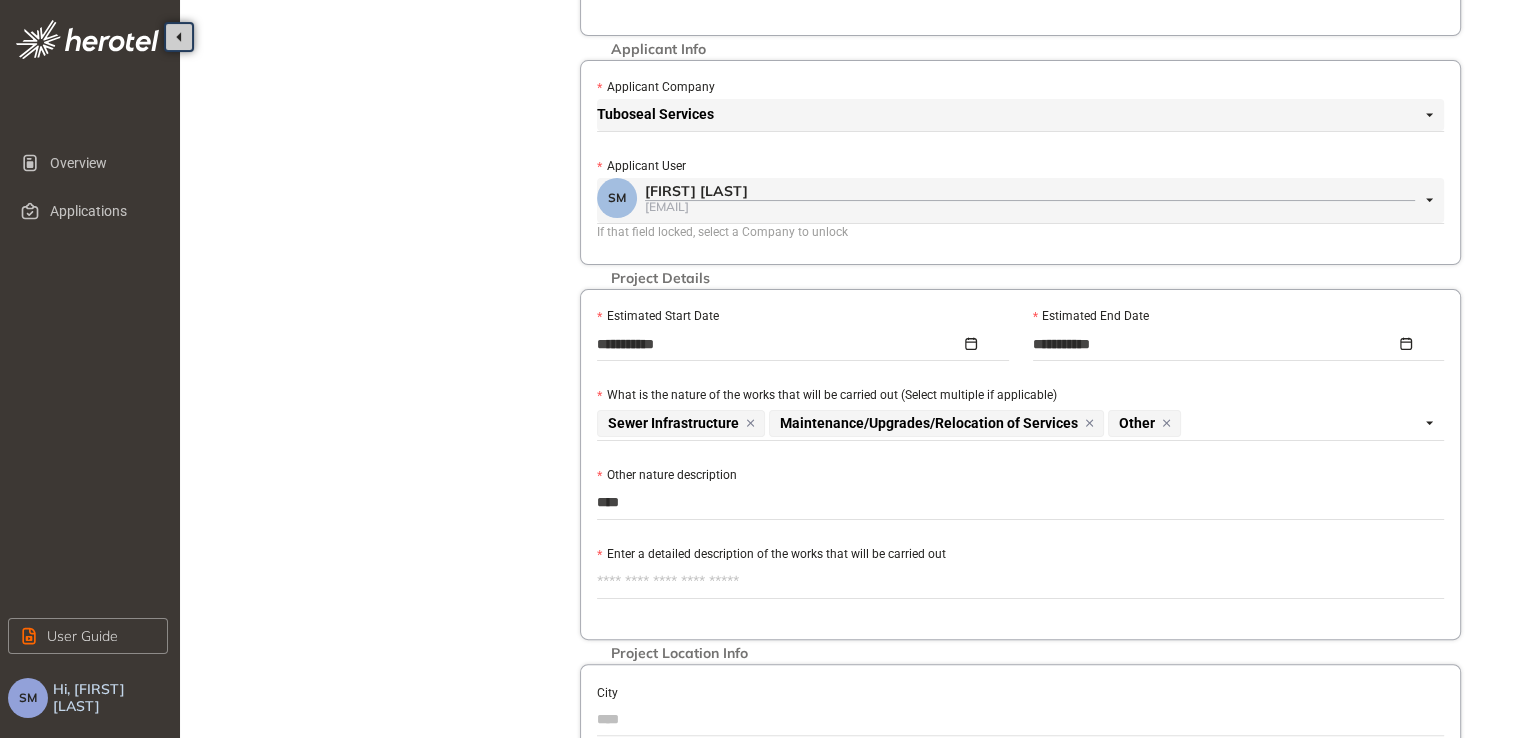 type on "****" 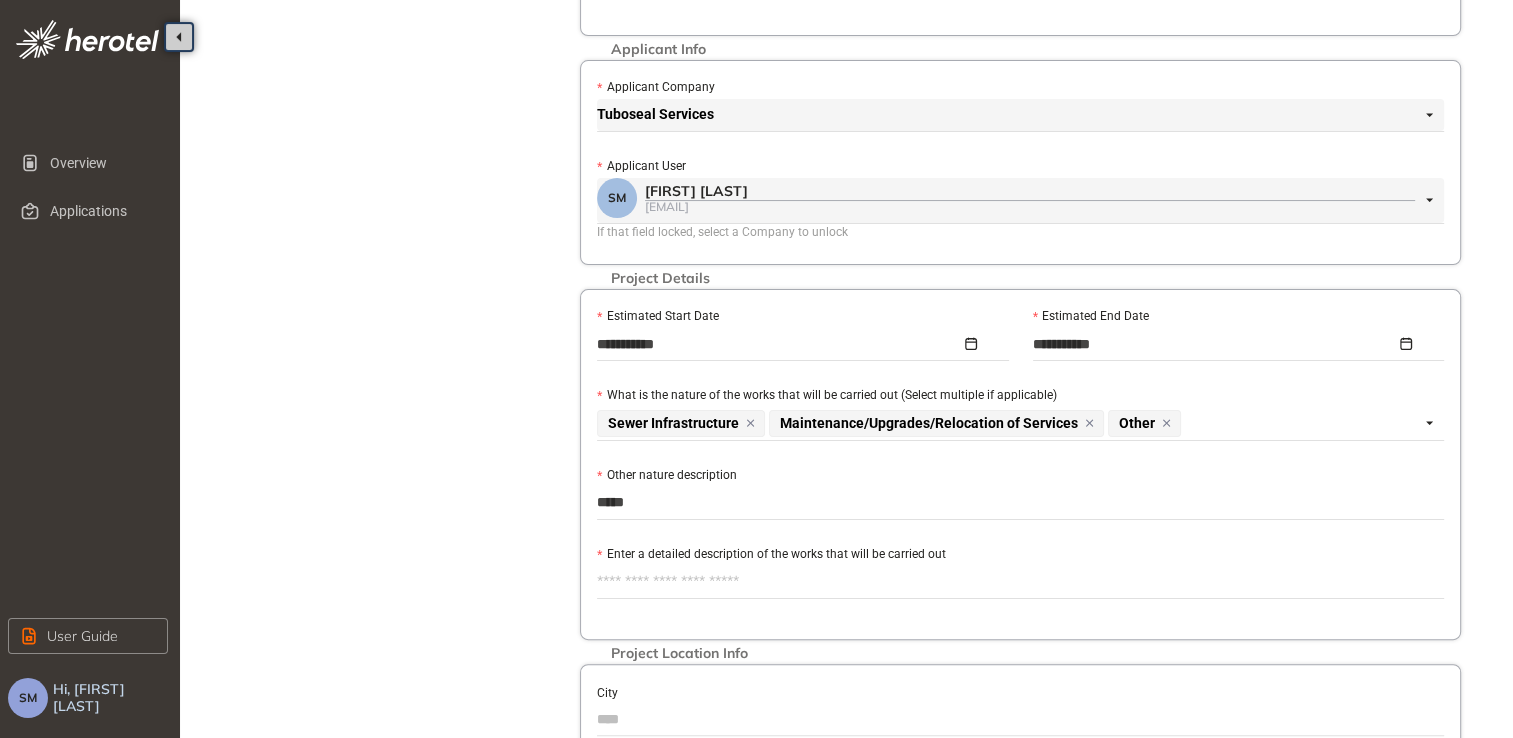 type on "******" 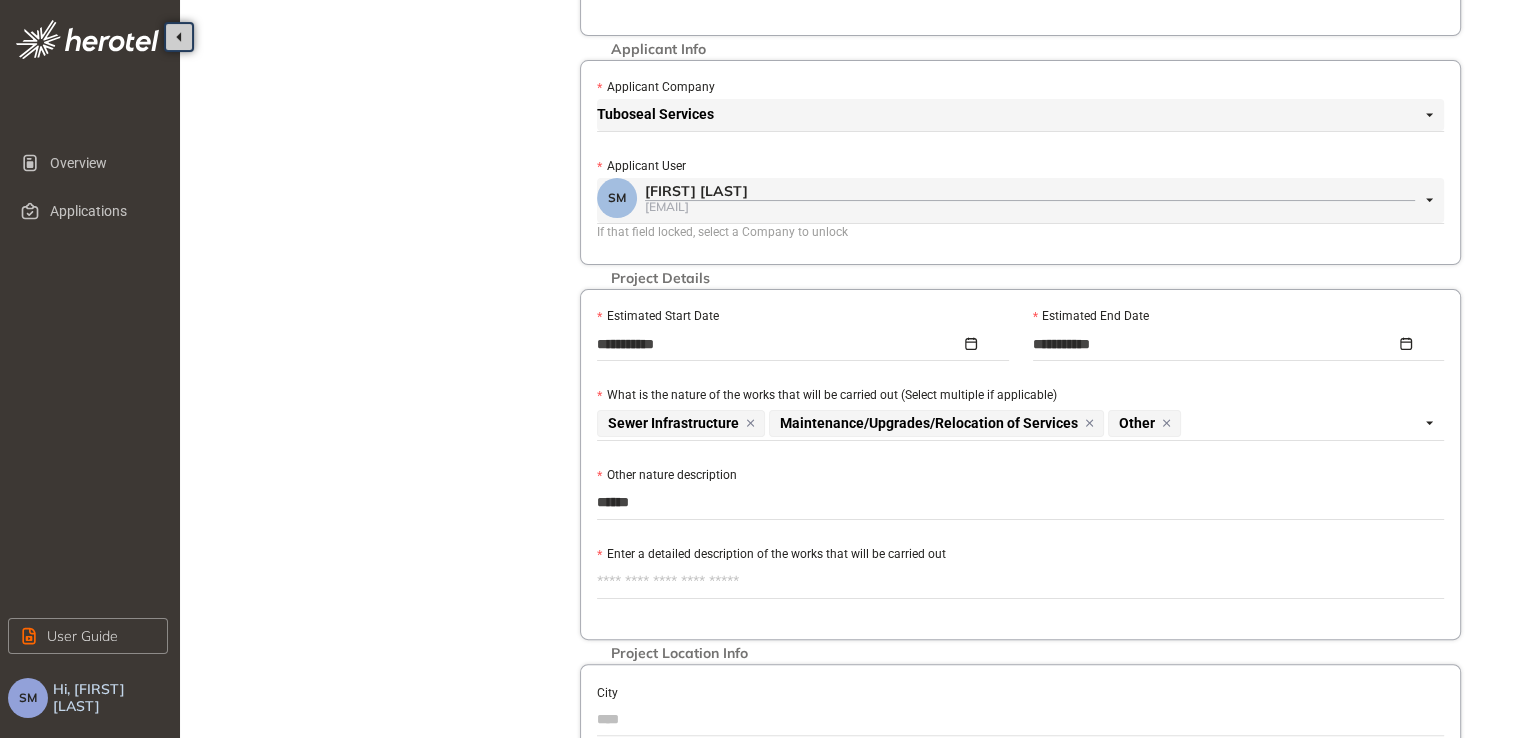 type on "*******" 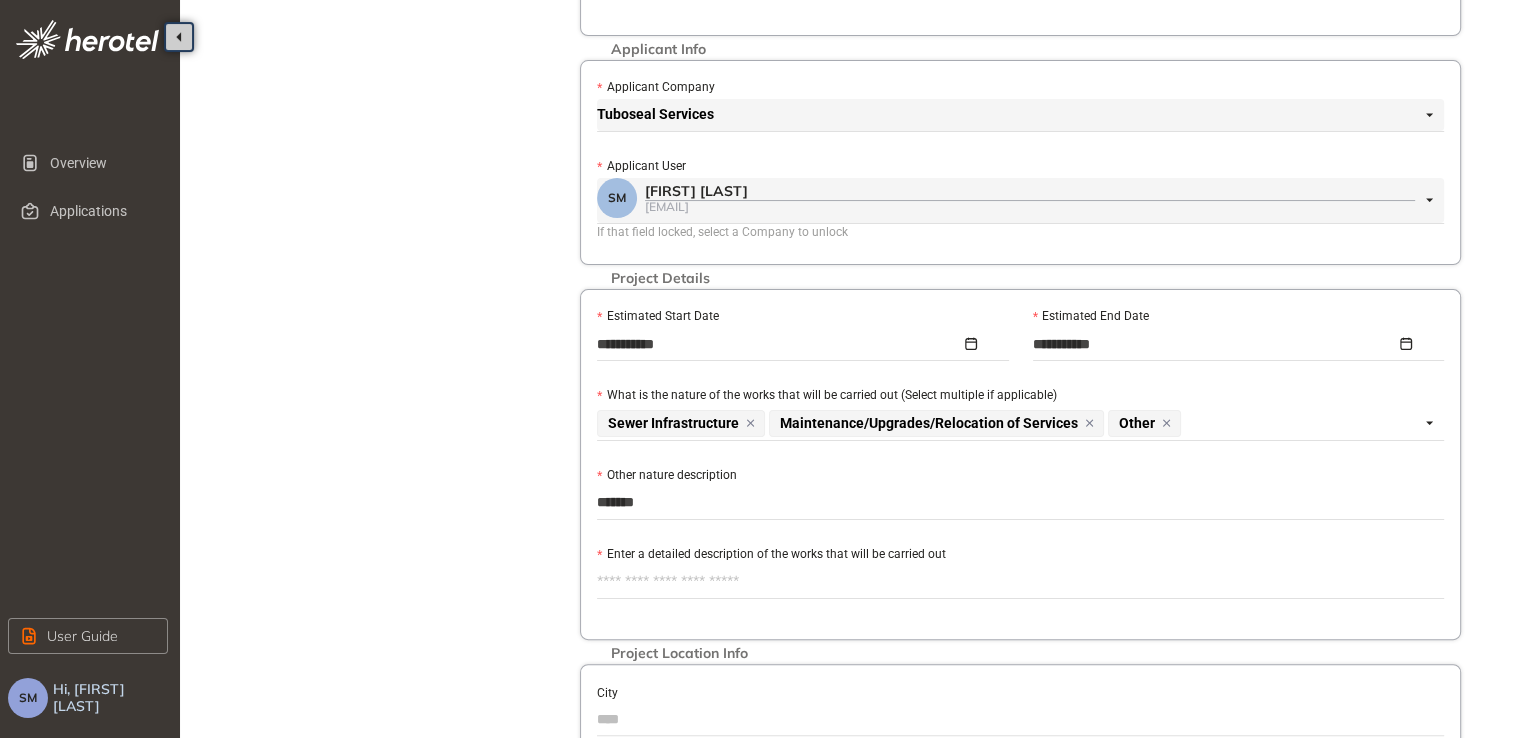 type on "********" 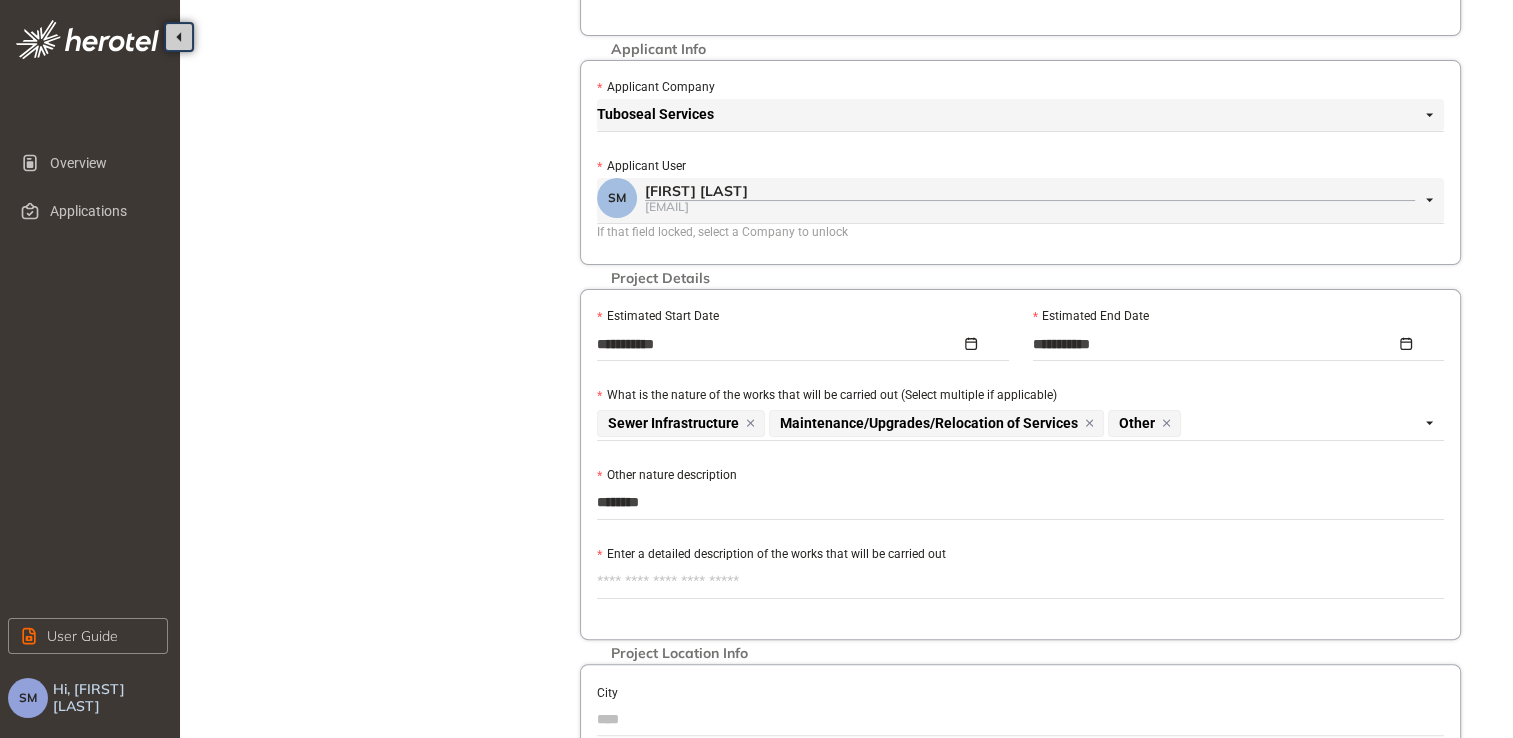 type on "*********" 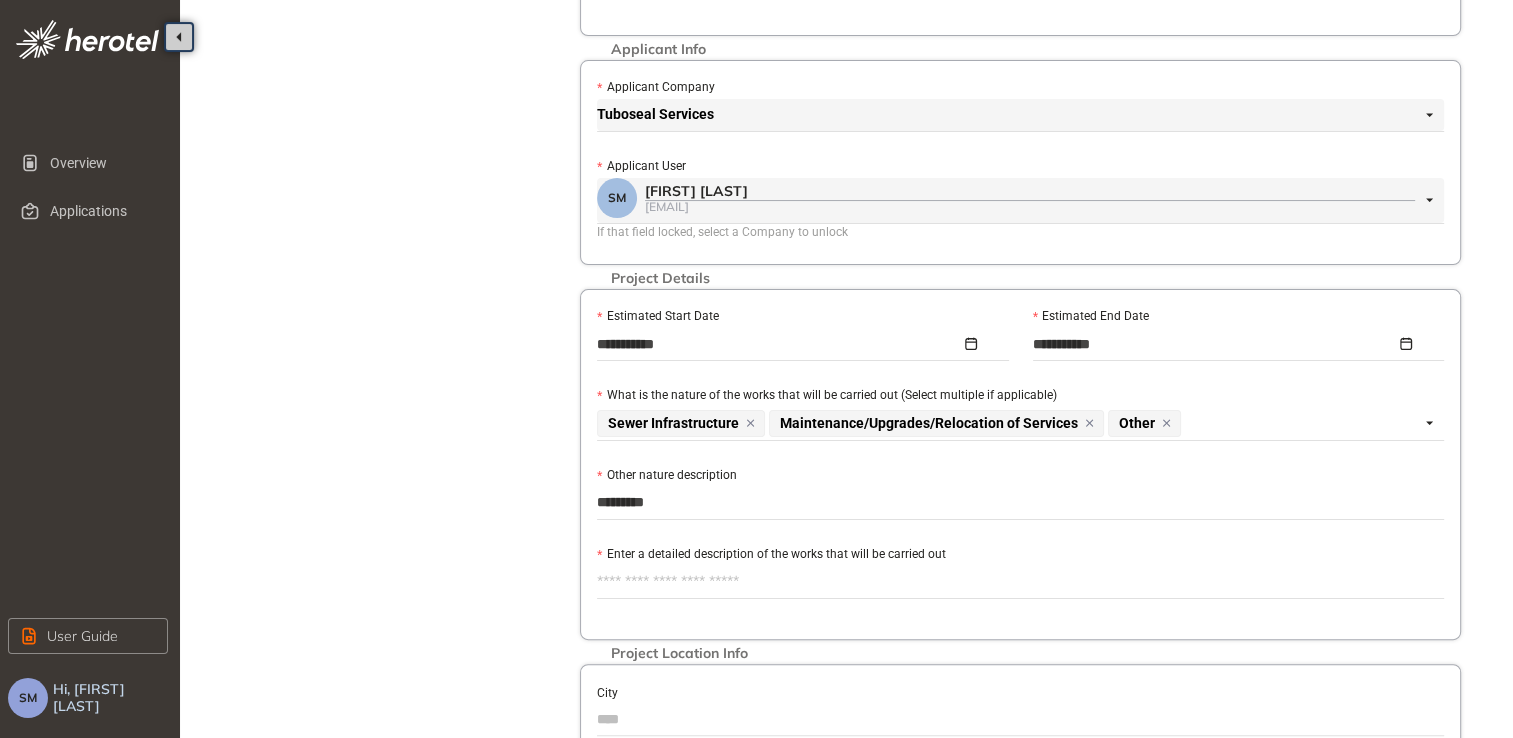 type on "**********" 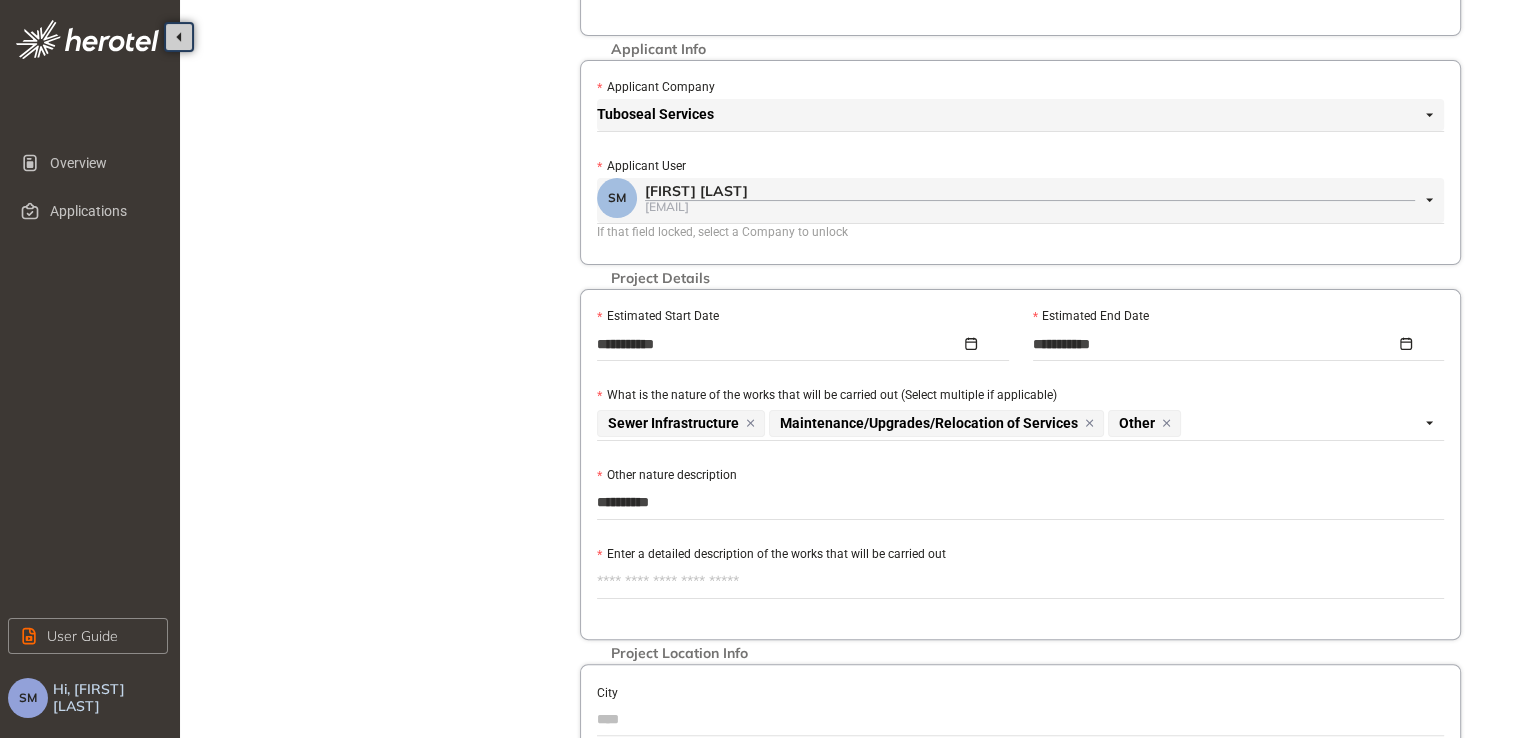 type on "**********" 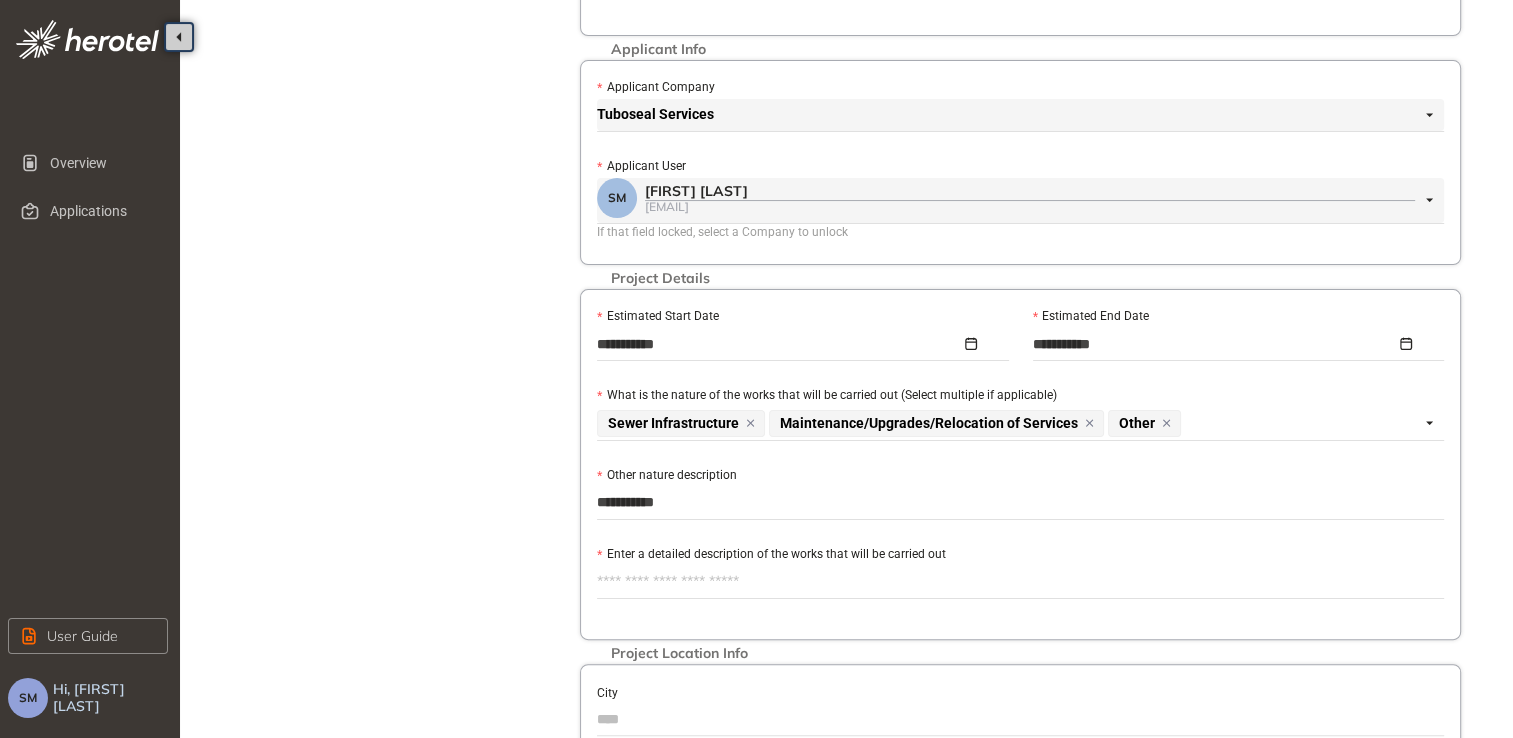 type on "**********" 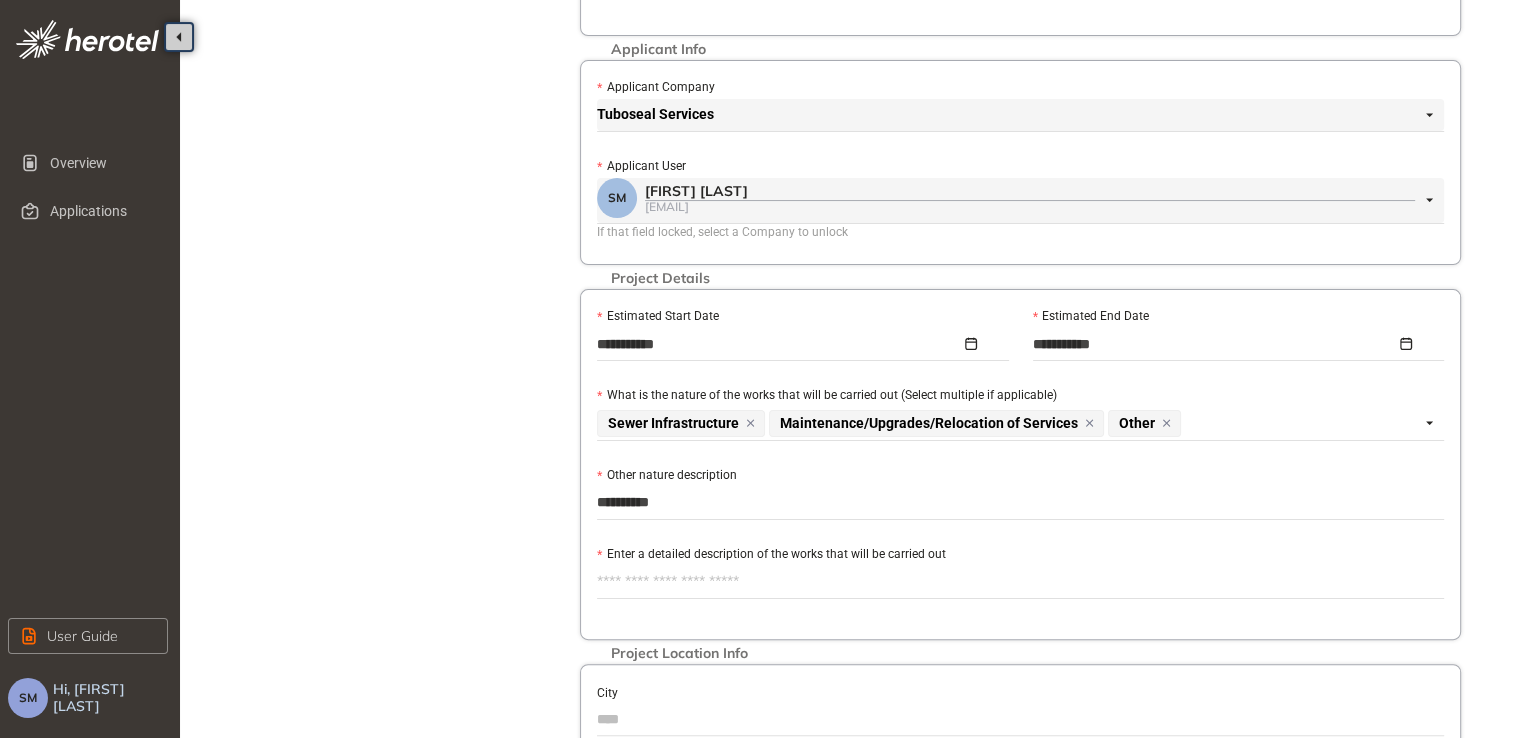 type on "**********" 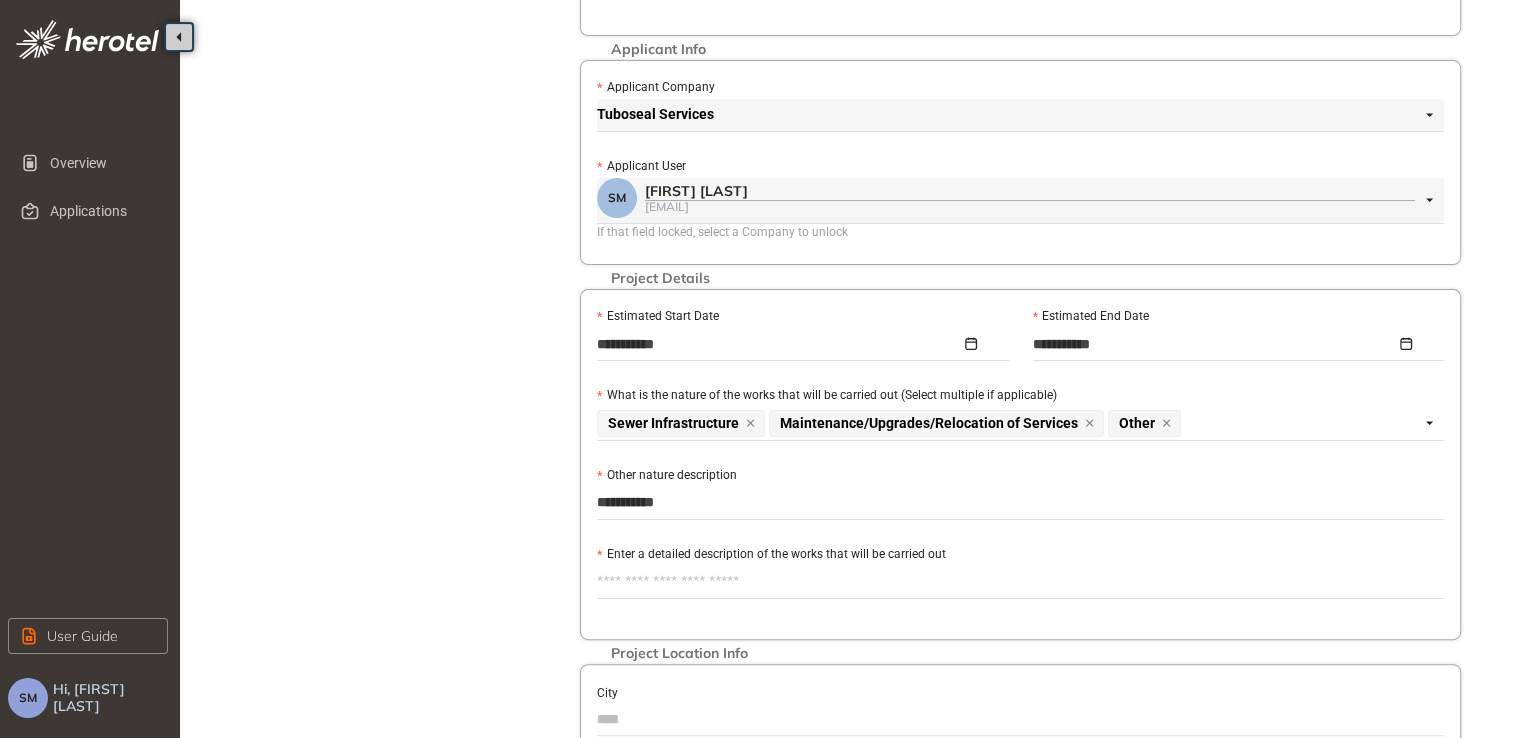 type on "**********" 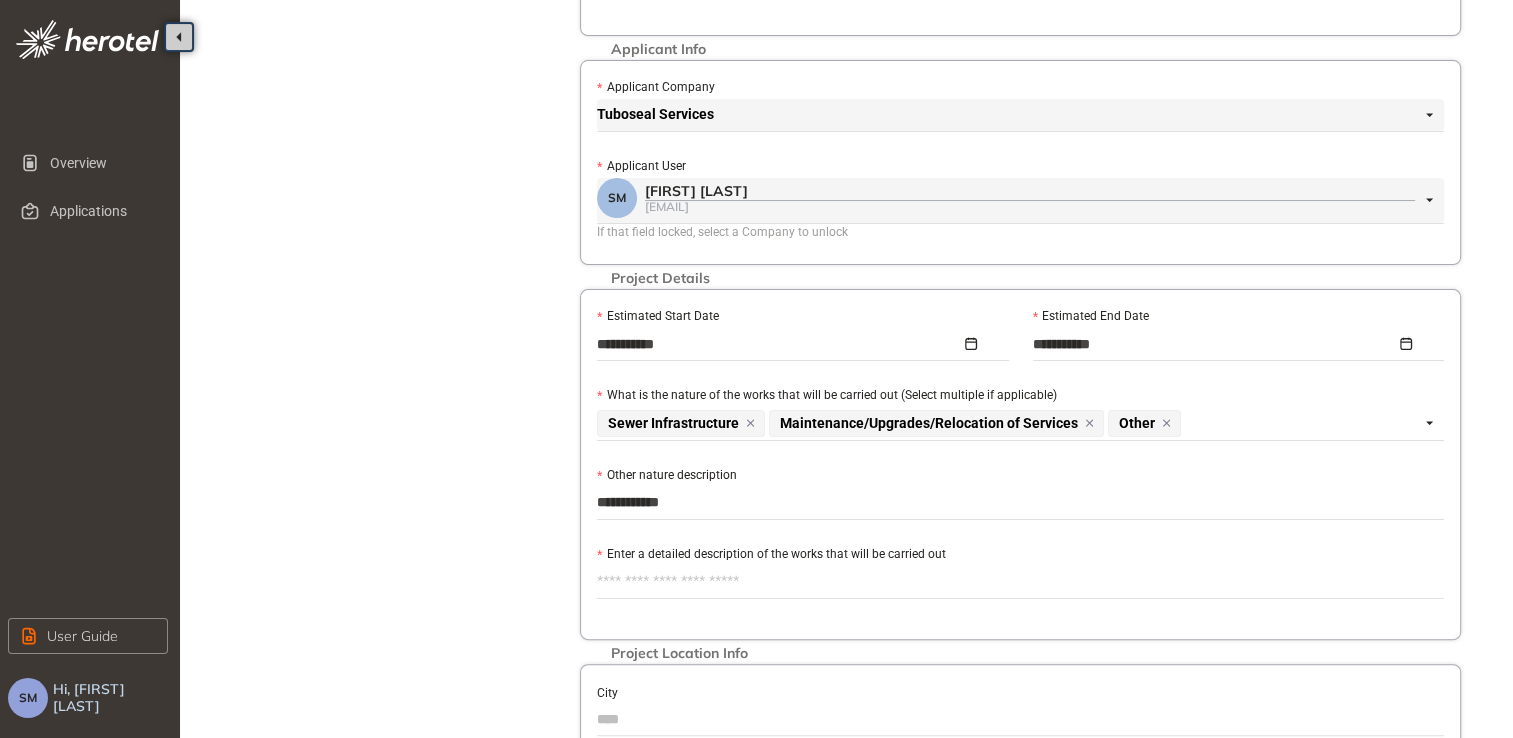 type on "**********" 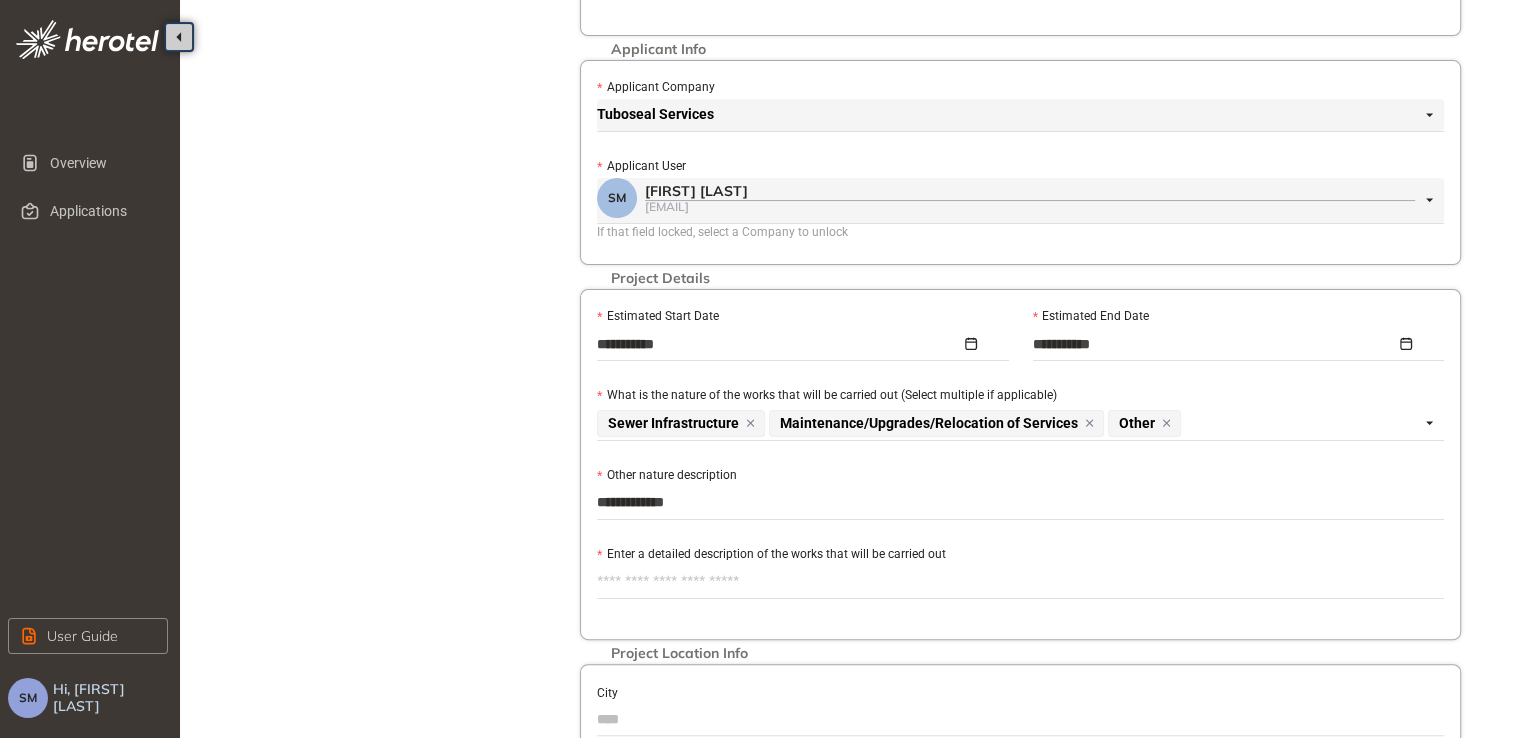 type on "**********" 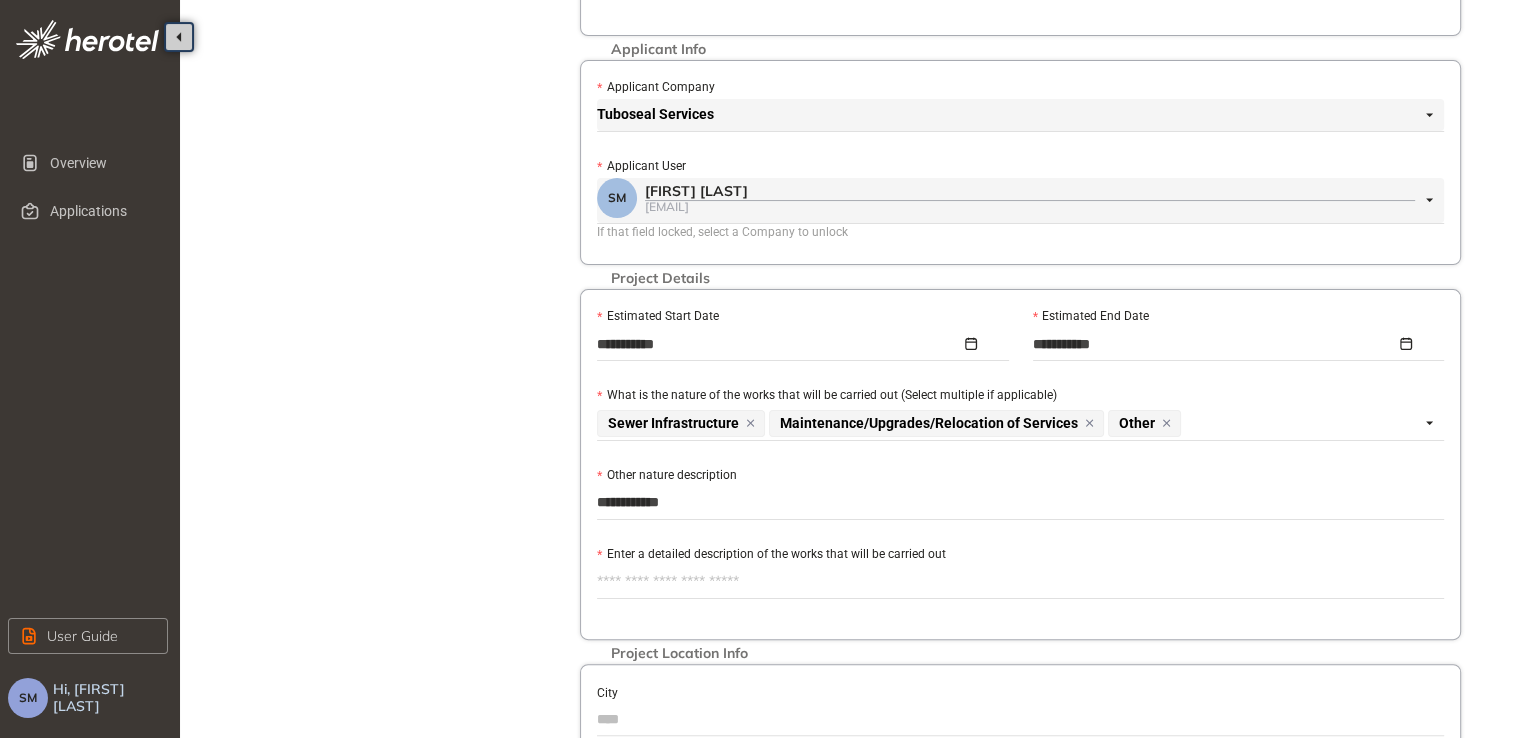type on "**********" 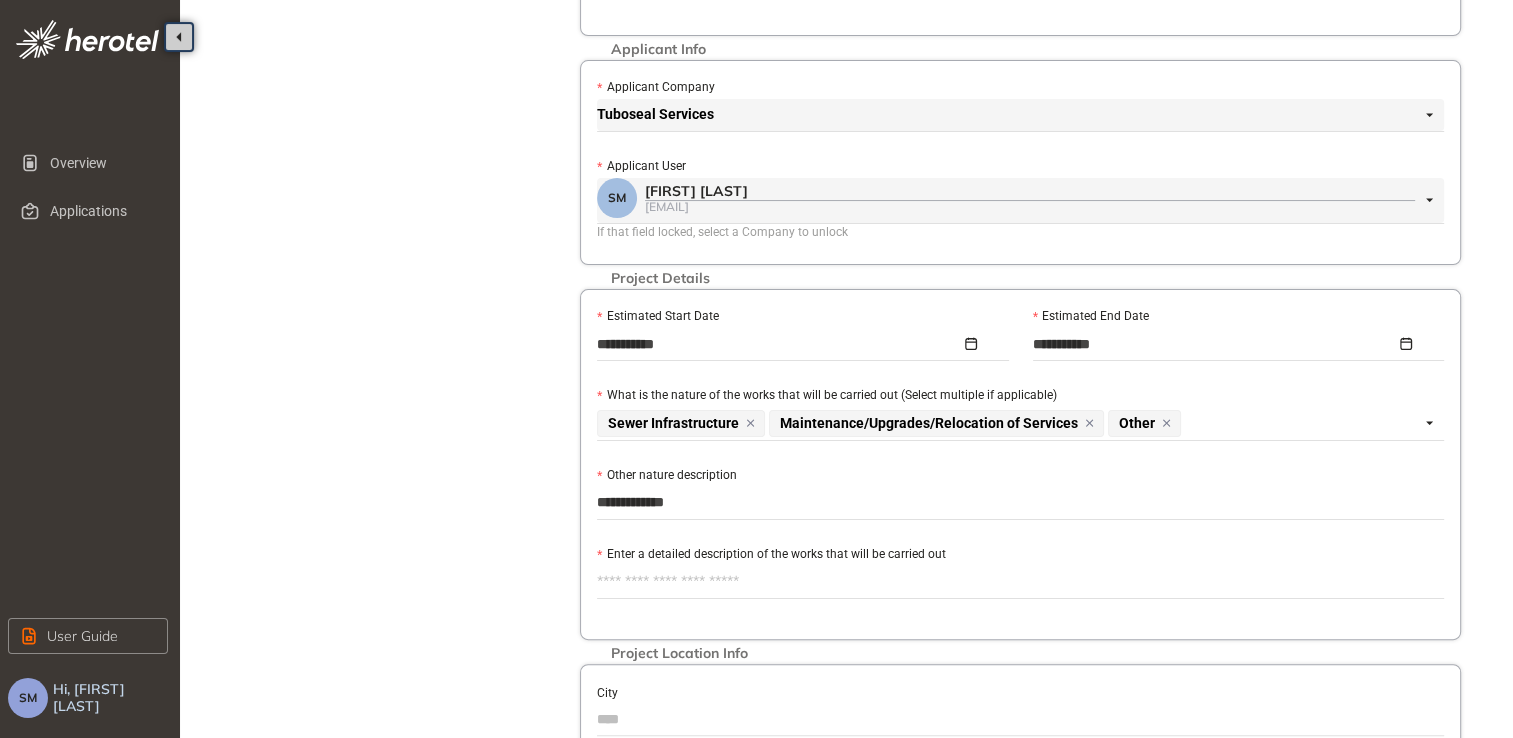 type on "**********" 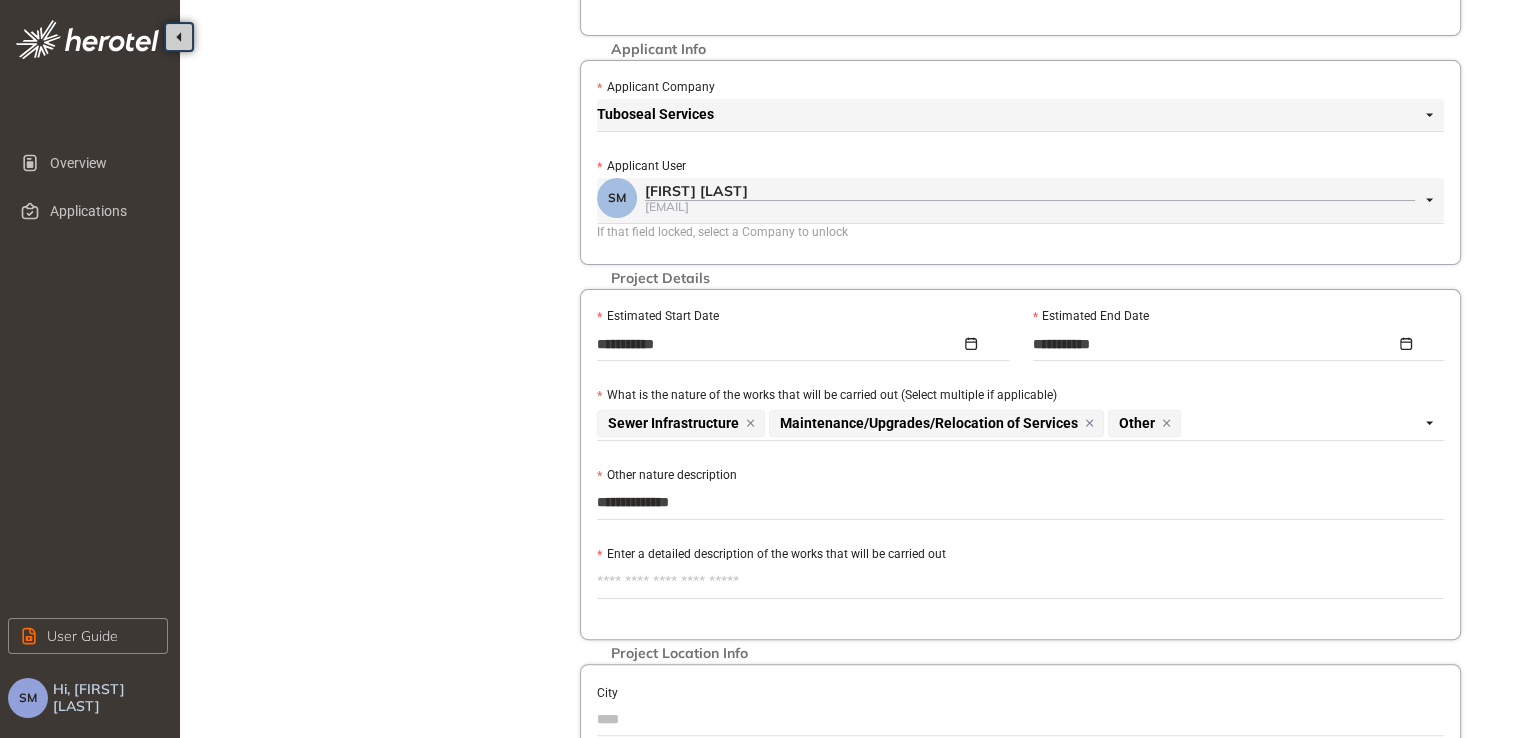 type on "**********" 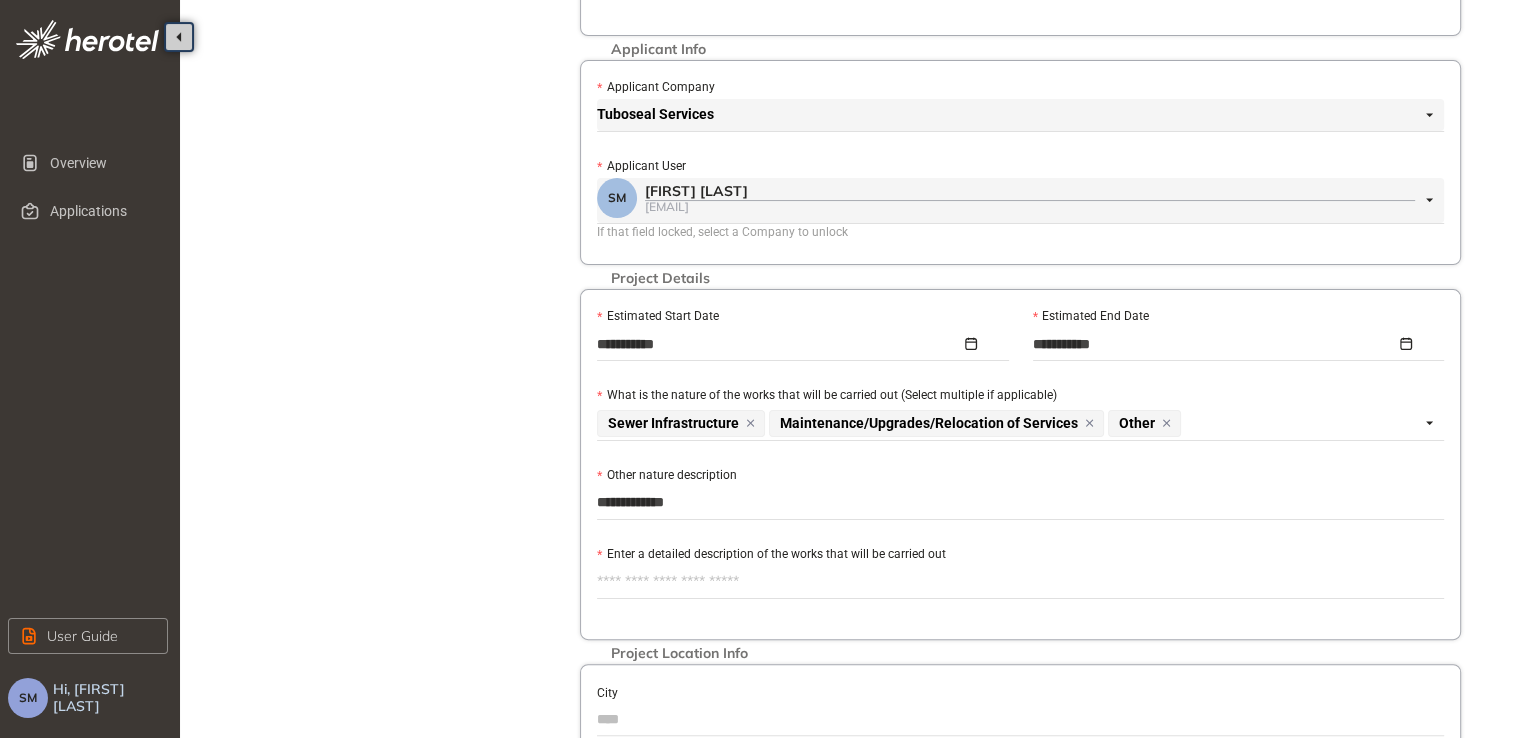 type on "**********" 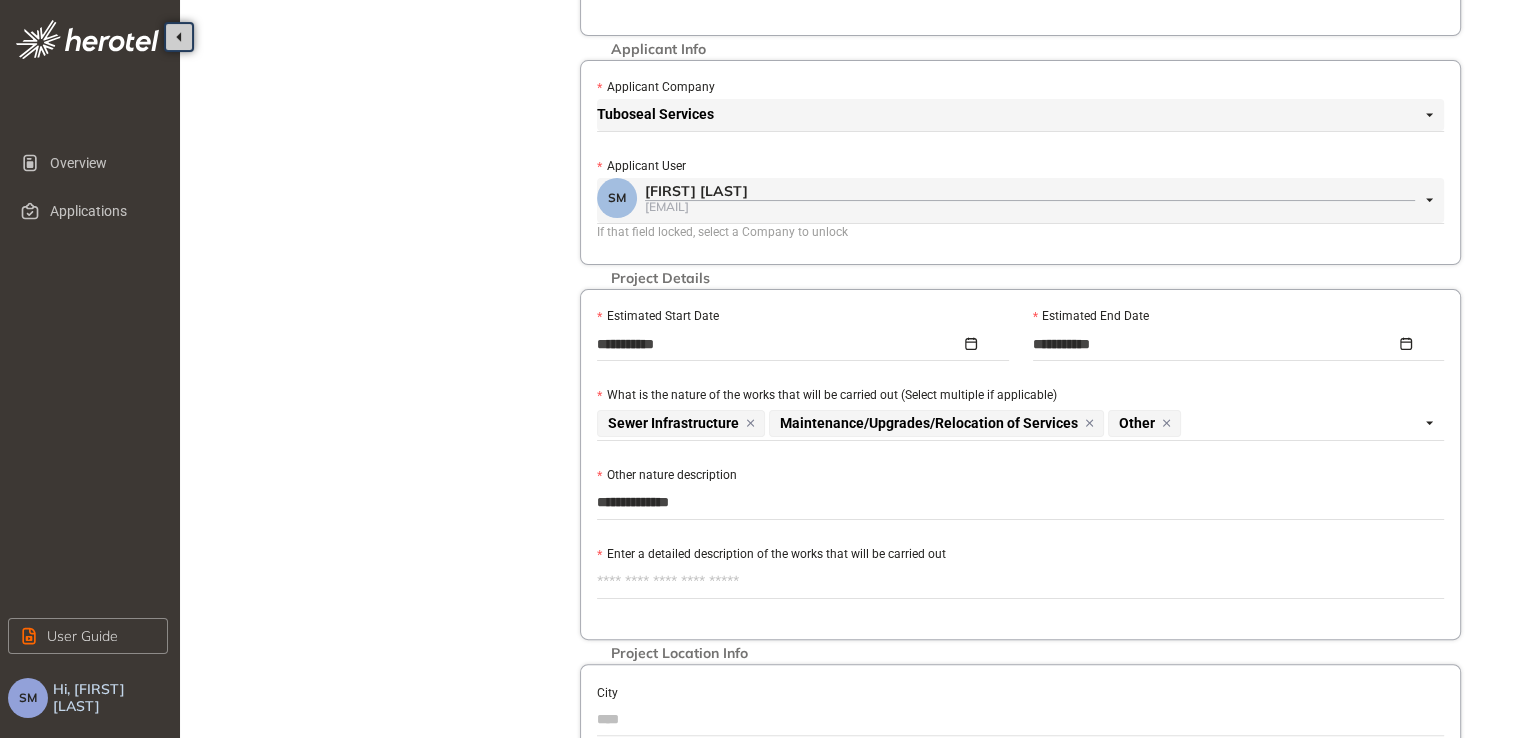 type on "**********" 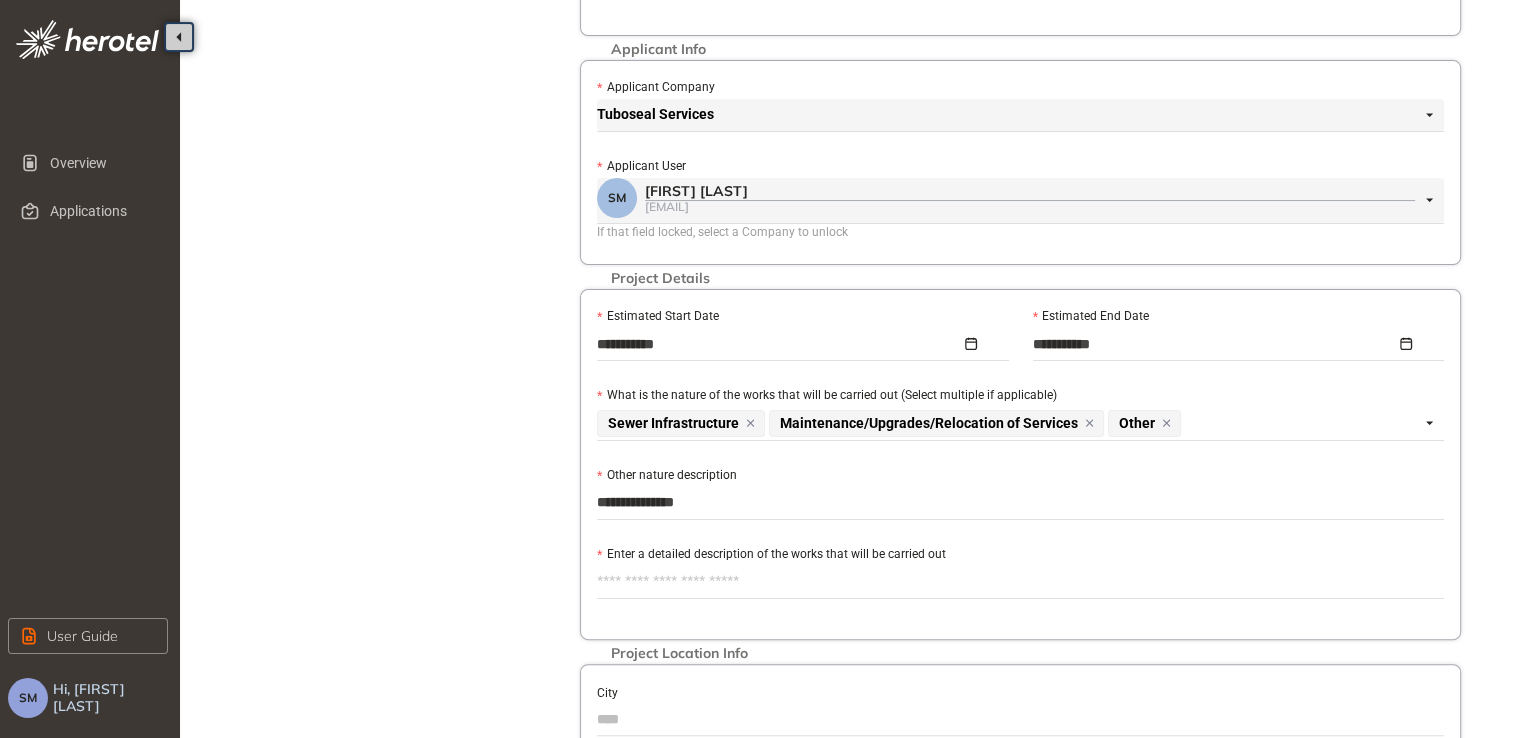 type on "**********" 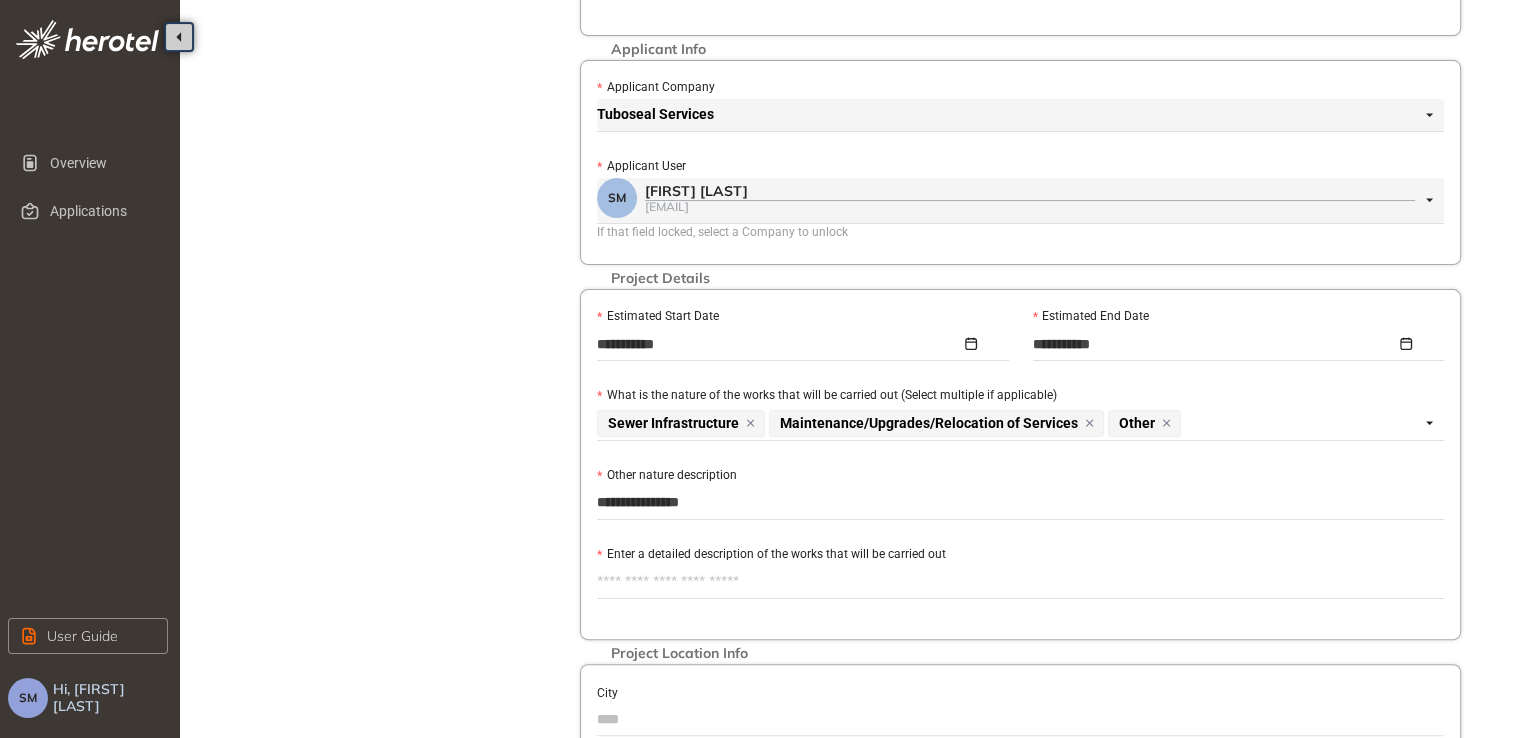 type on "**********" 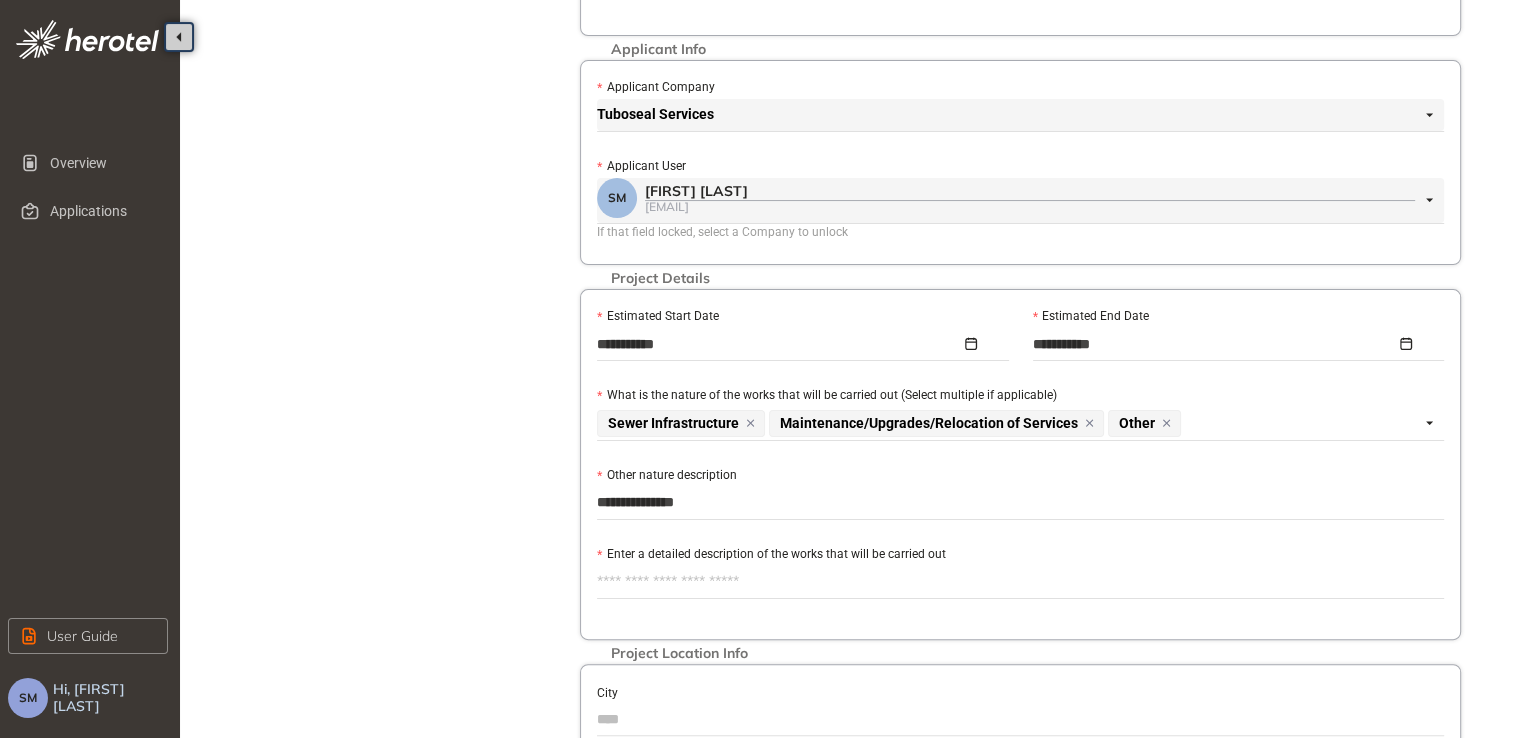type on "**********" 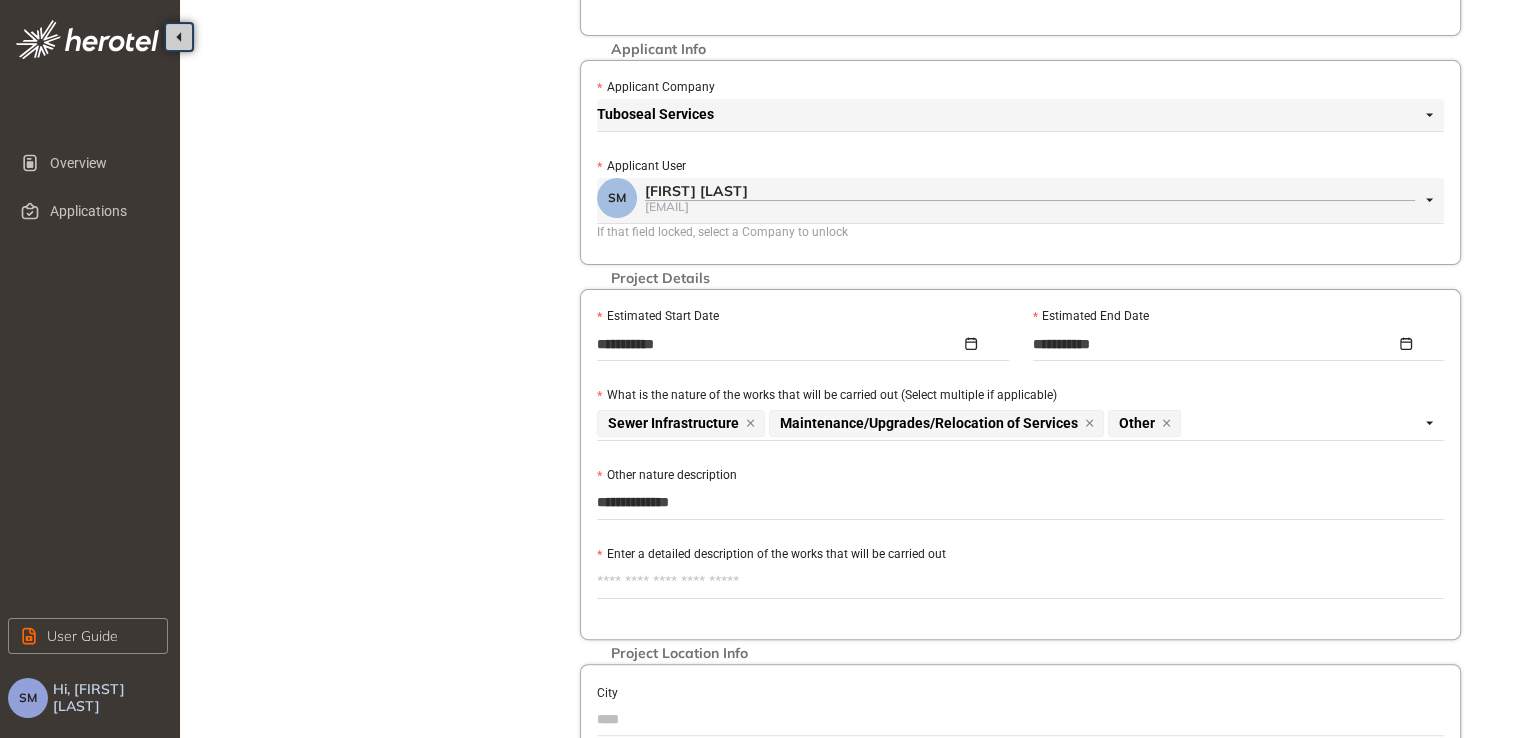 type on "**********" 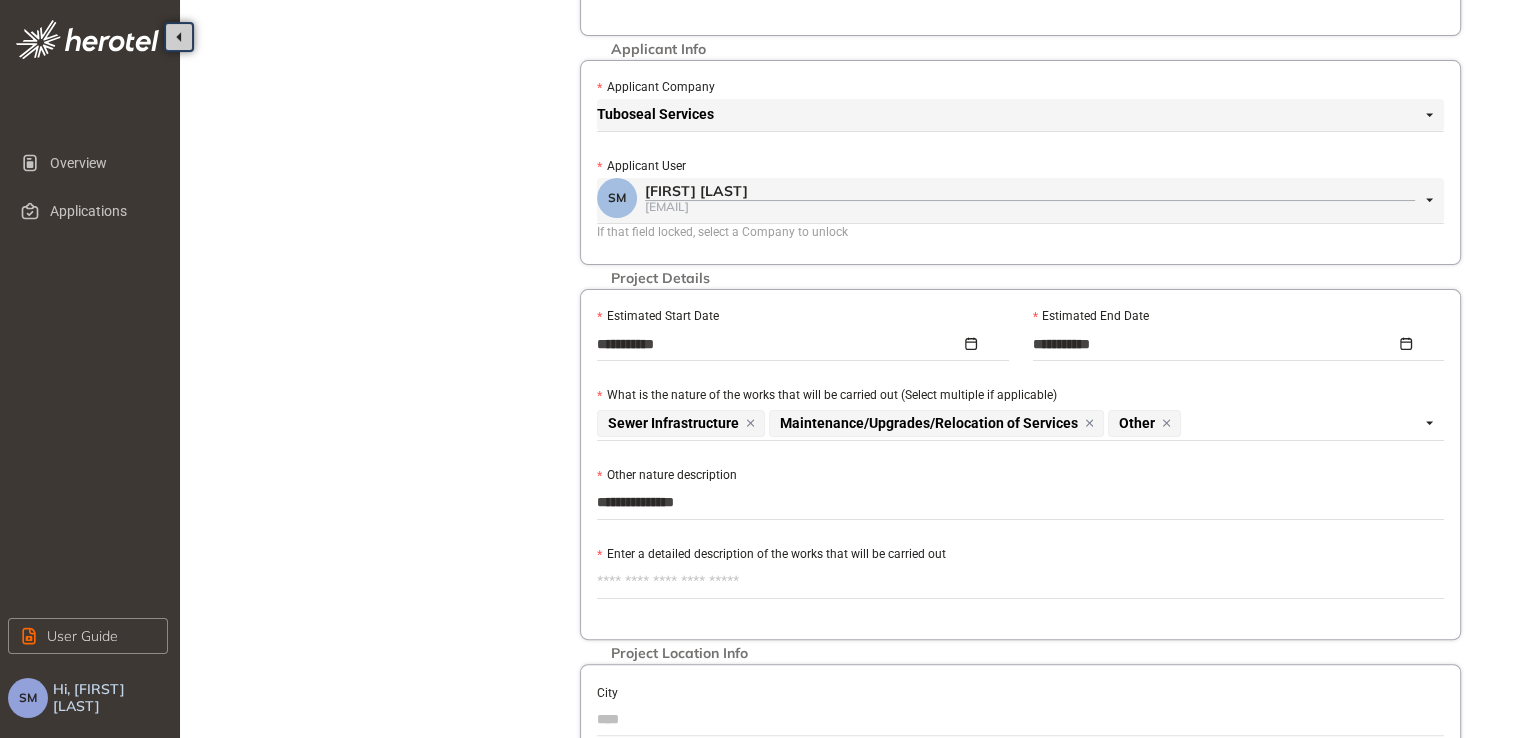 type on "**********" 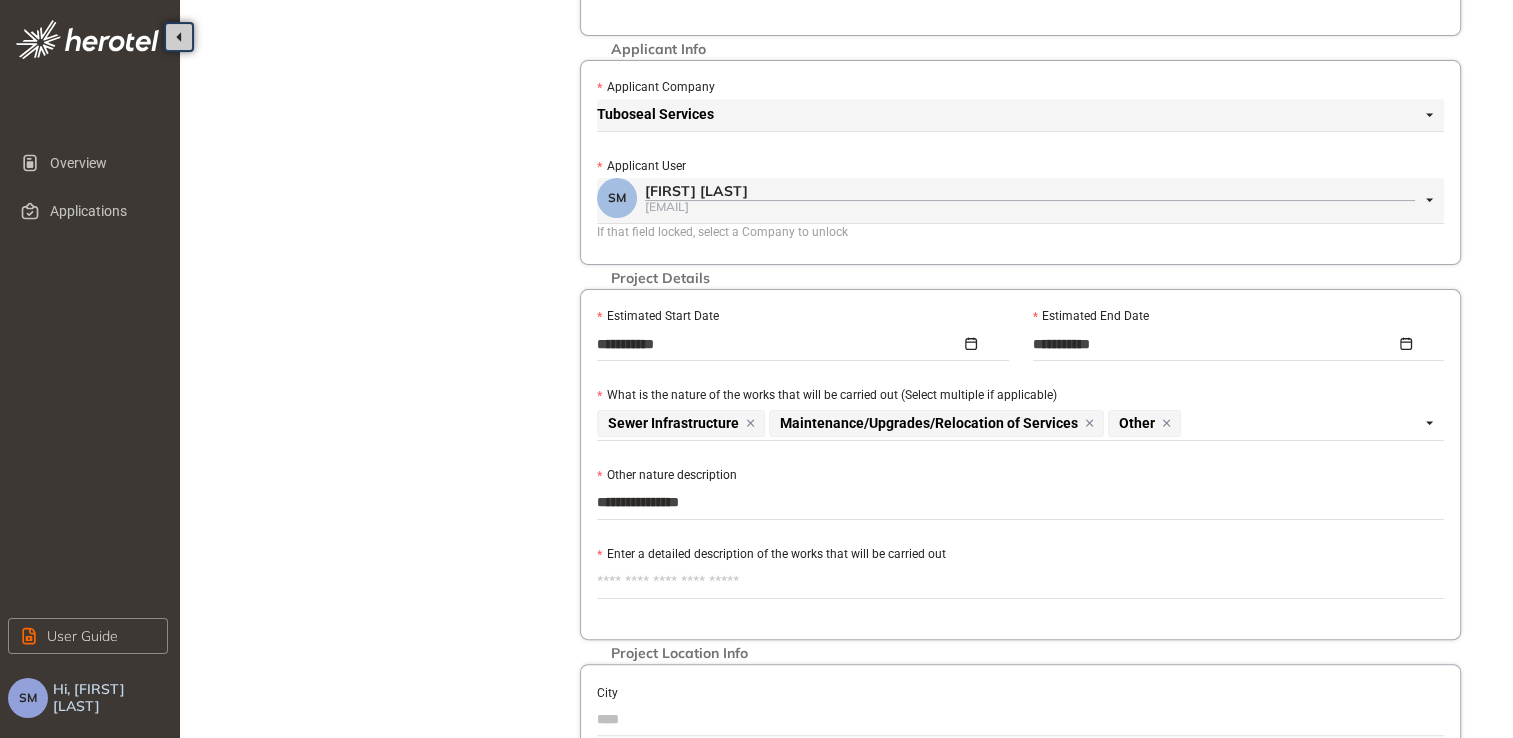 type on "**********" 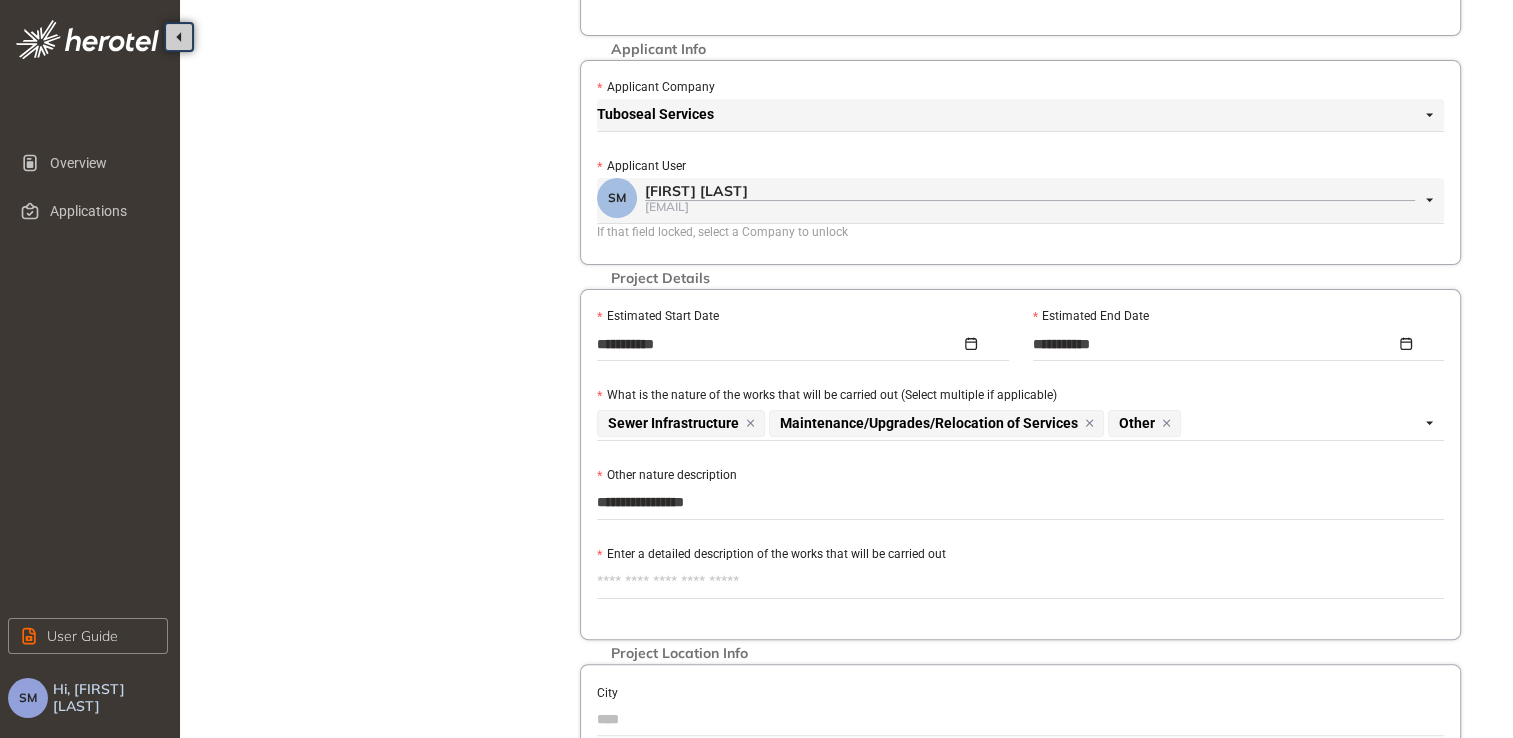 type on "**********" 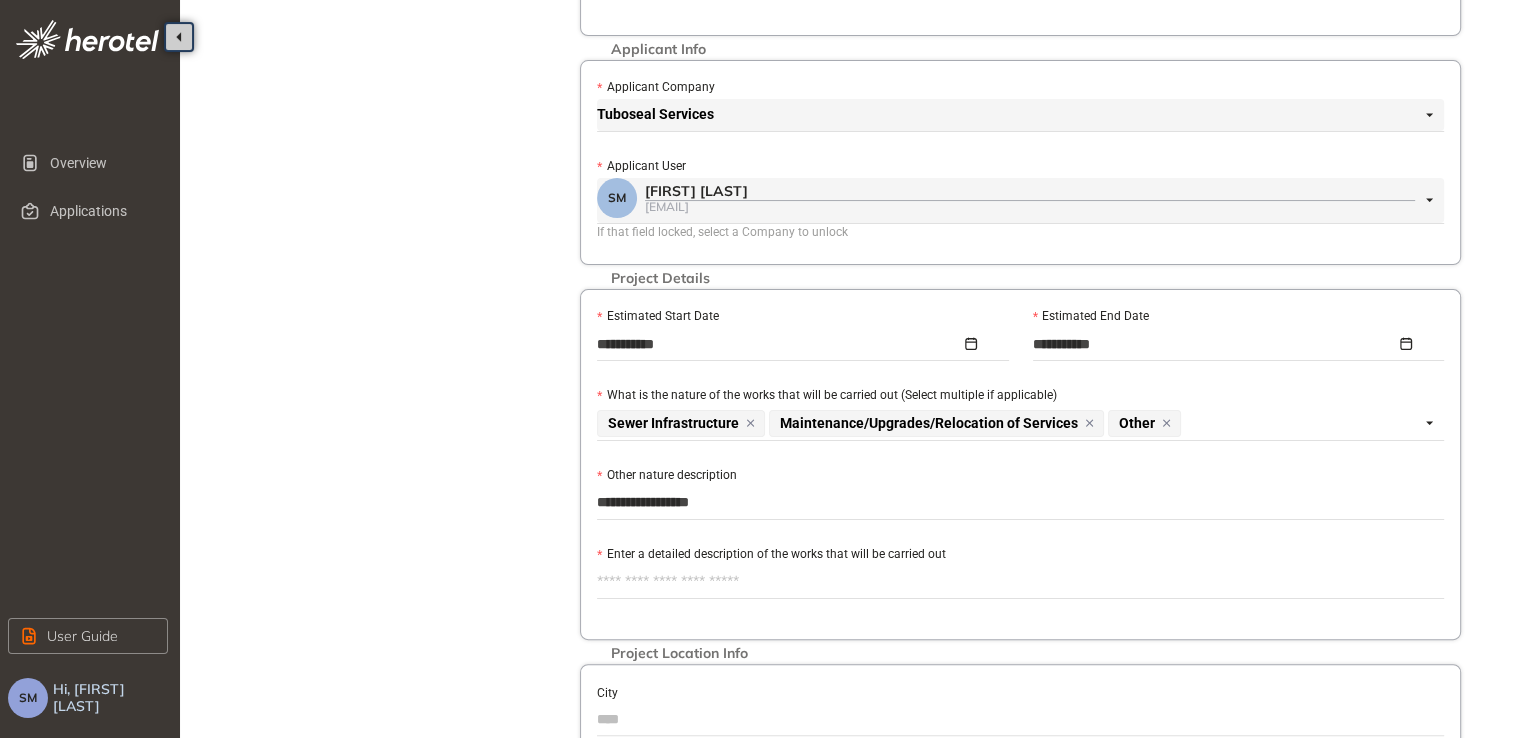 type on "**********" 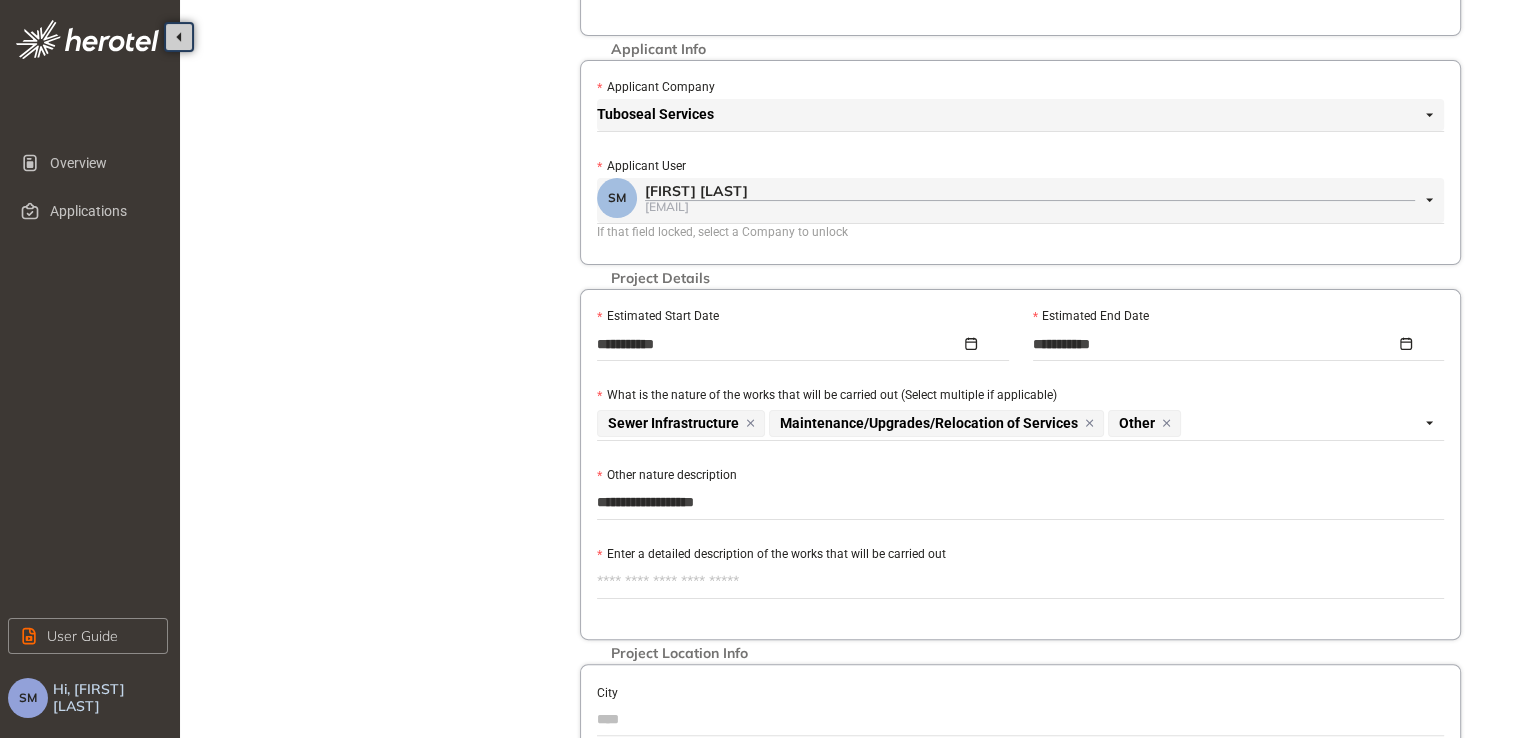 type on "**********" 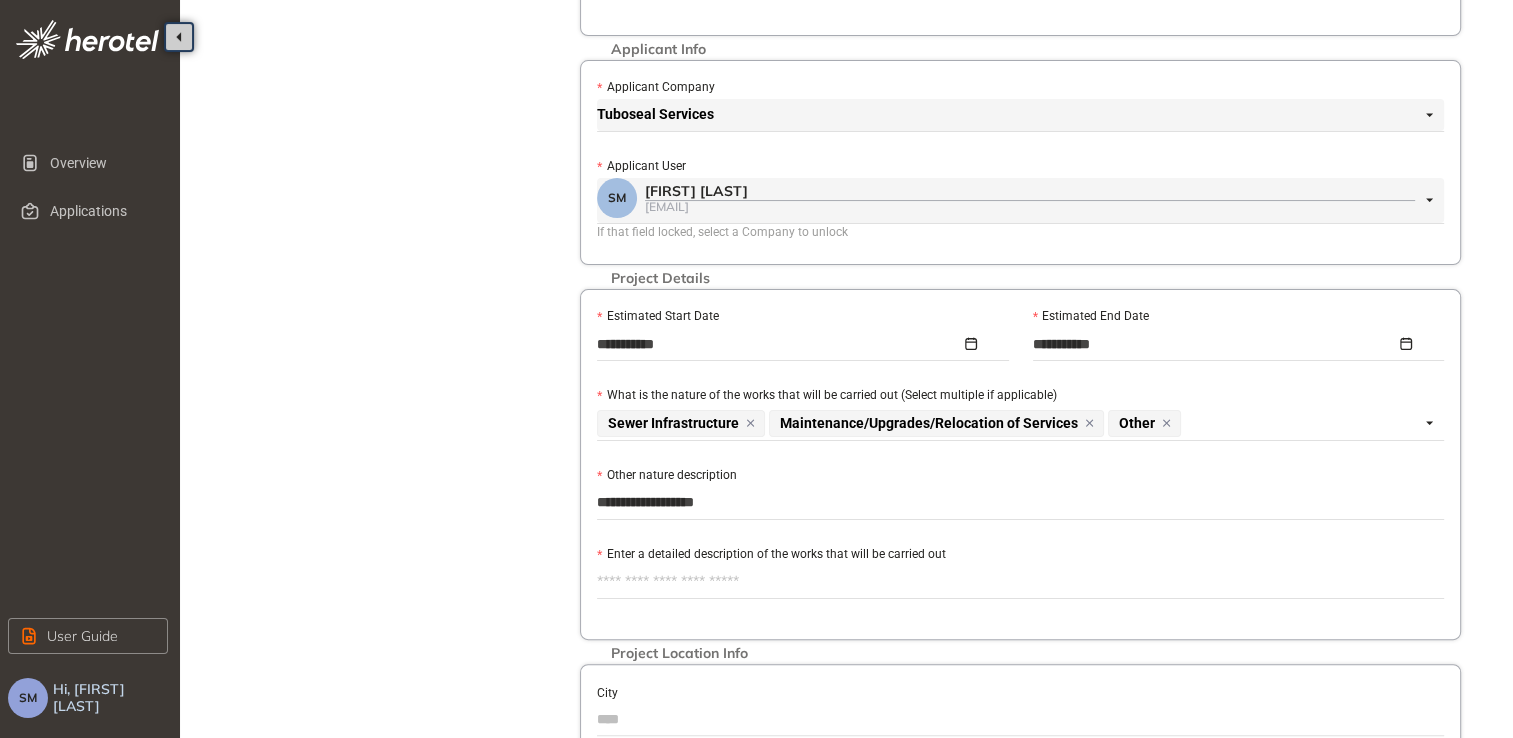 type on "*" 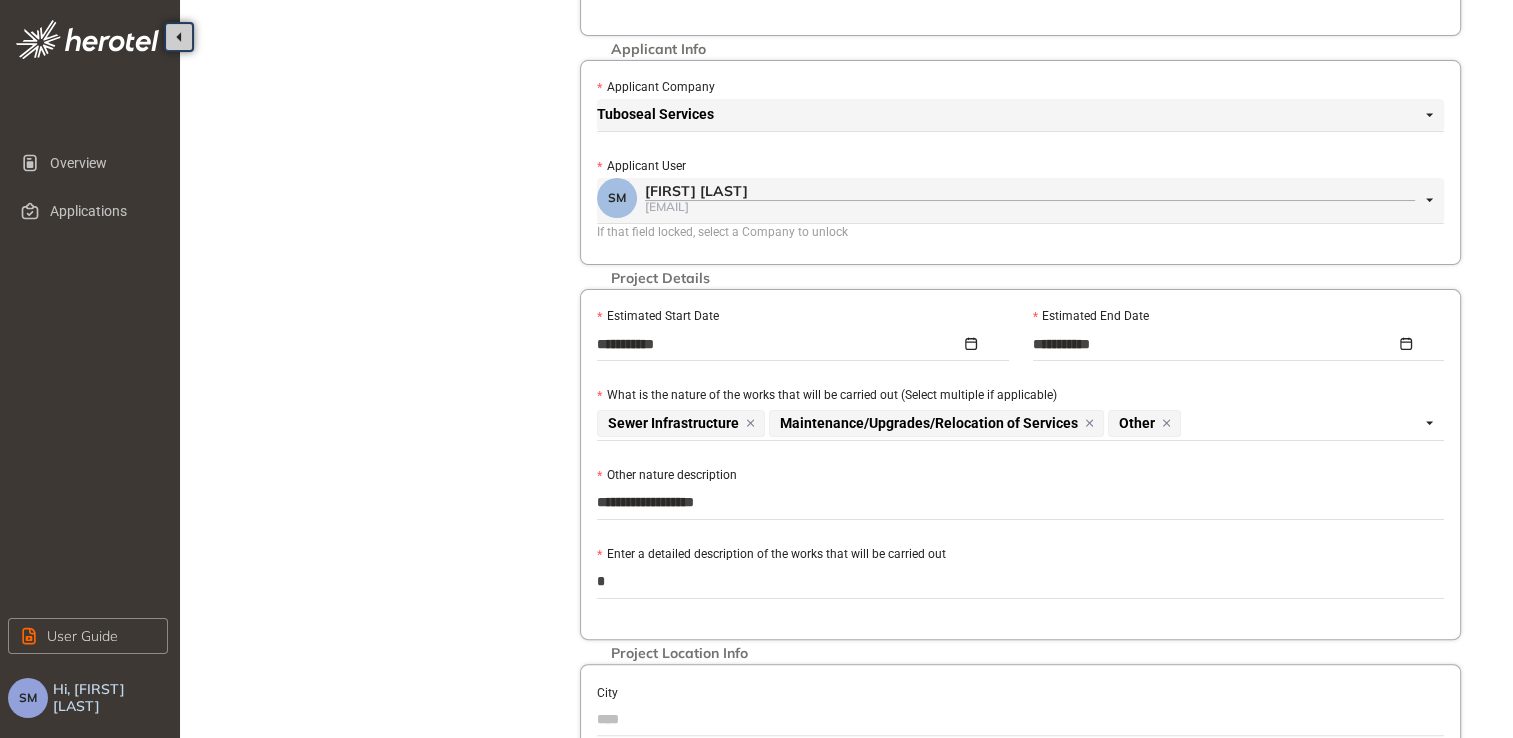 type on "**" 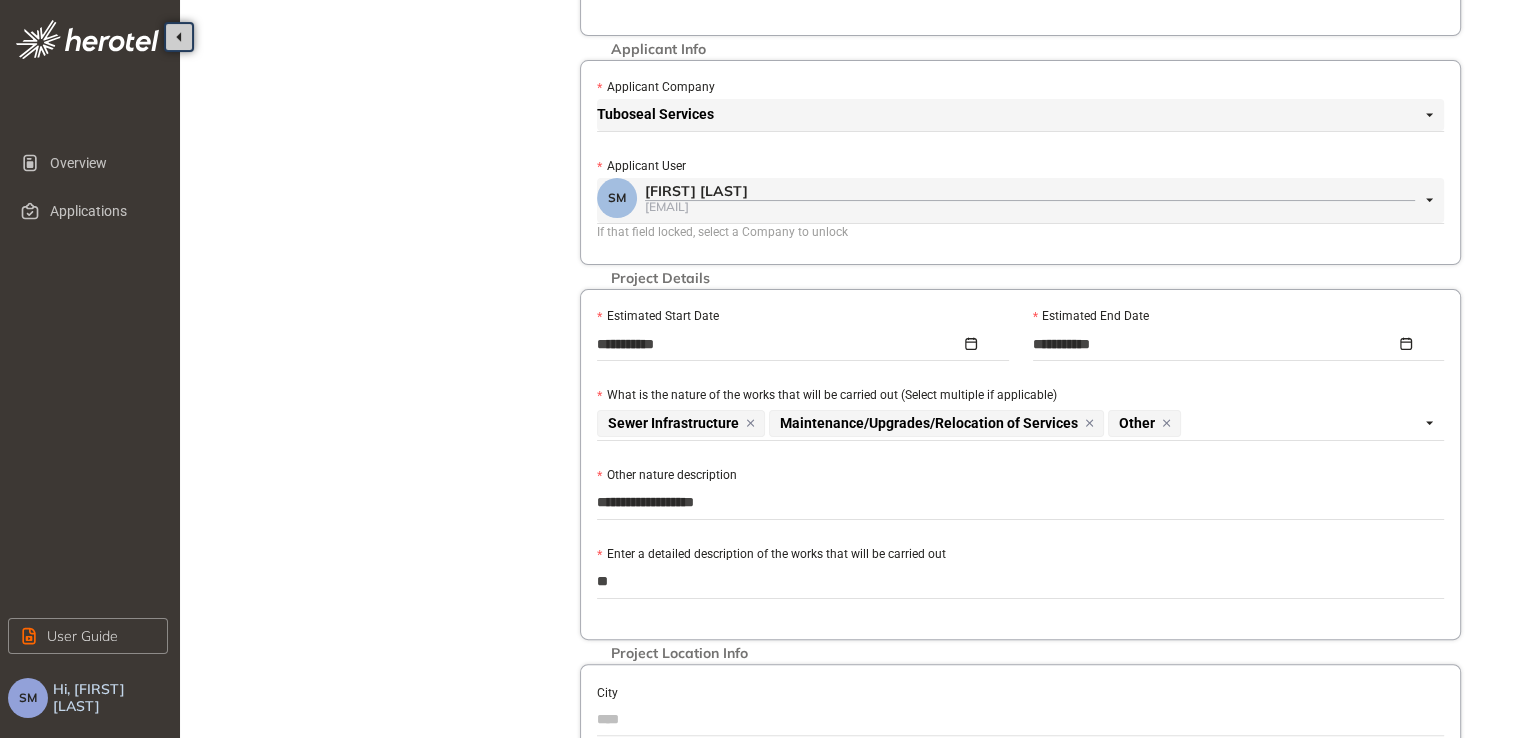 type on "***" 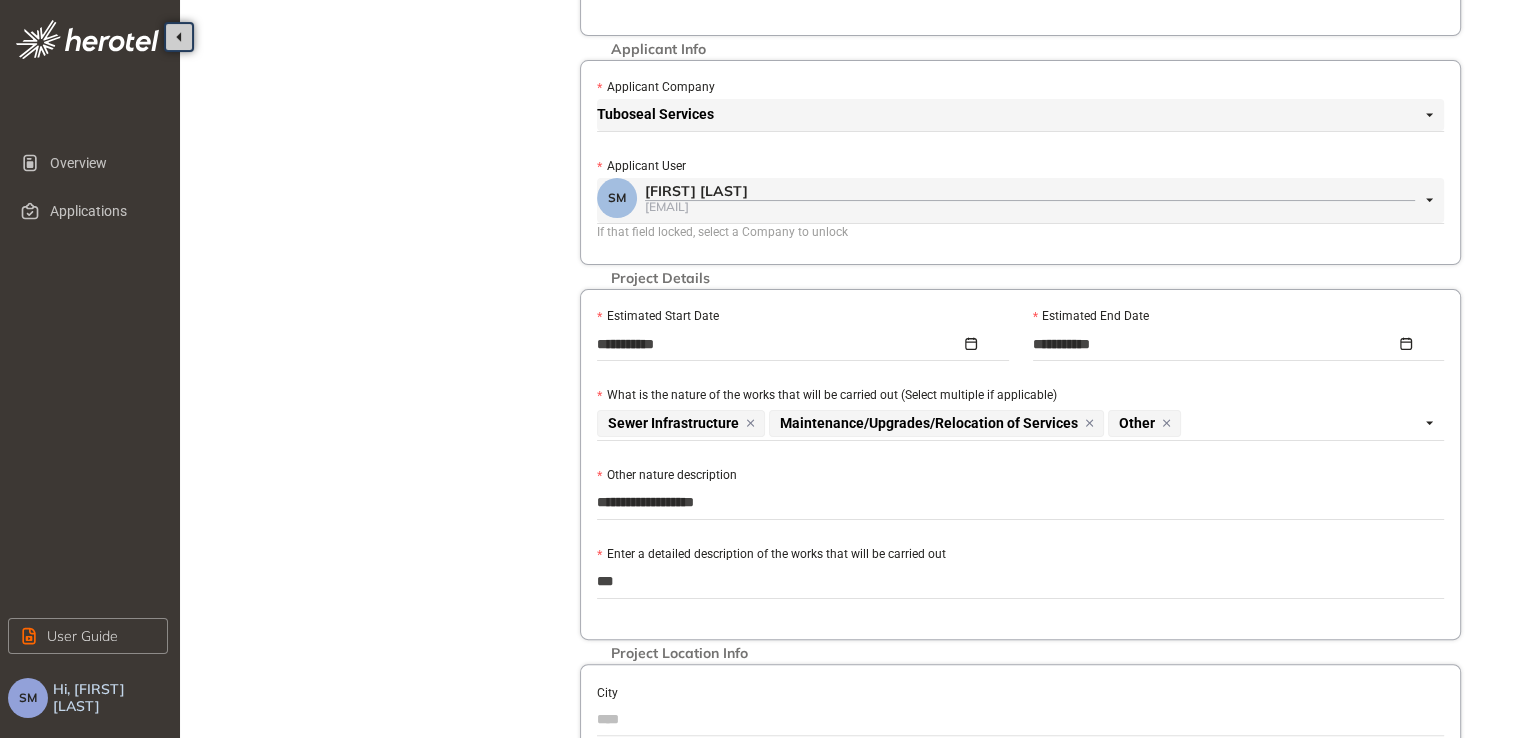 type on "****" 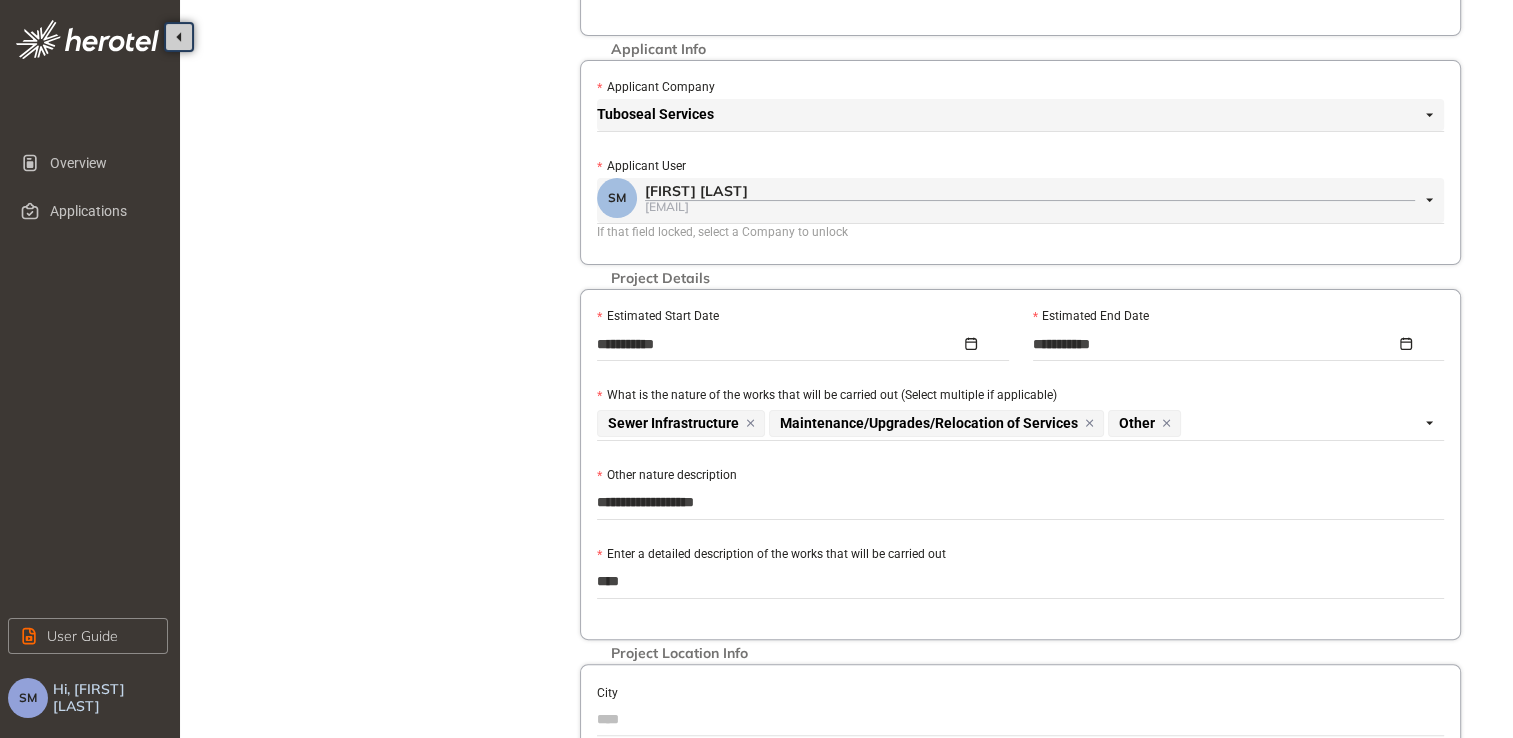 type on "****" 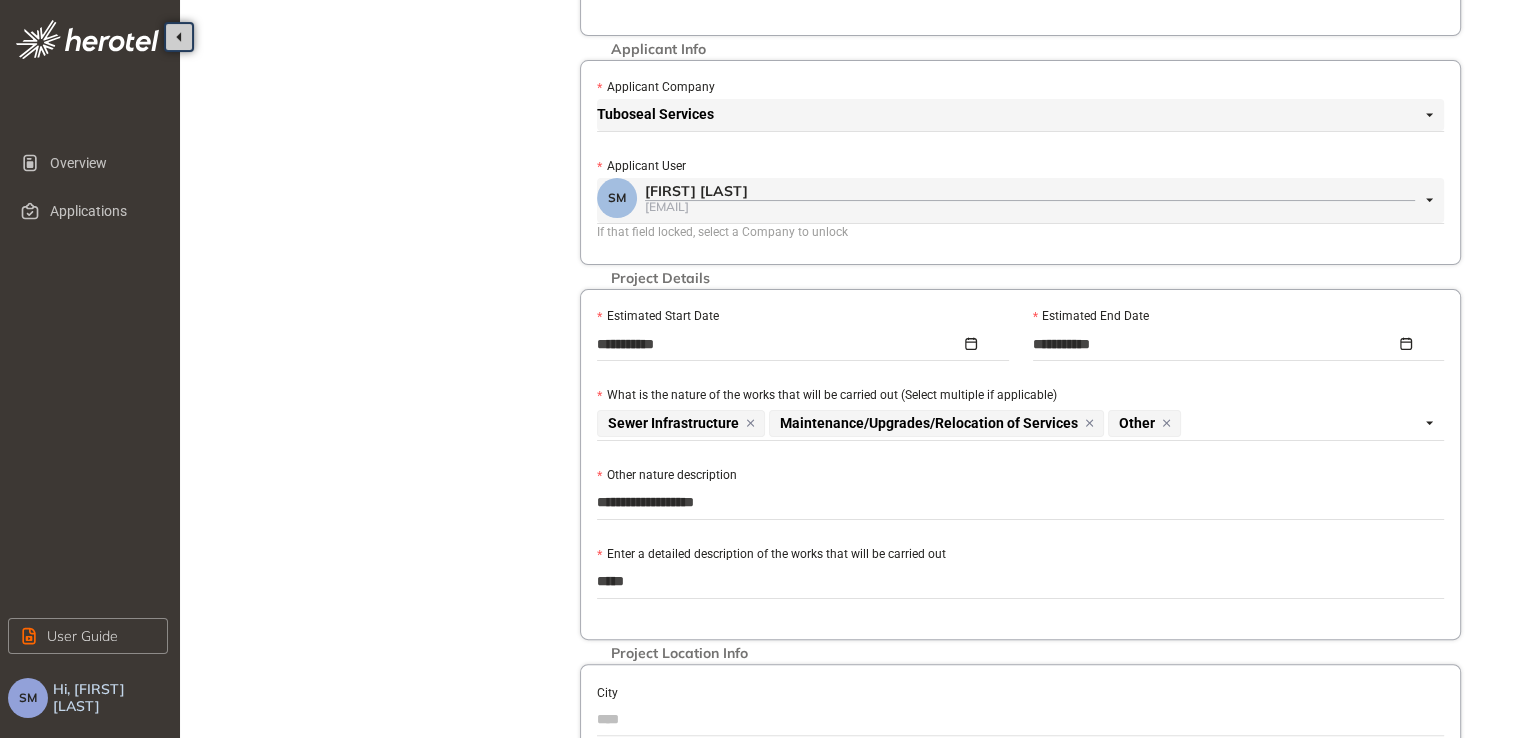 type on "******" 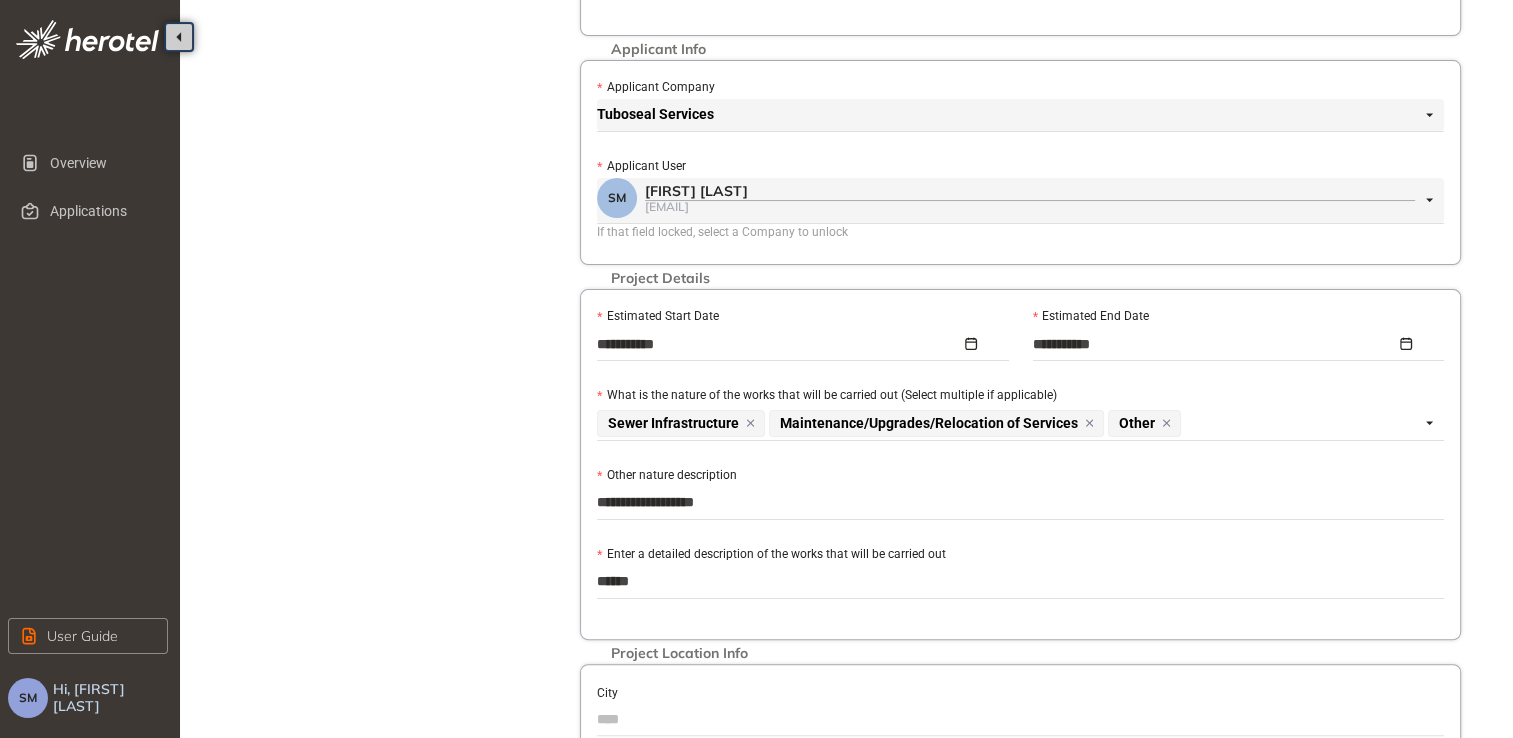 type on "*******" 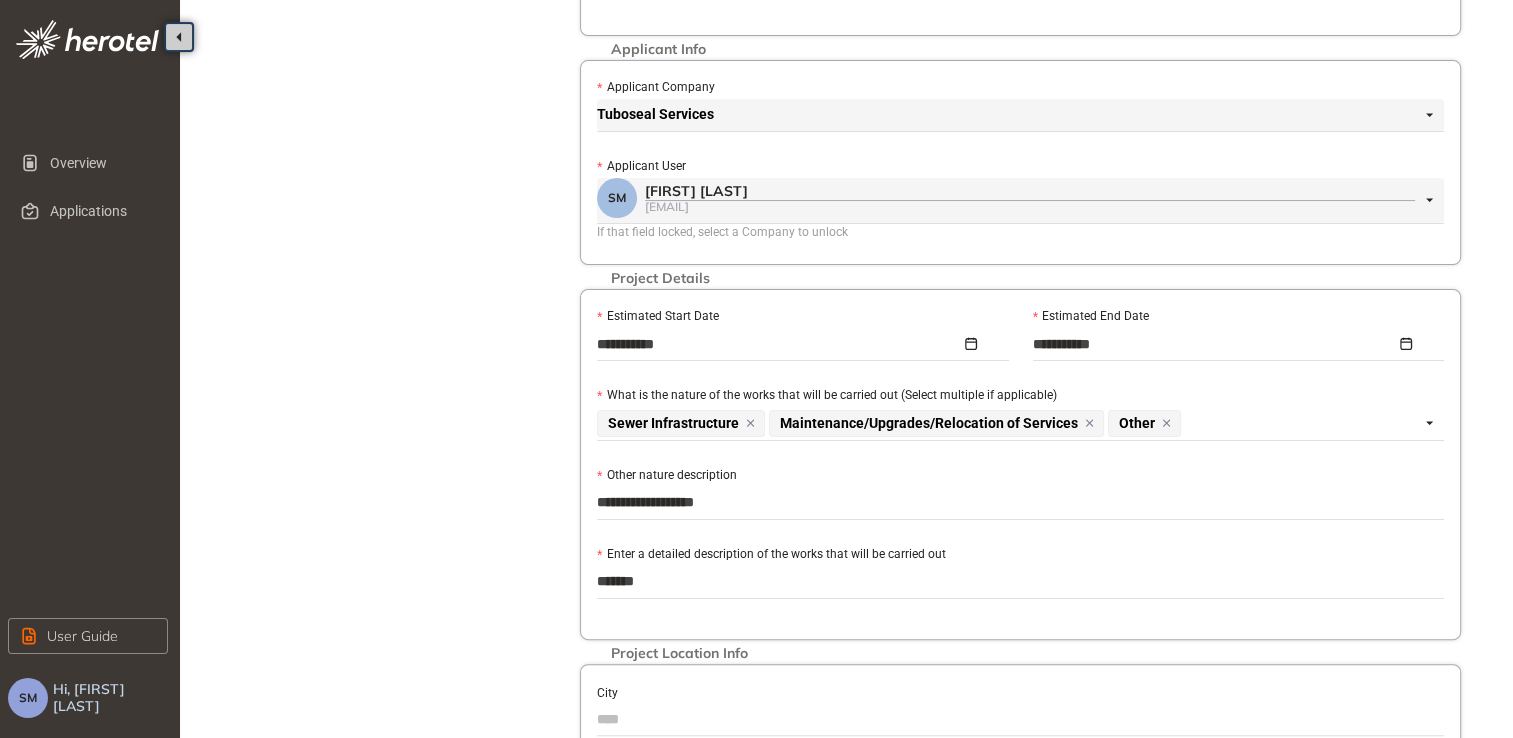 type on "********" 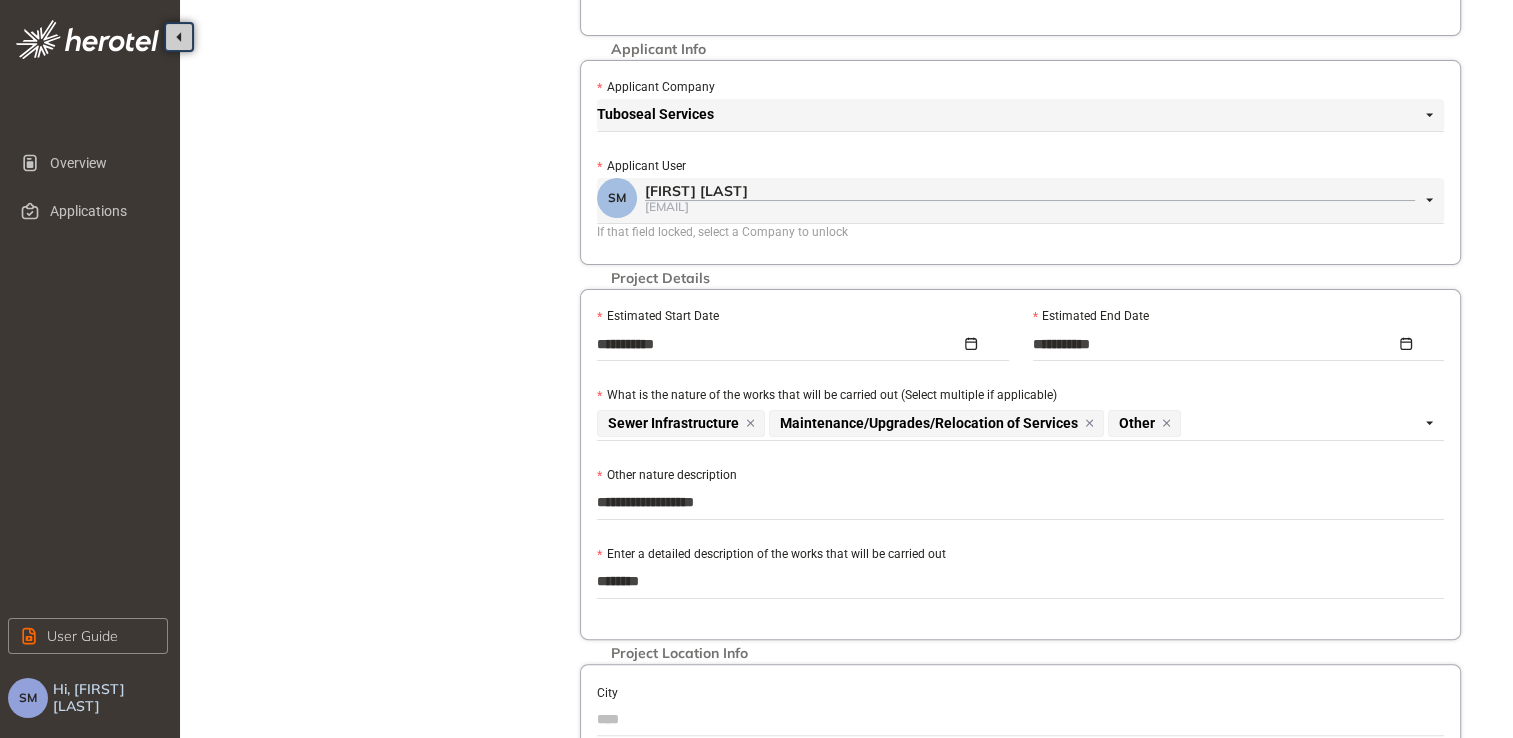 type on "*********" 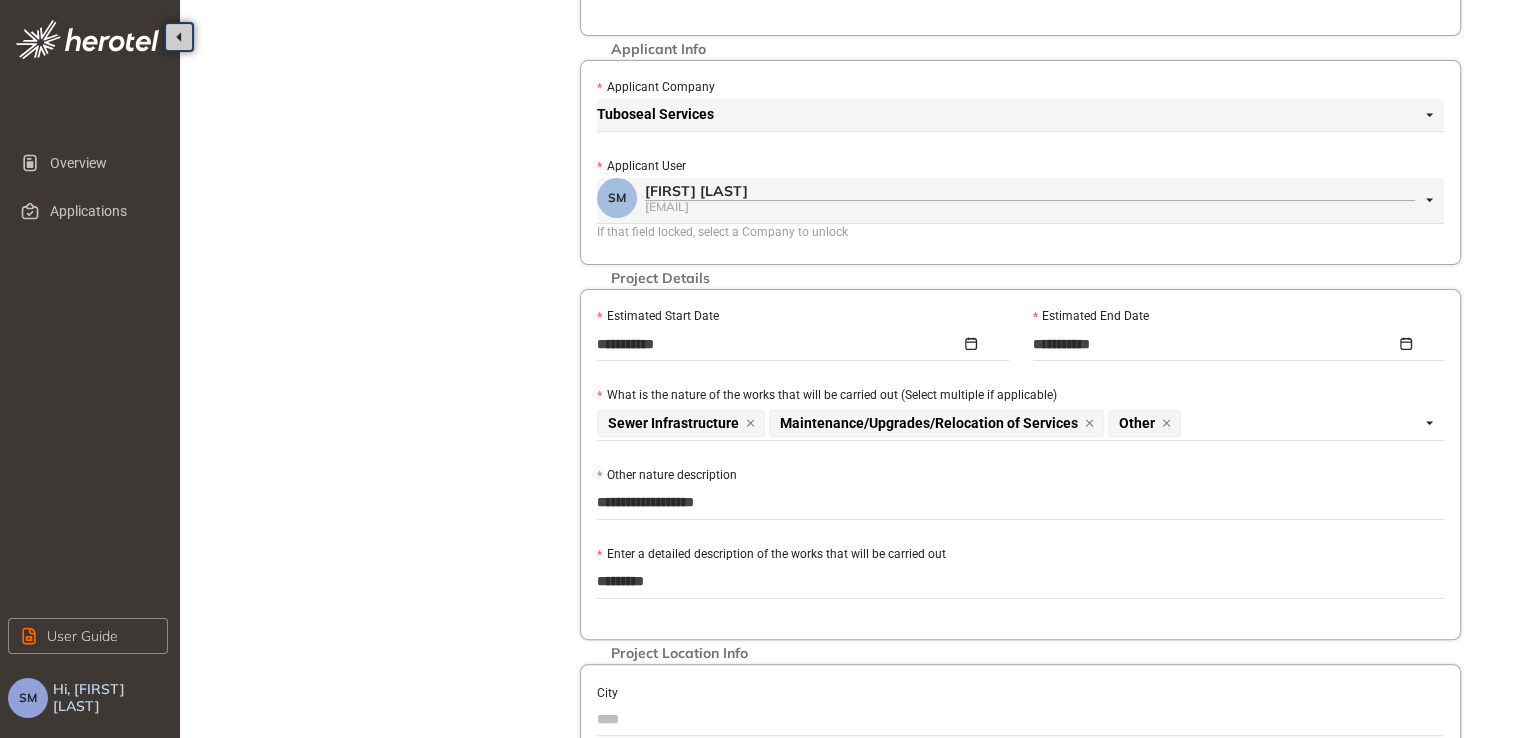 type on "**********" 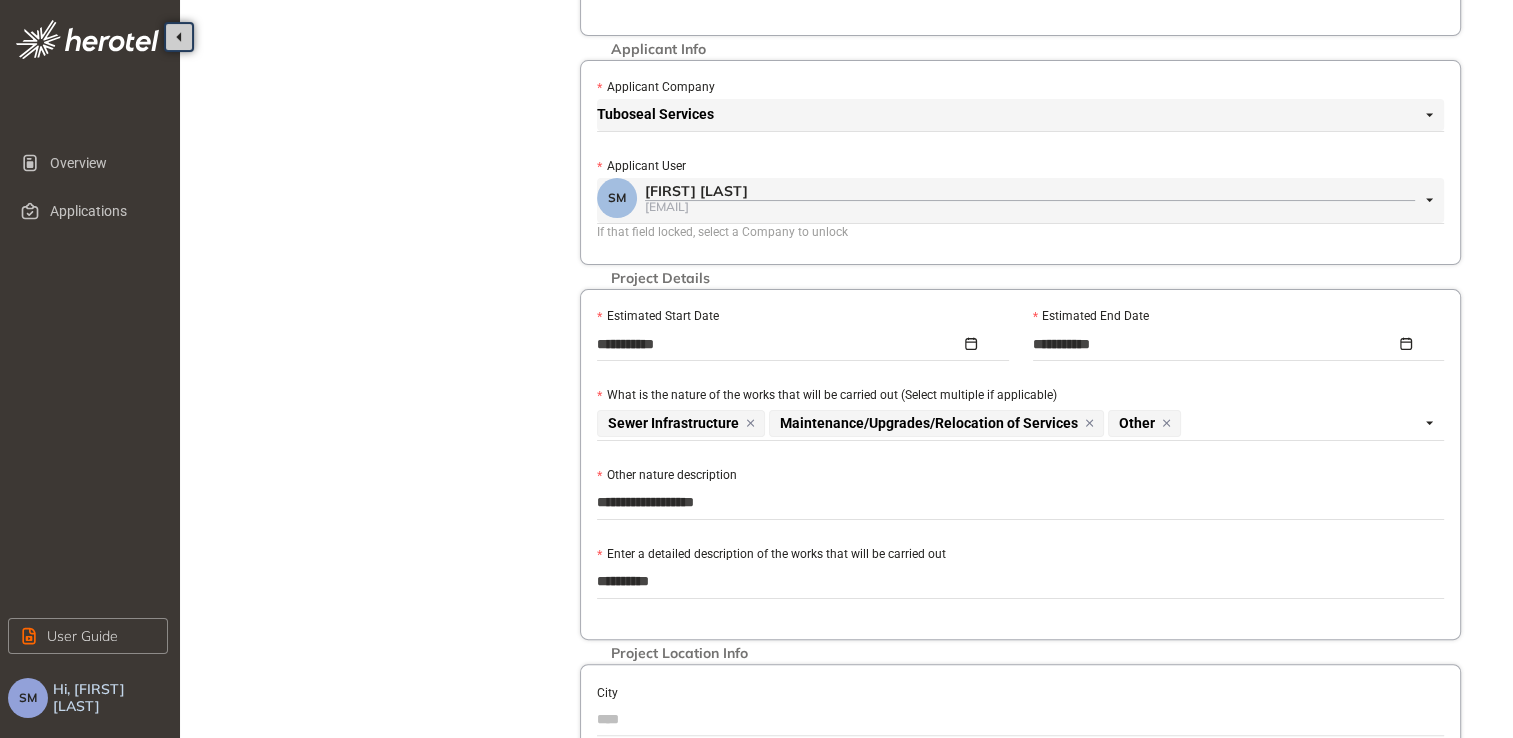 type on "**********" 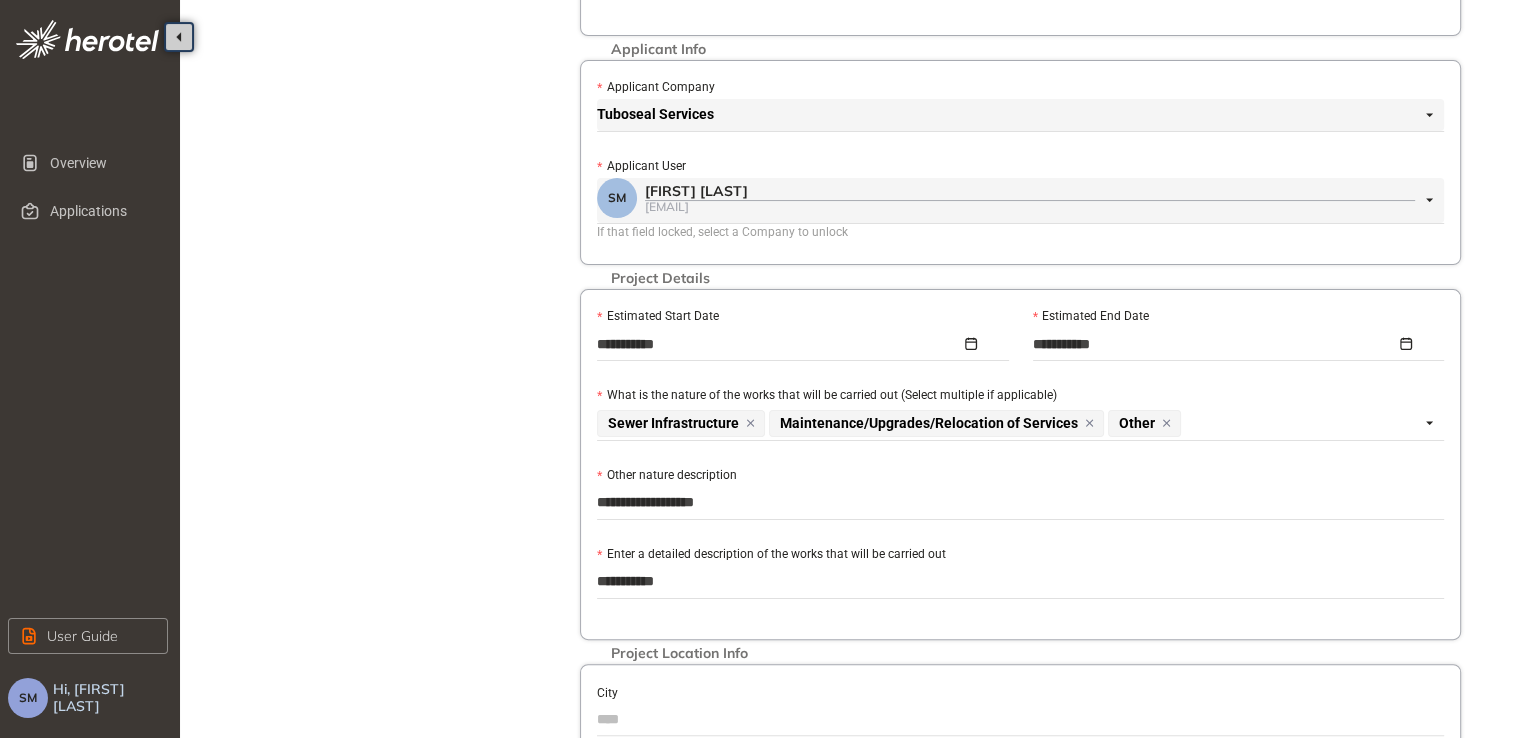 type on "**********" 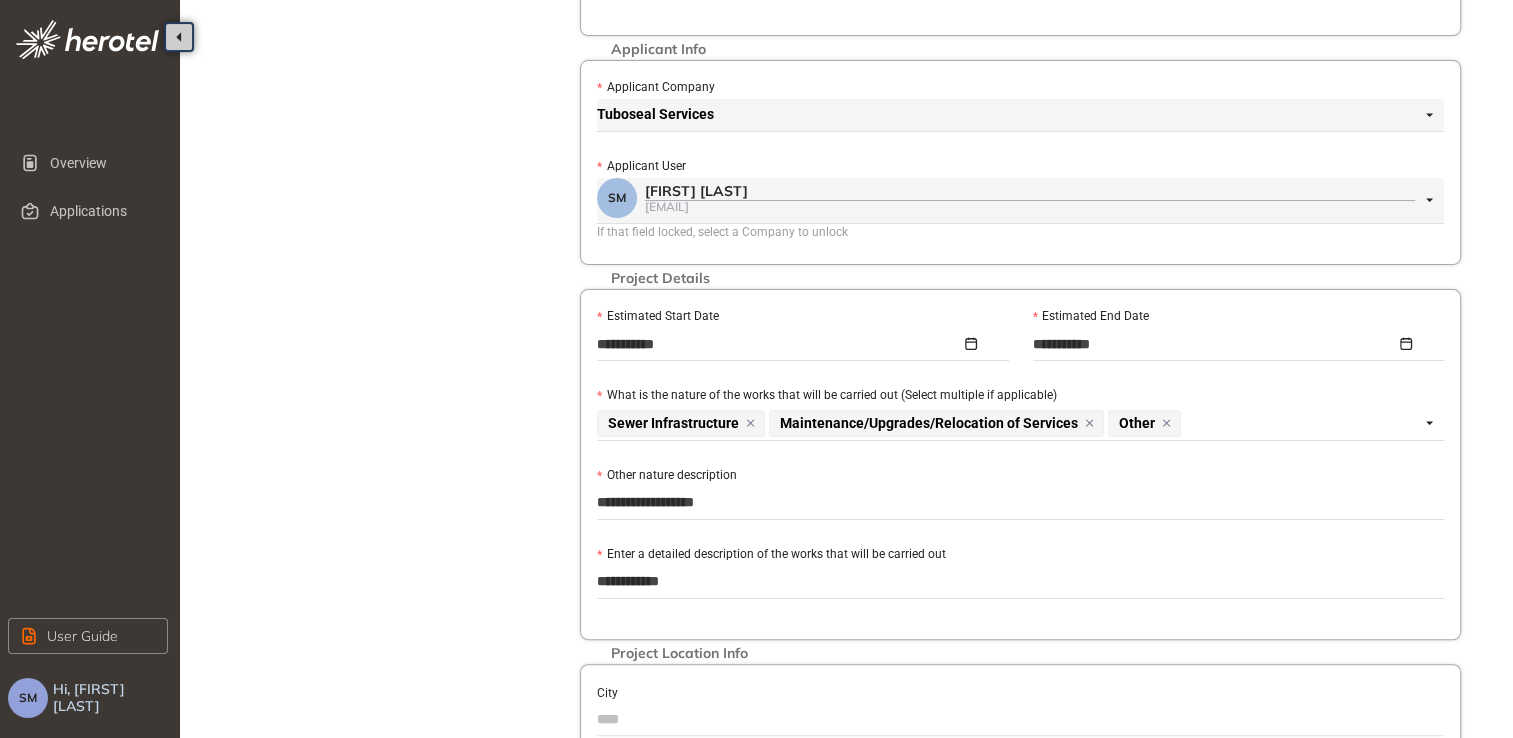type on "**********" 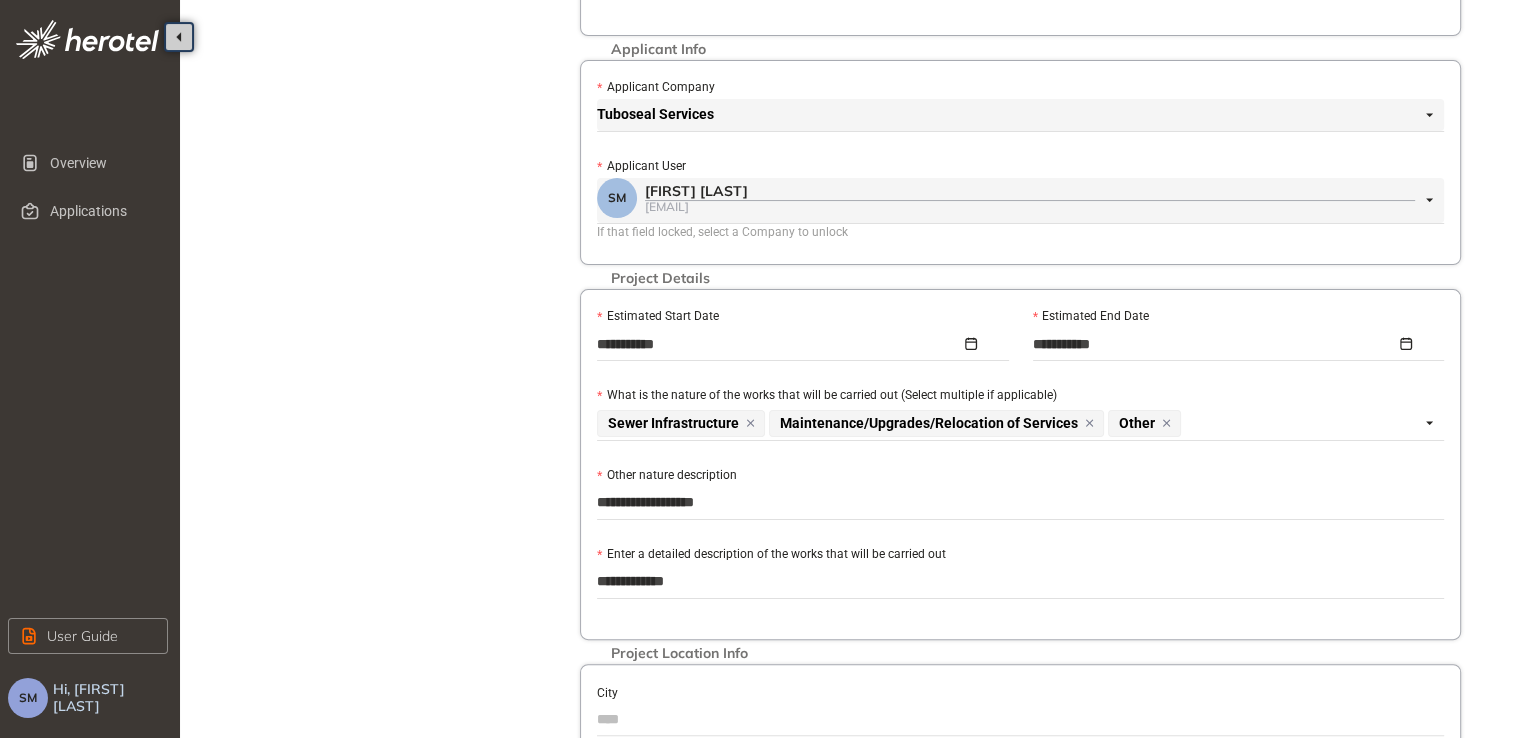 type on "**********" 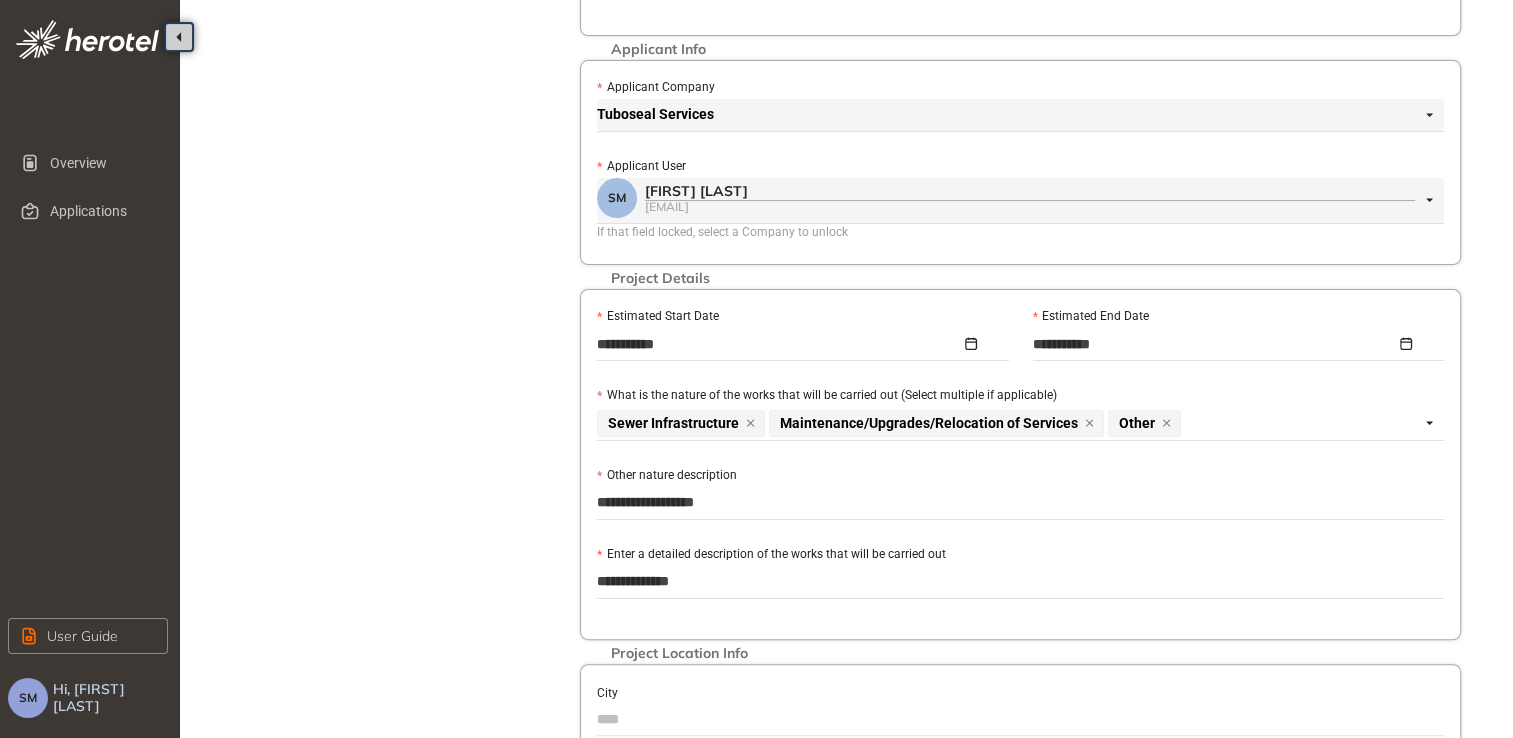 type on "**********" 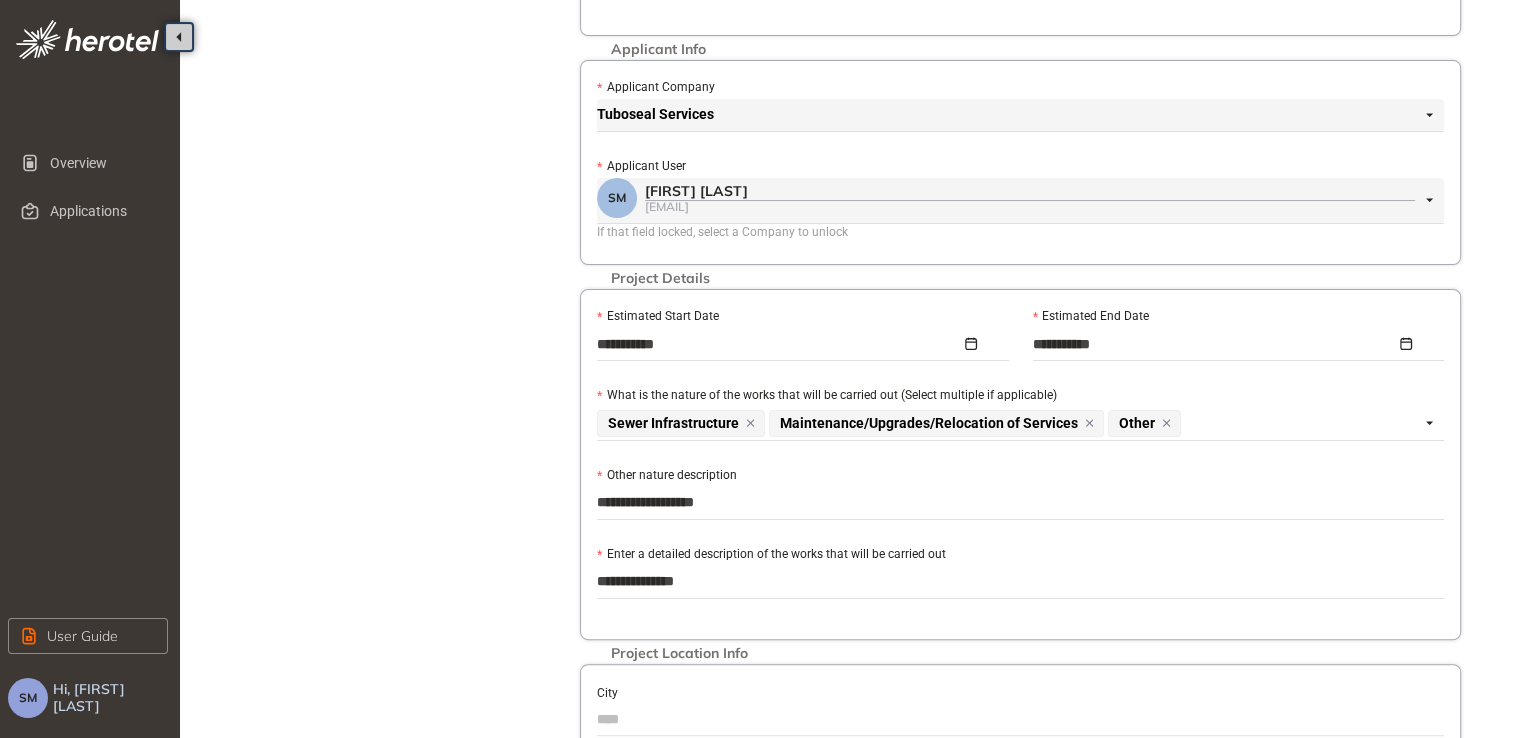 type on "**********" 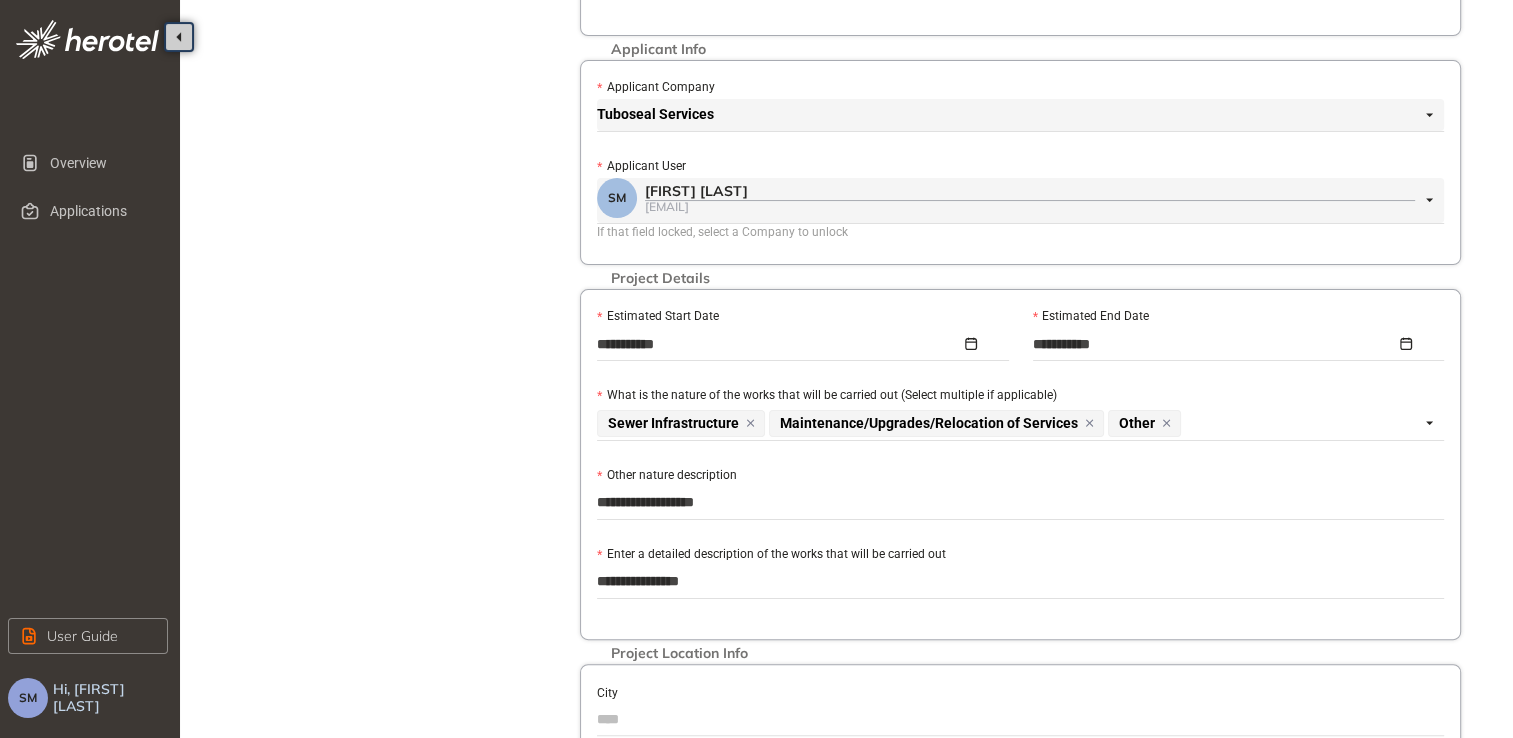 type on "**********" 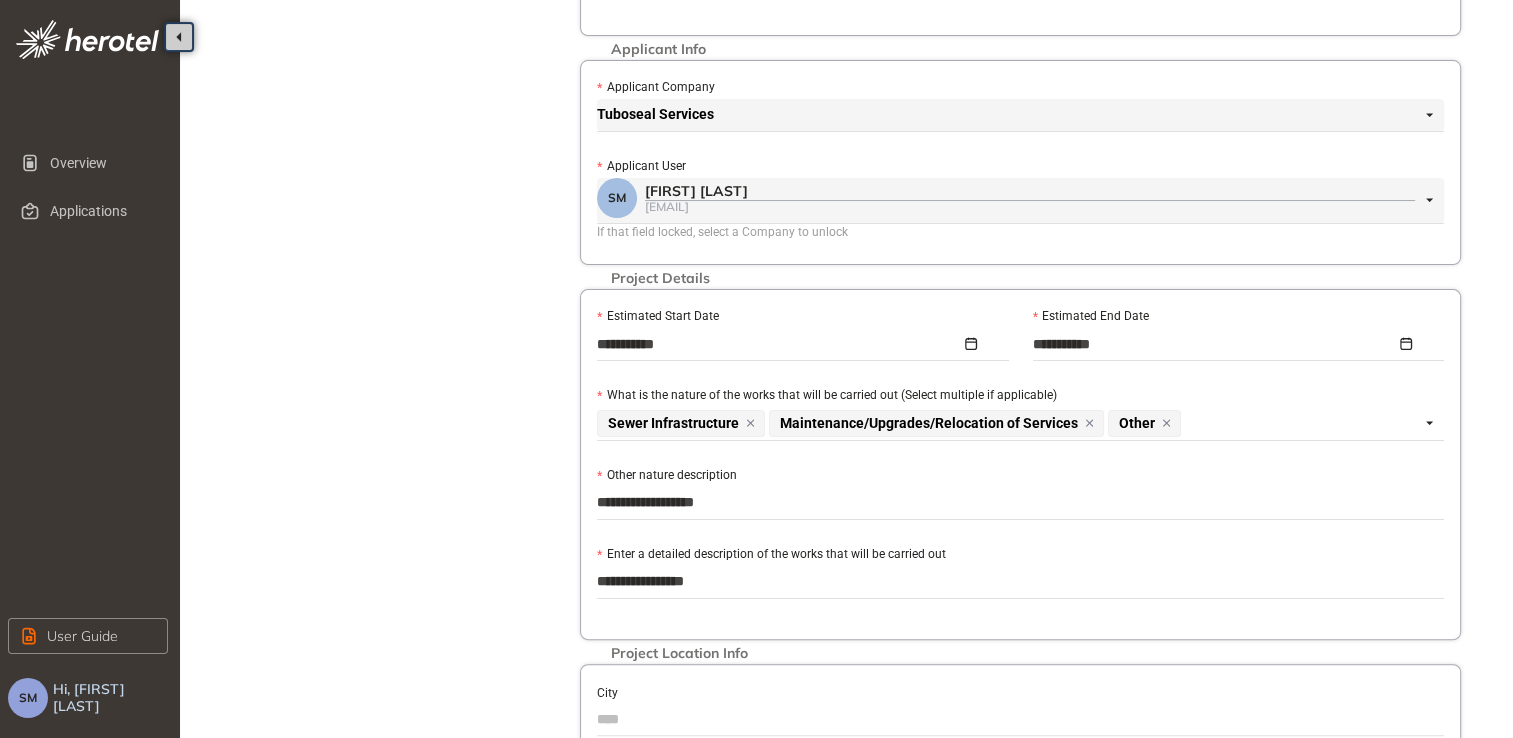 type on "**********" 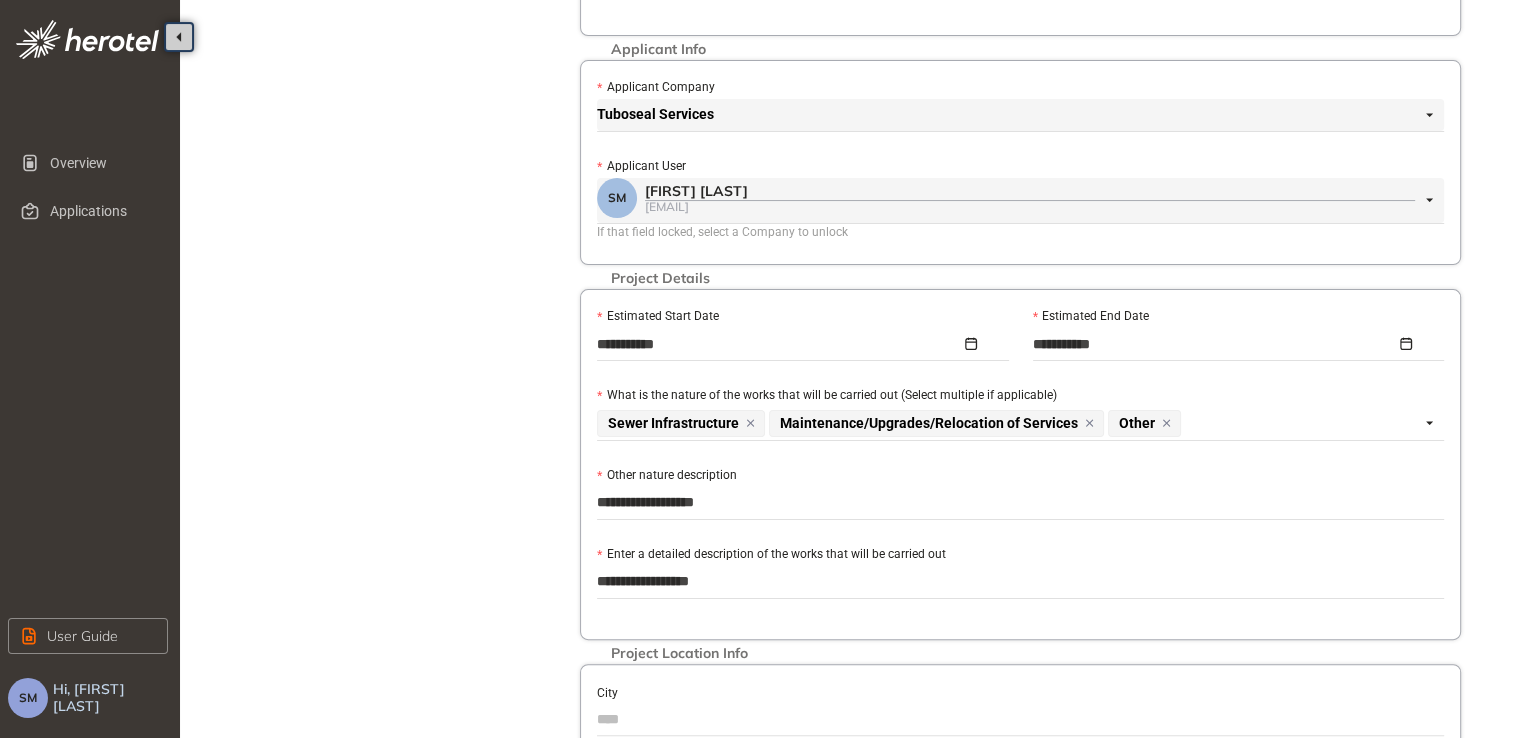 type on "**********" 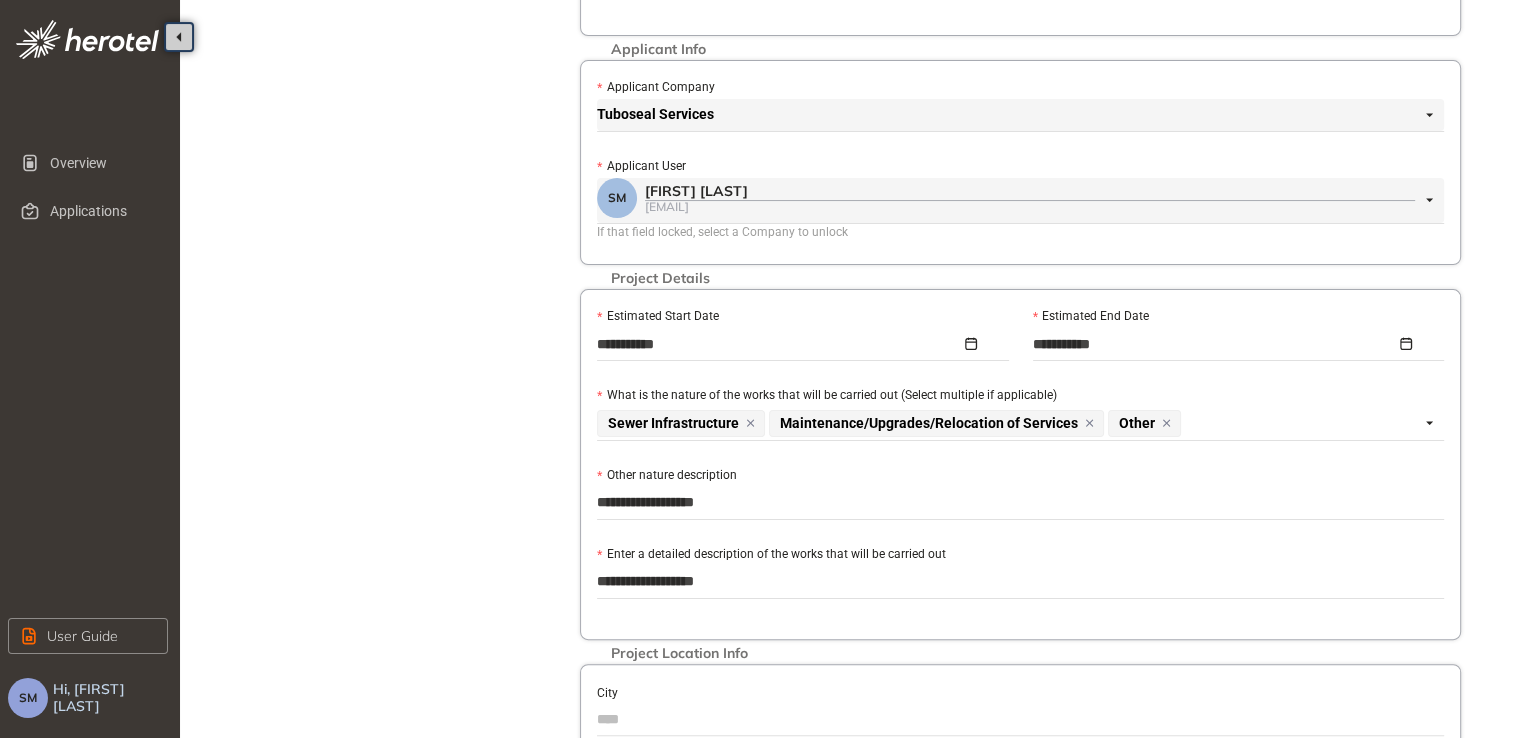 type on "**********" 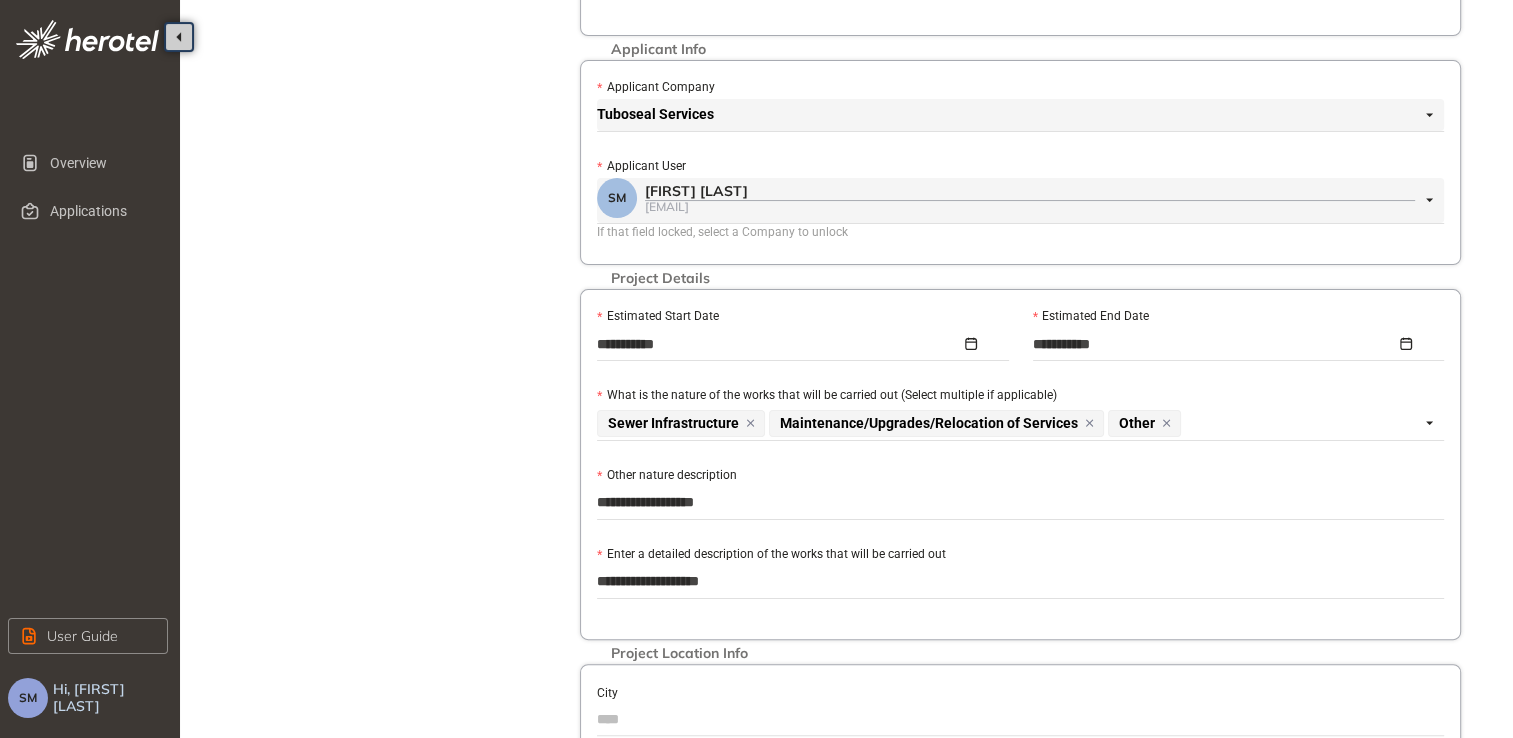 type on "**********" 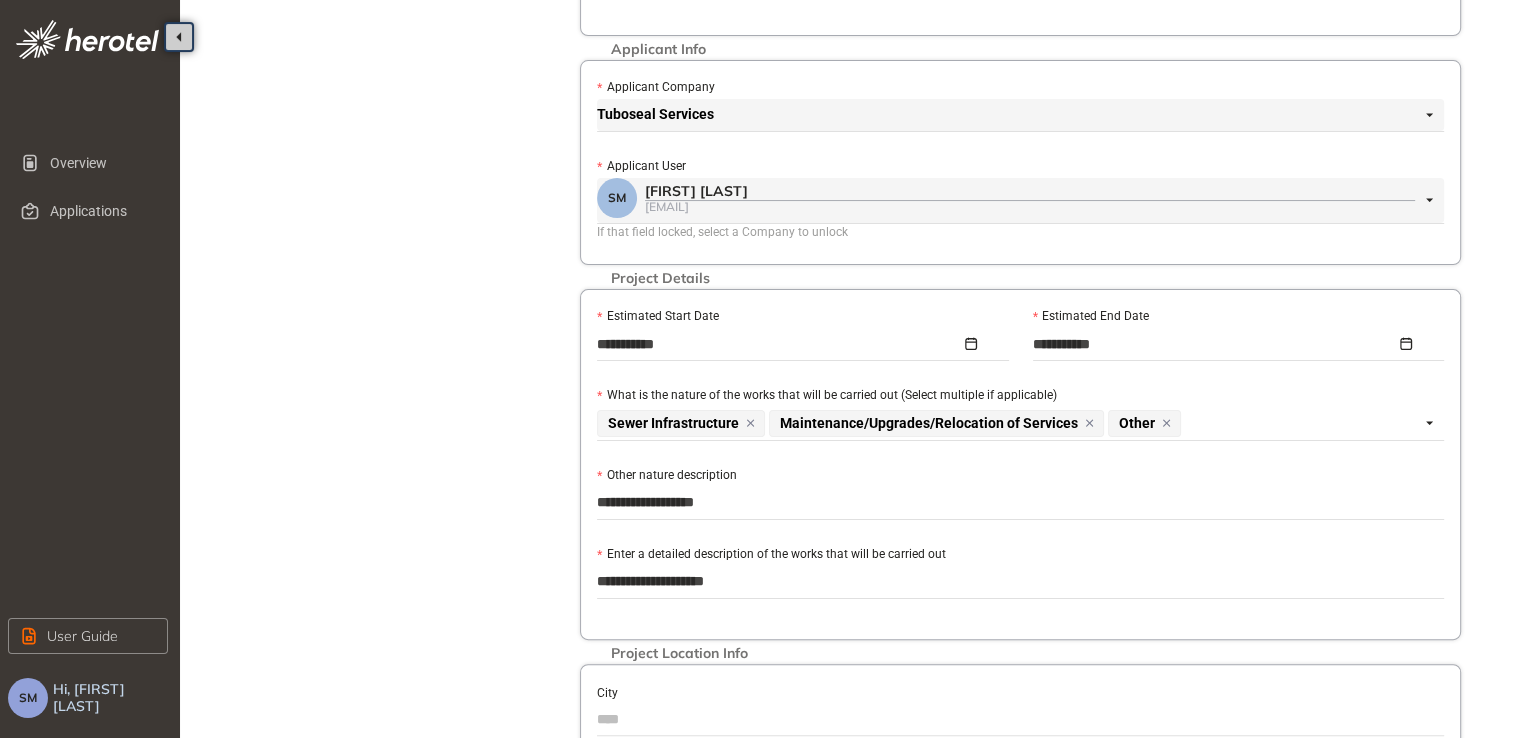 type on "**********" 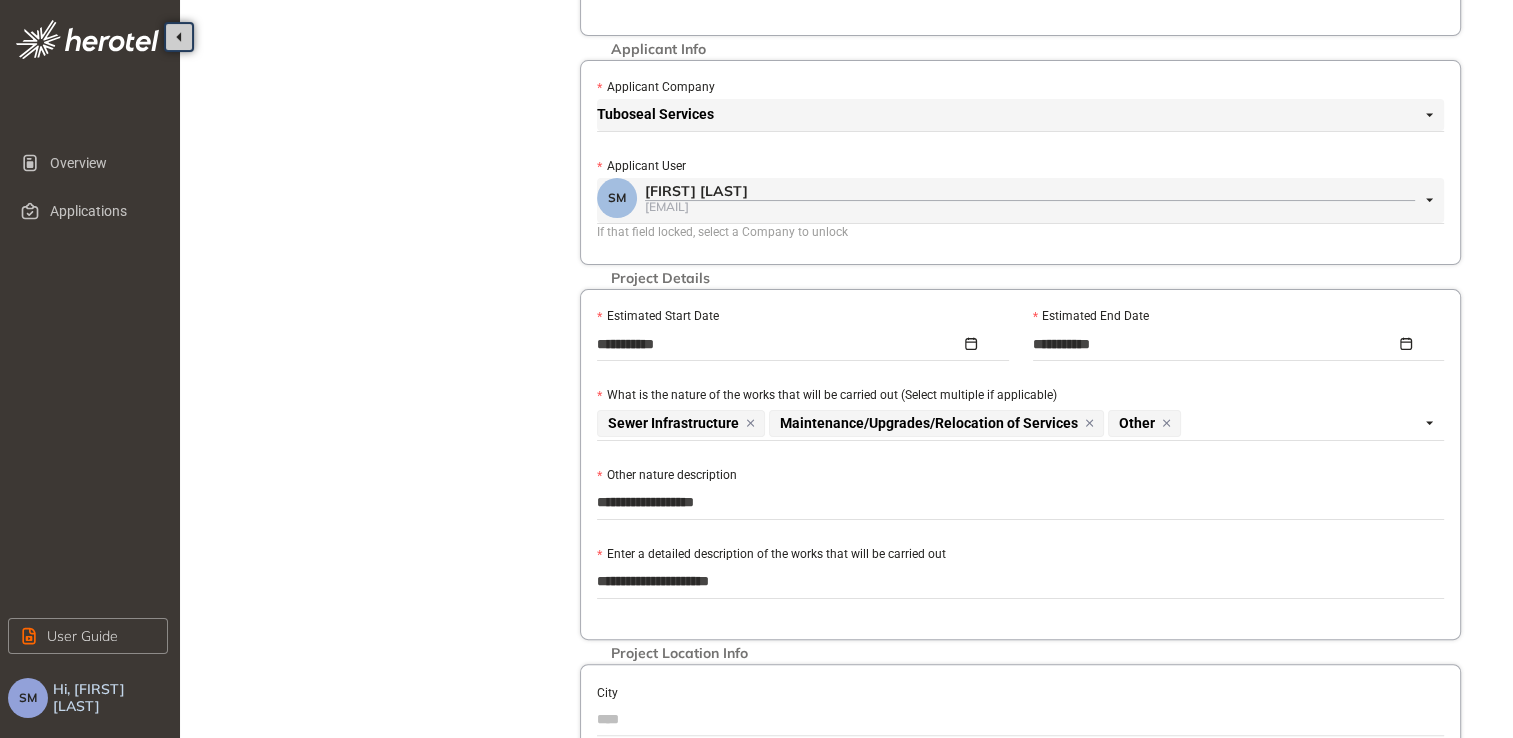 type on "**********" 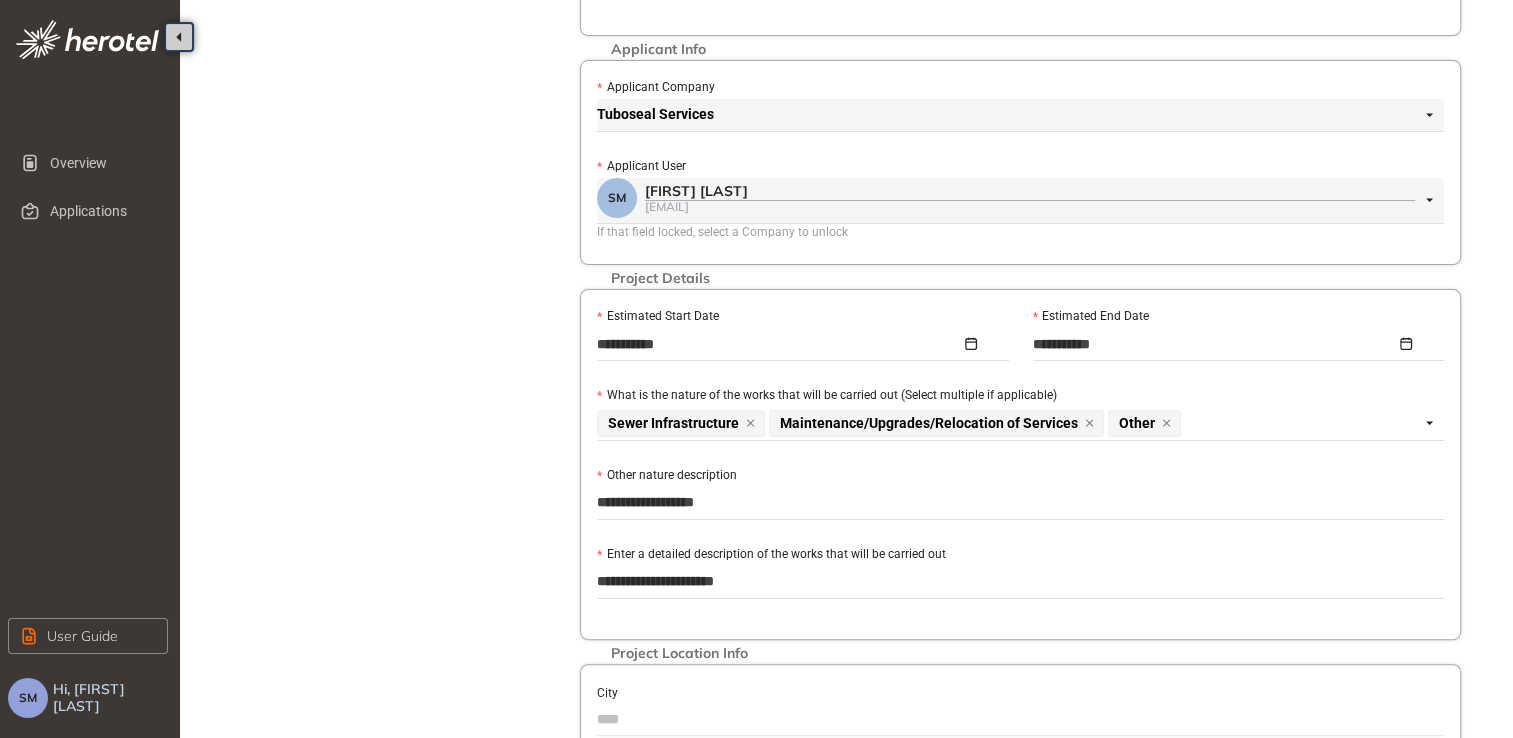 type on "**********" 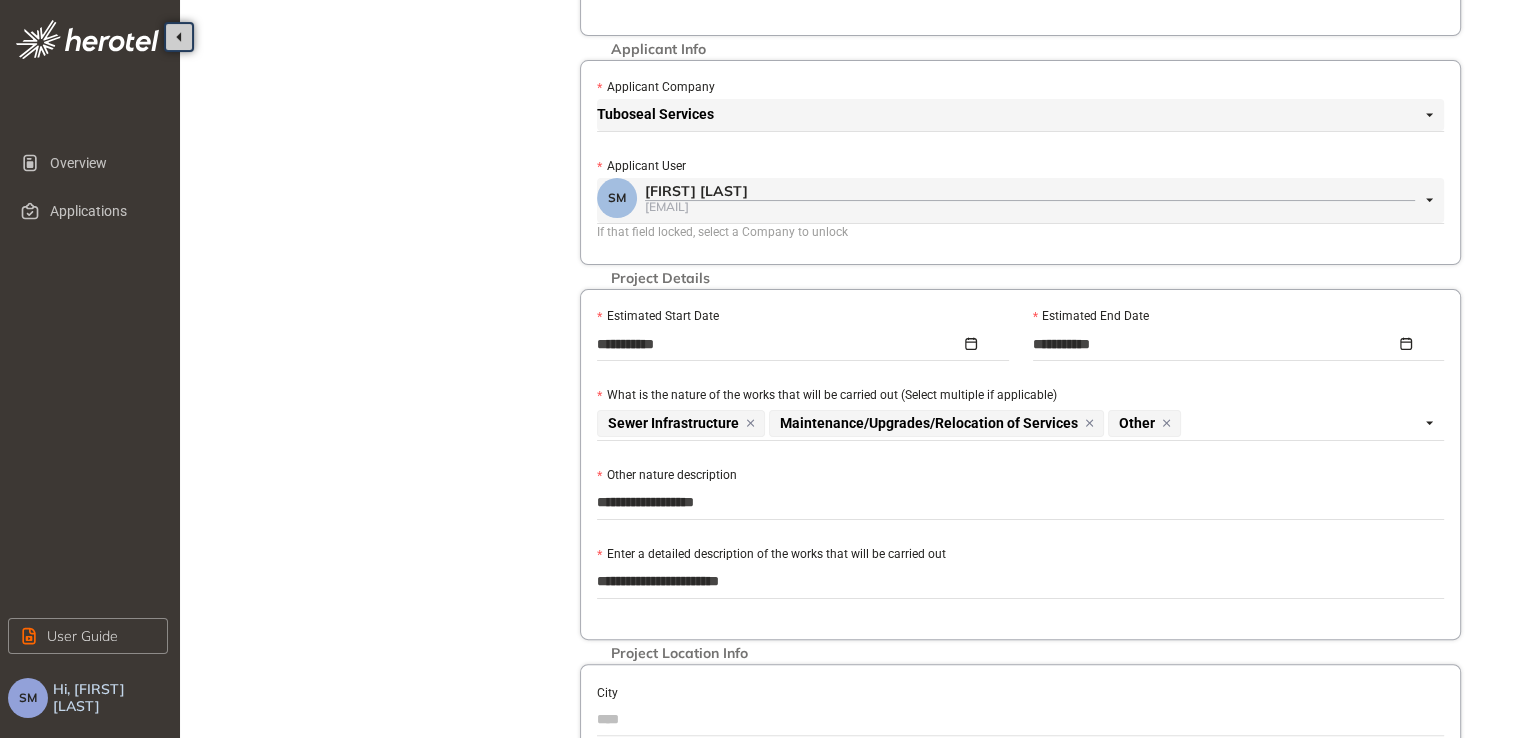 type on "**********" 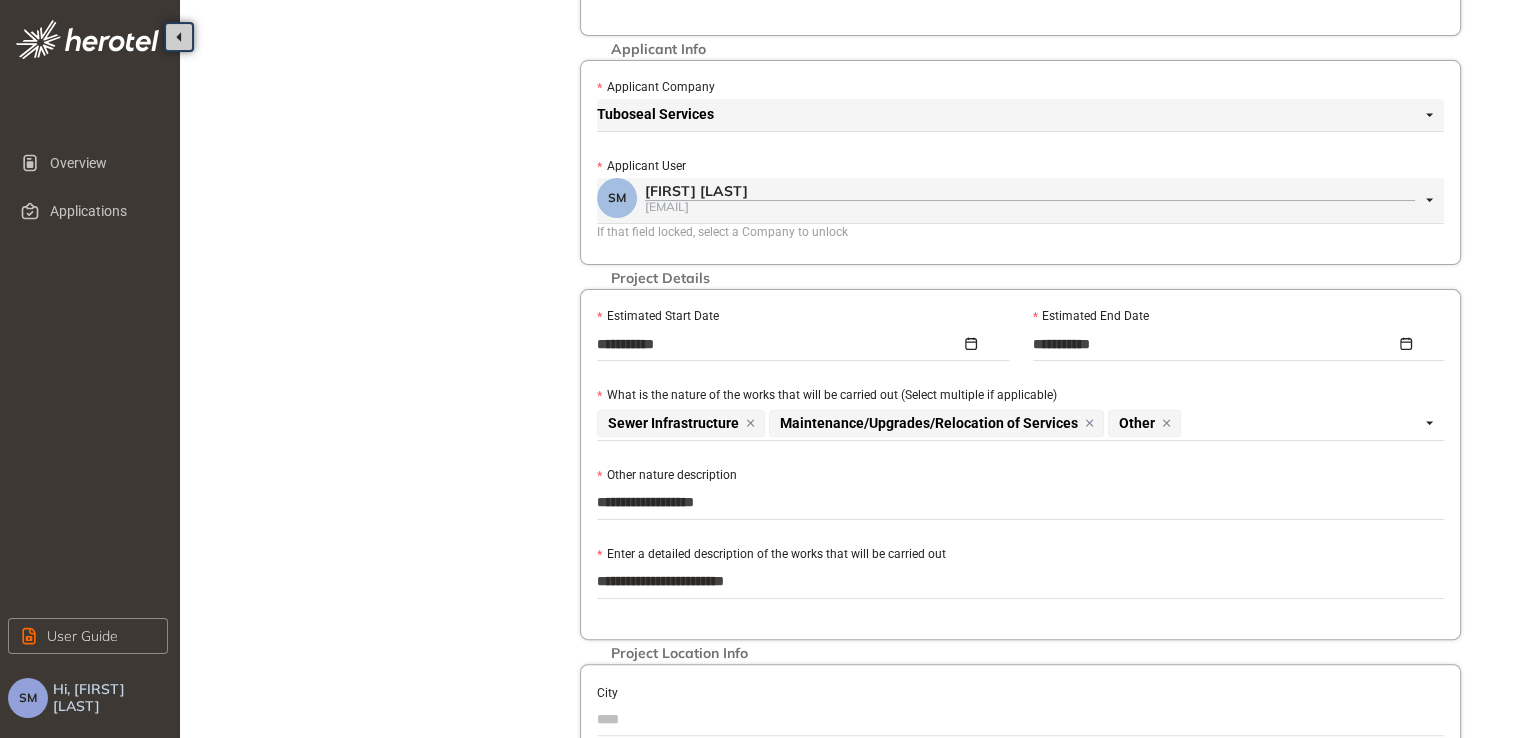 type on "**********" 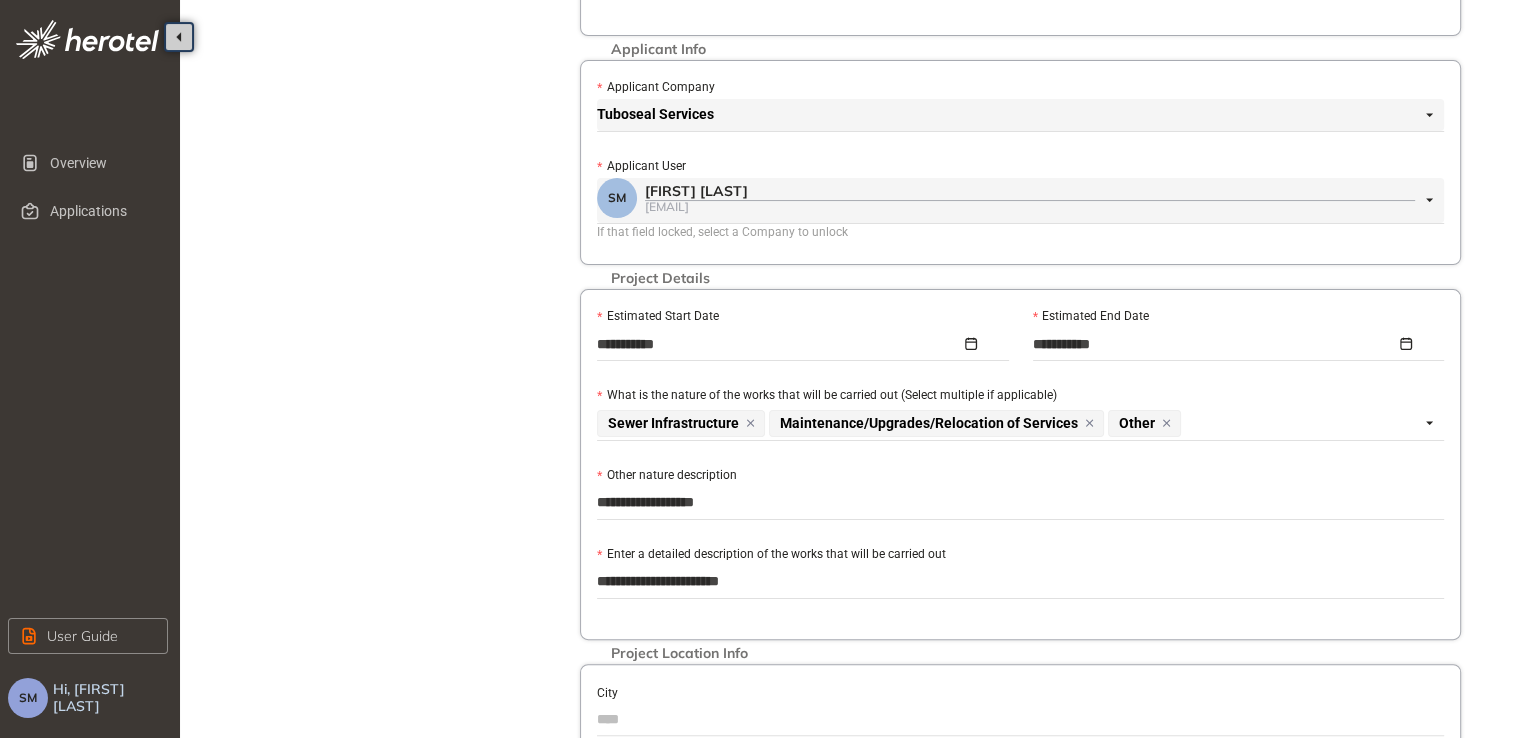 type on "**********" 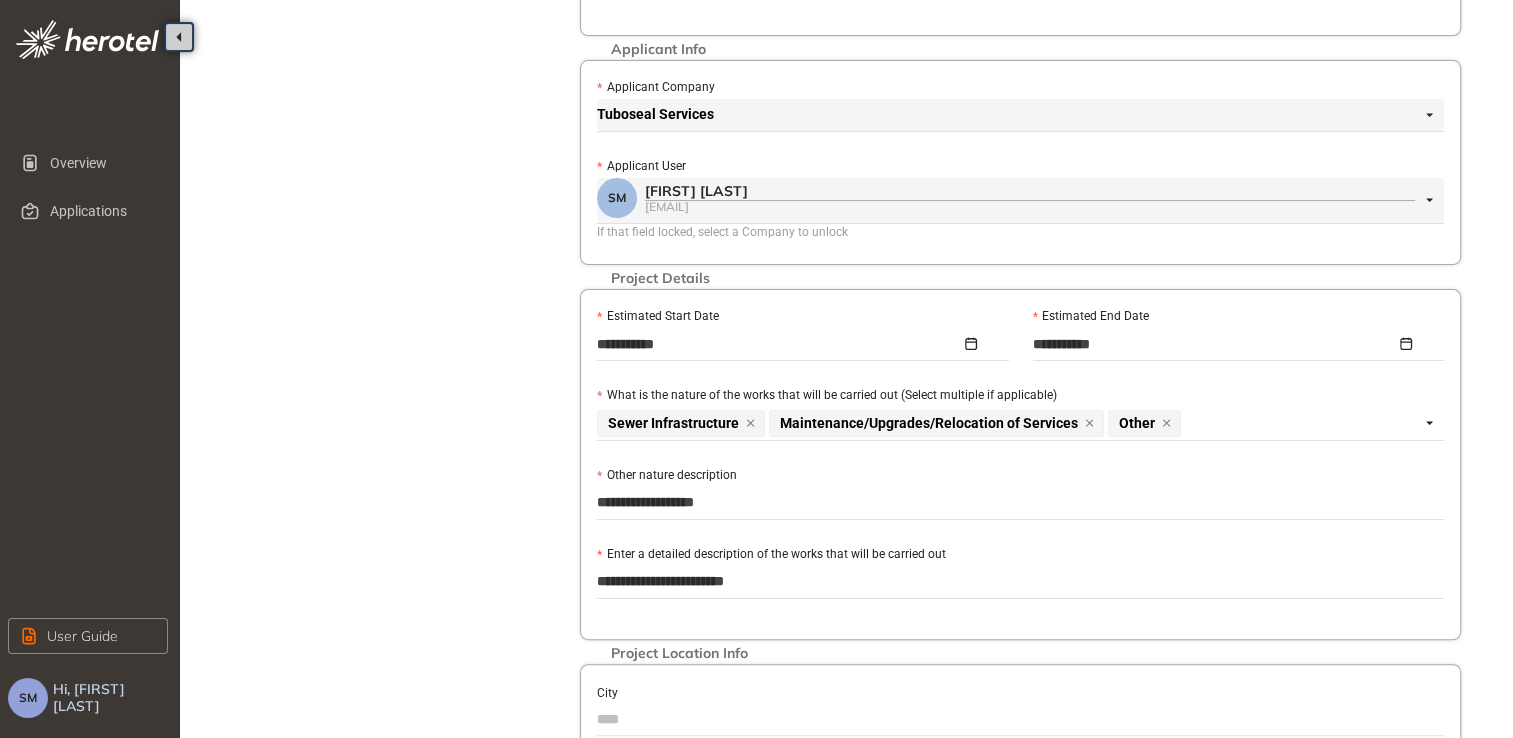 type on "**********" 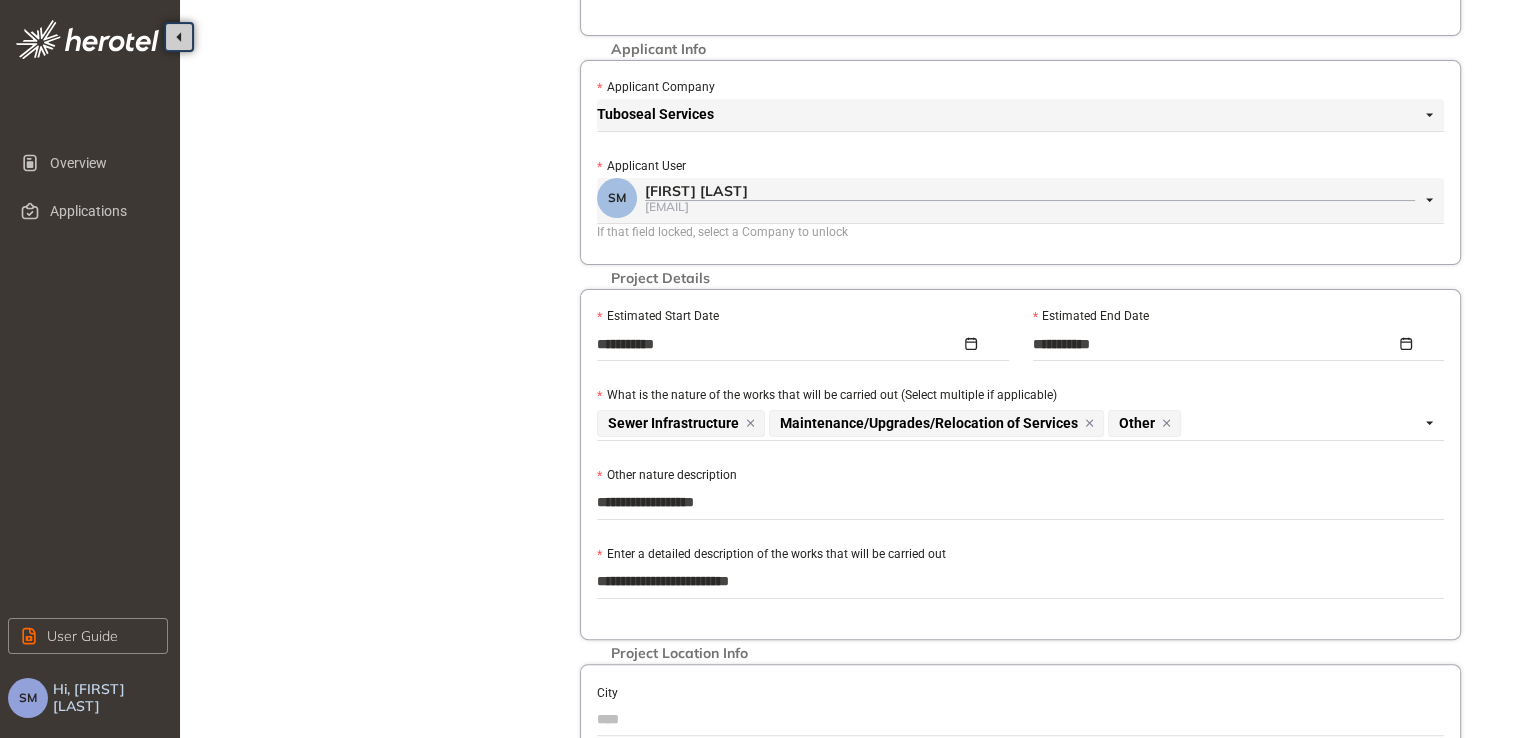type on "**********" 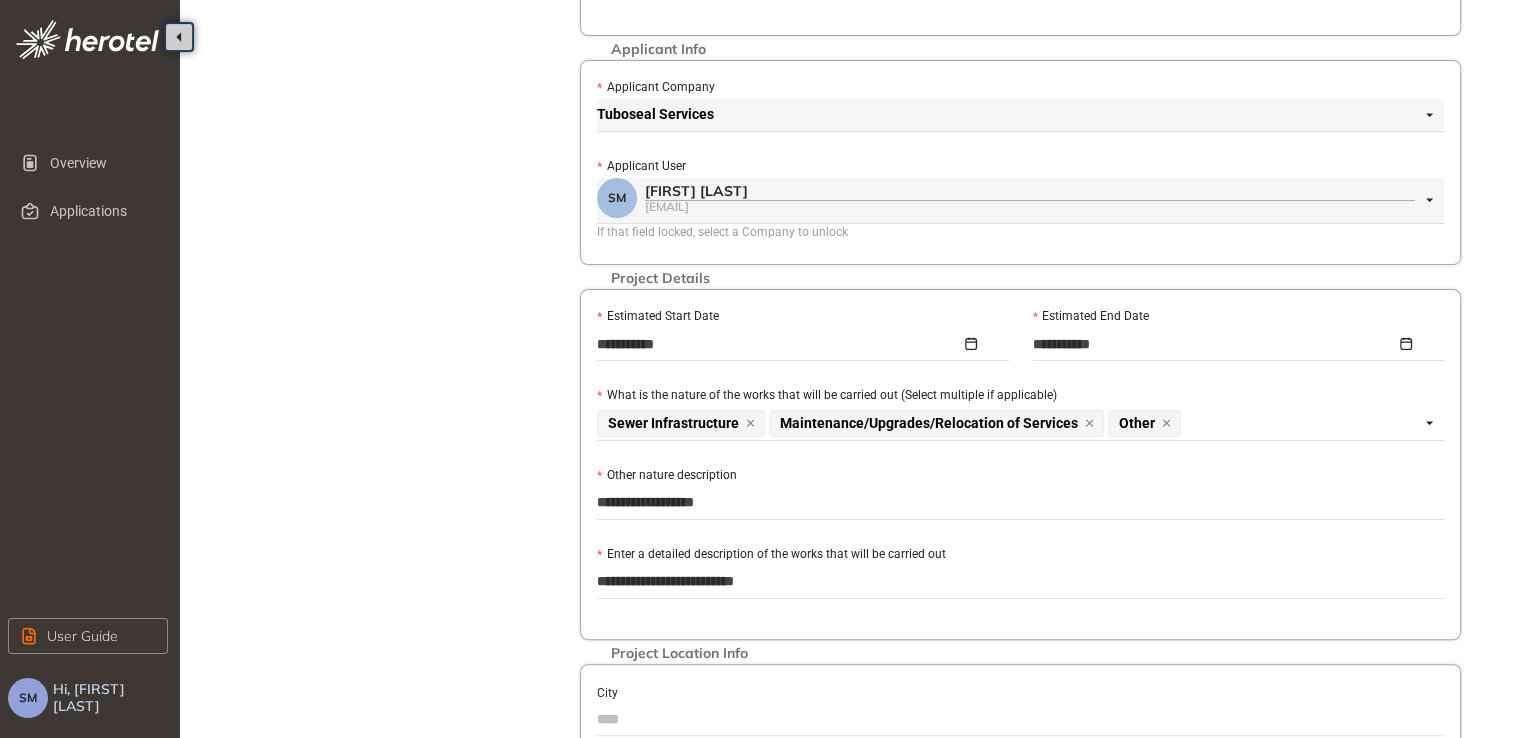 type on "**********" 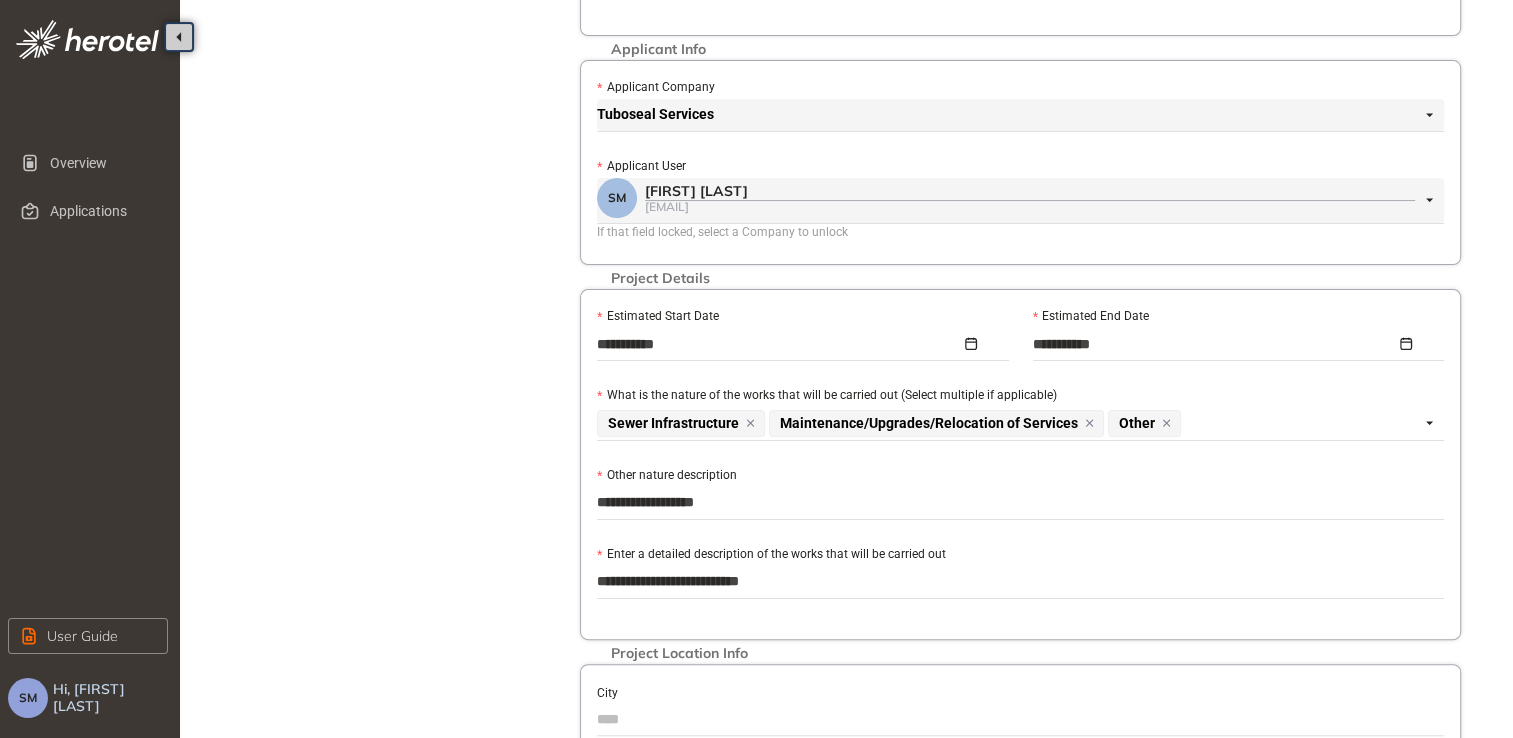 type on "**********" 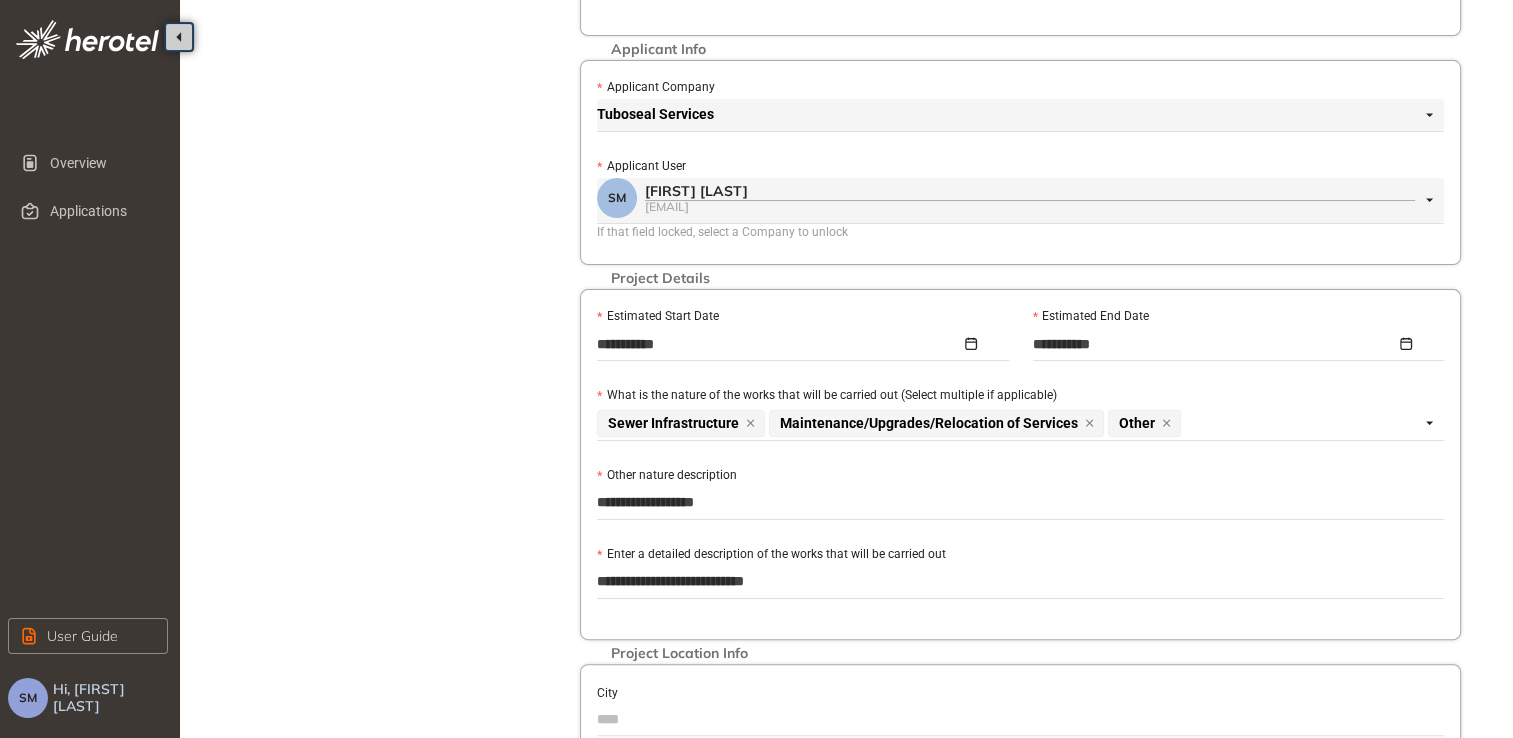 type on "**********" 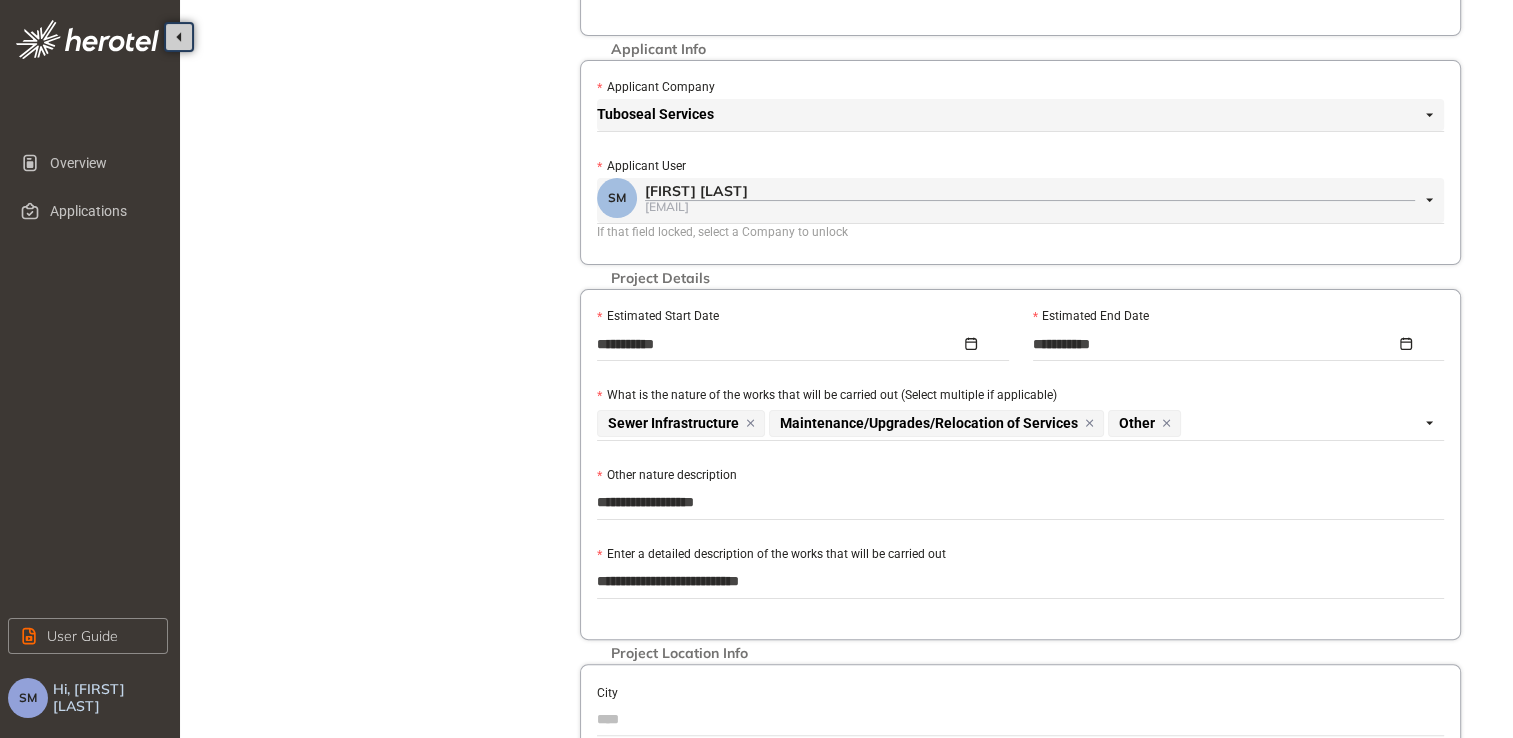 type on "**********" 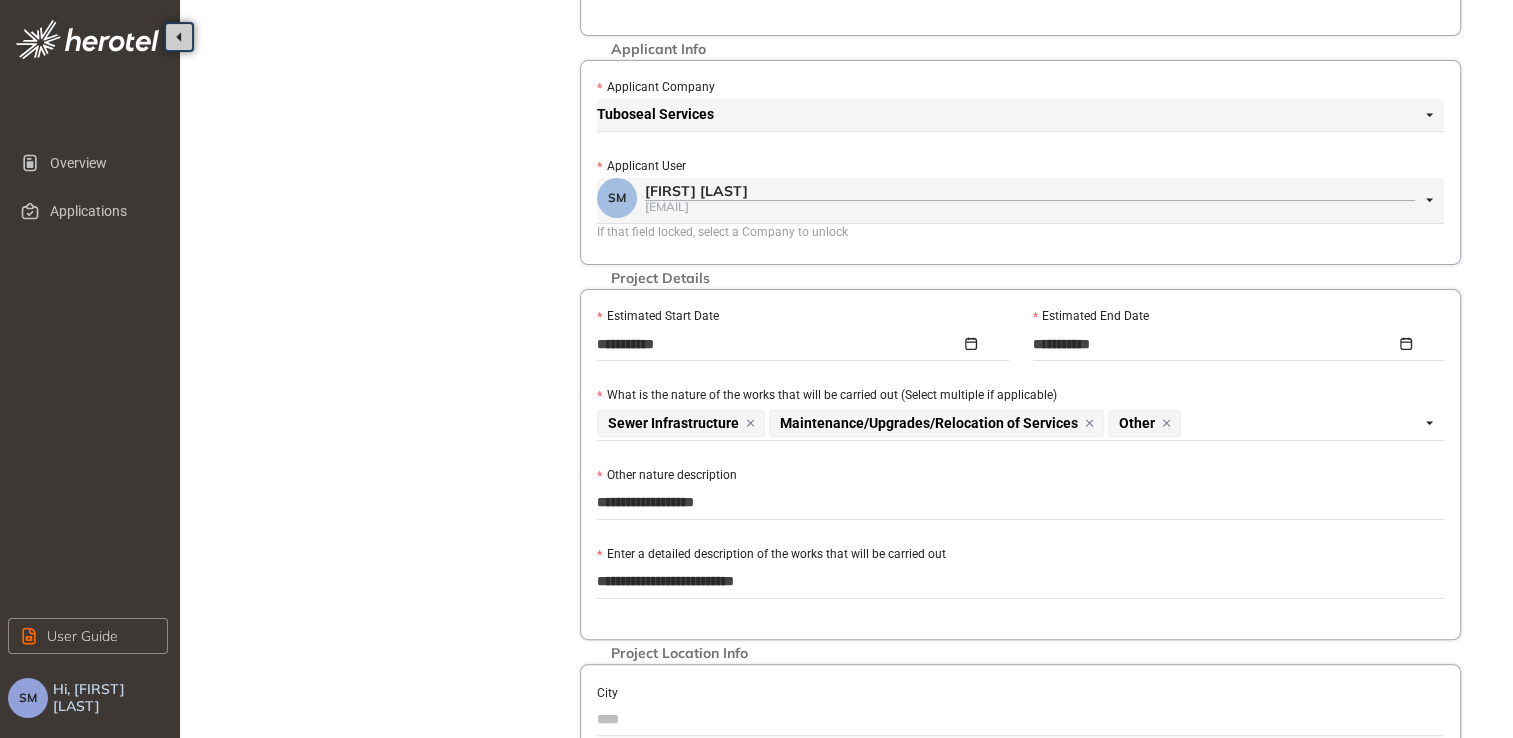 type on "**********" 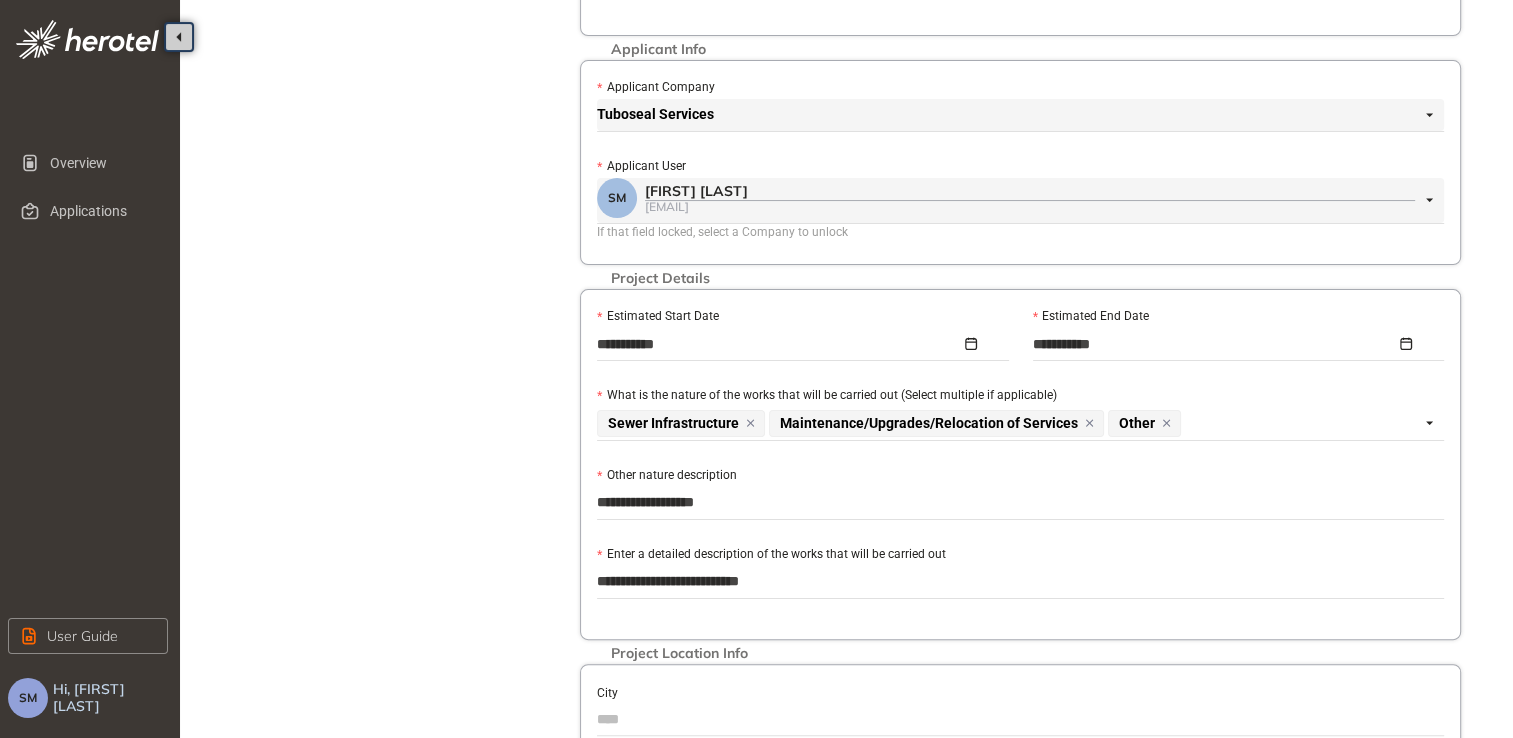 type on "**********" 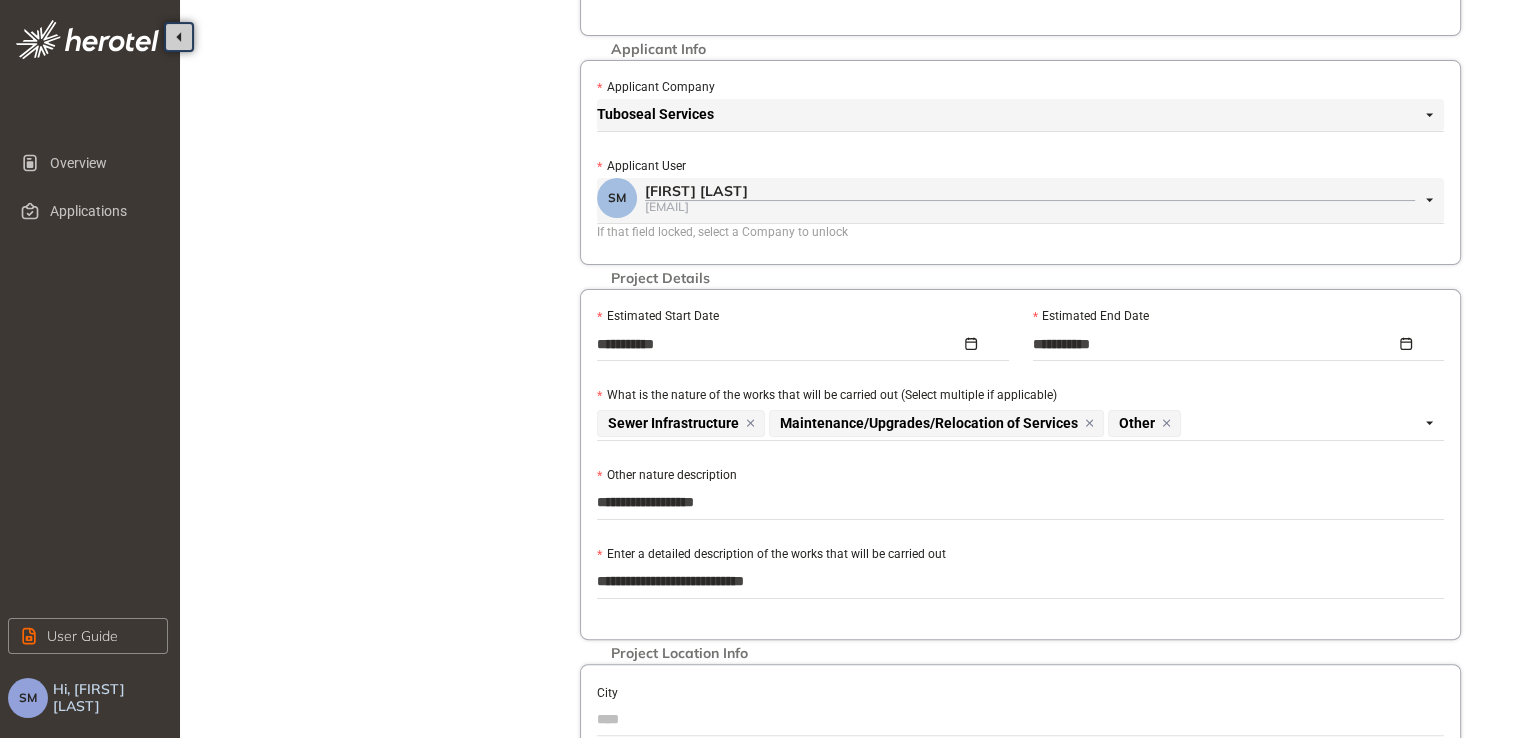 type on "**********" 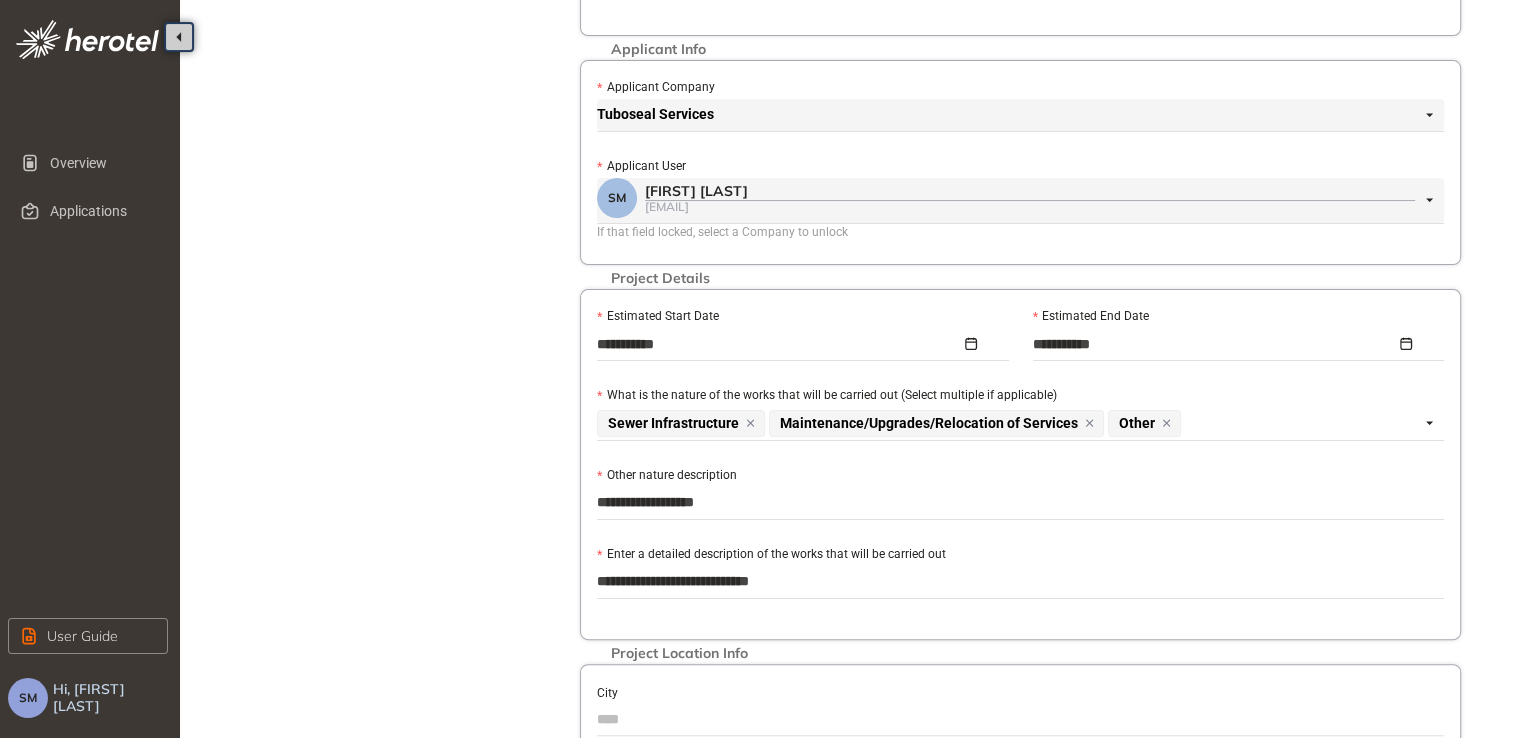 type on "**********" 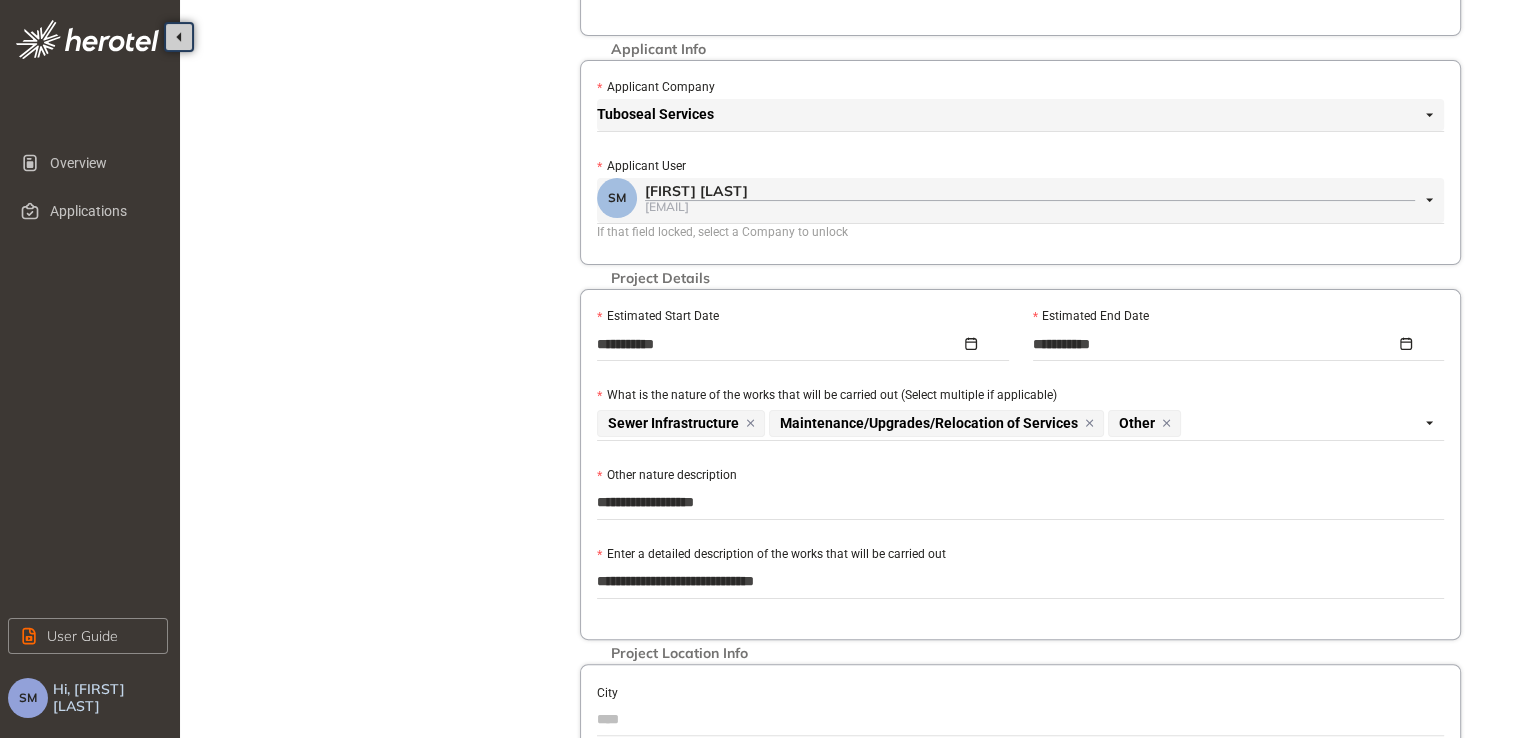 type on "**********" 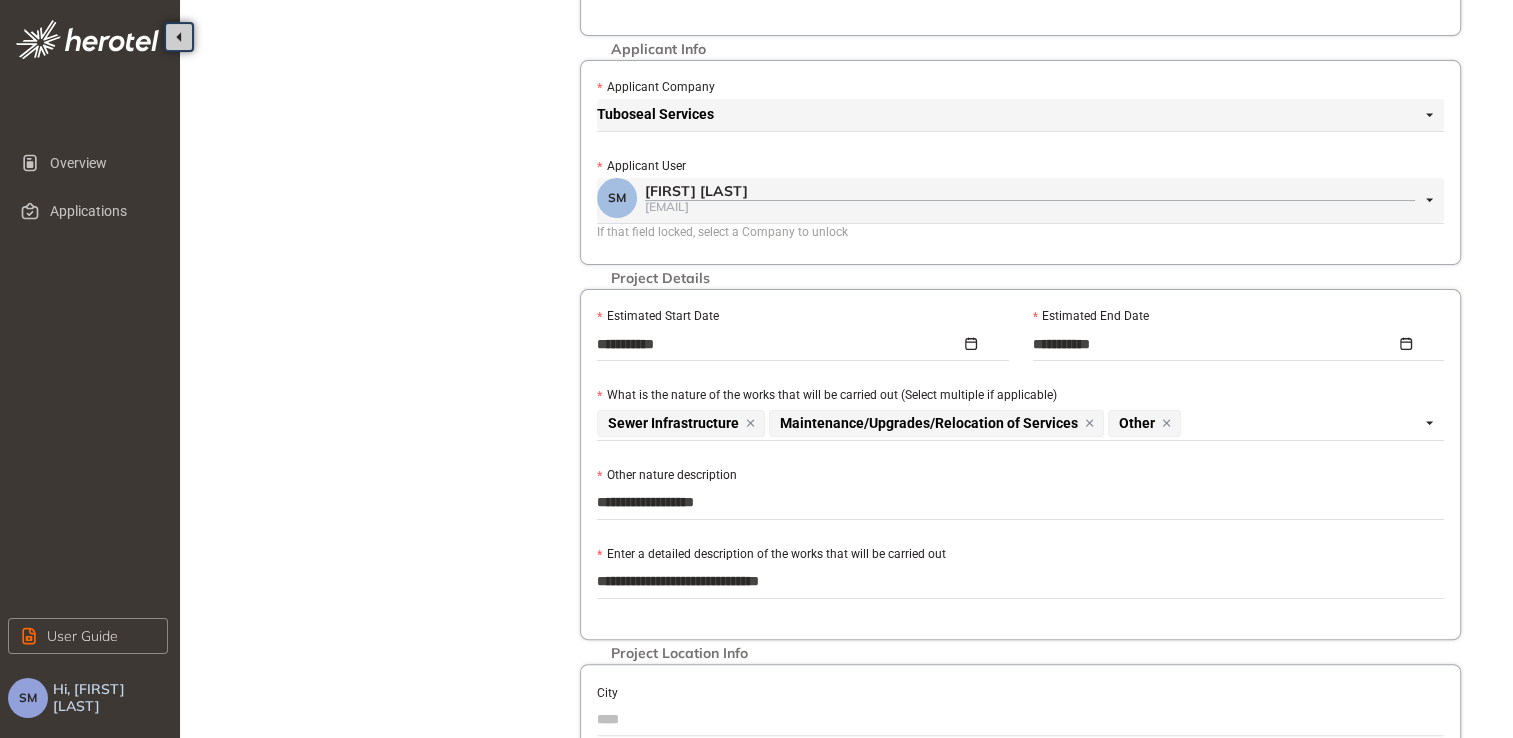 type on "**********" 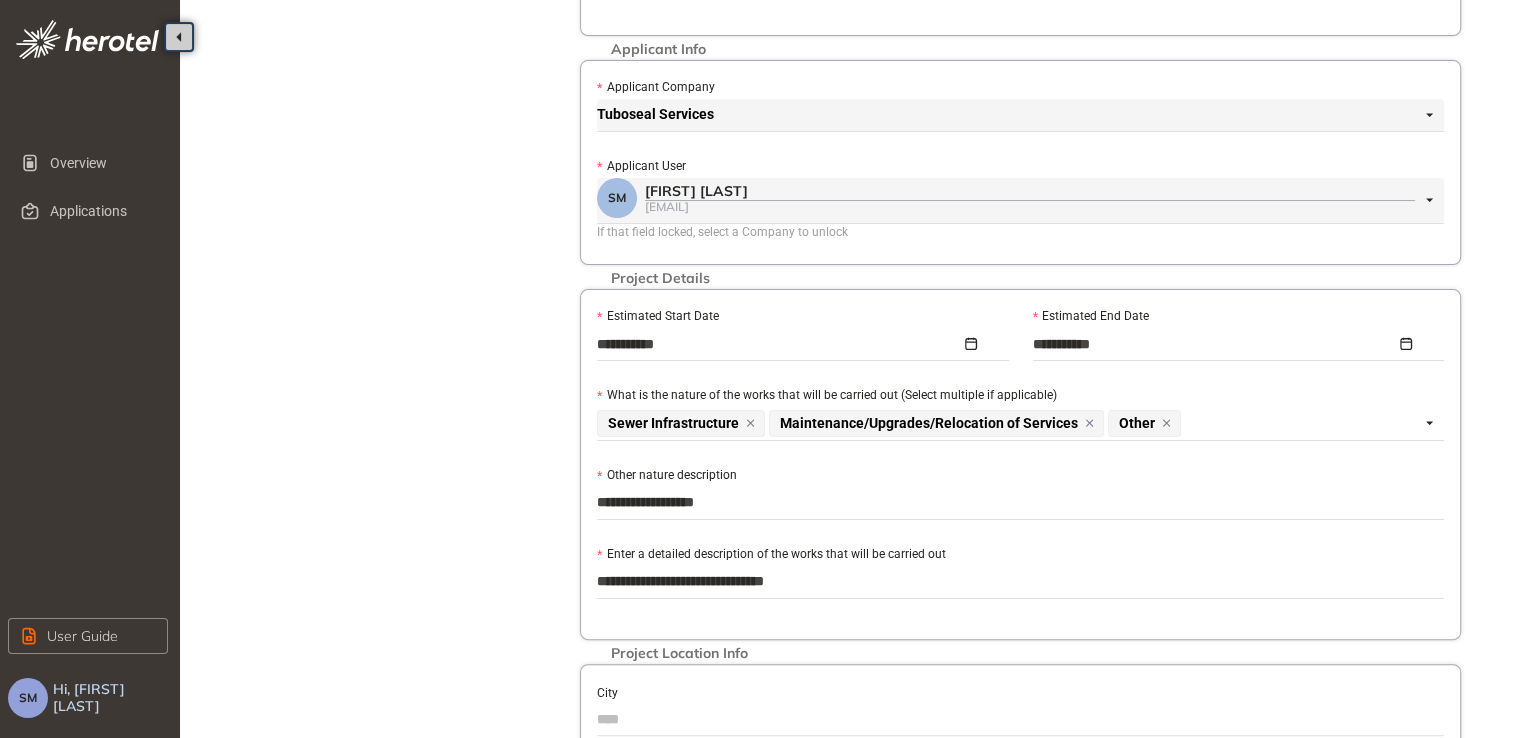type on "**********" 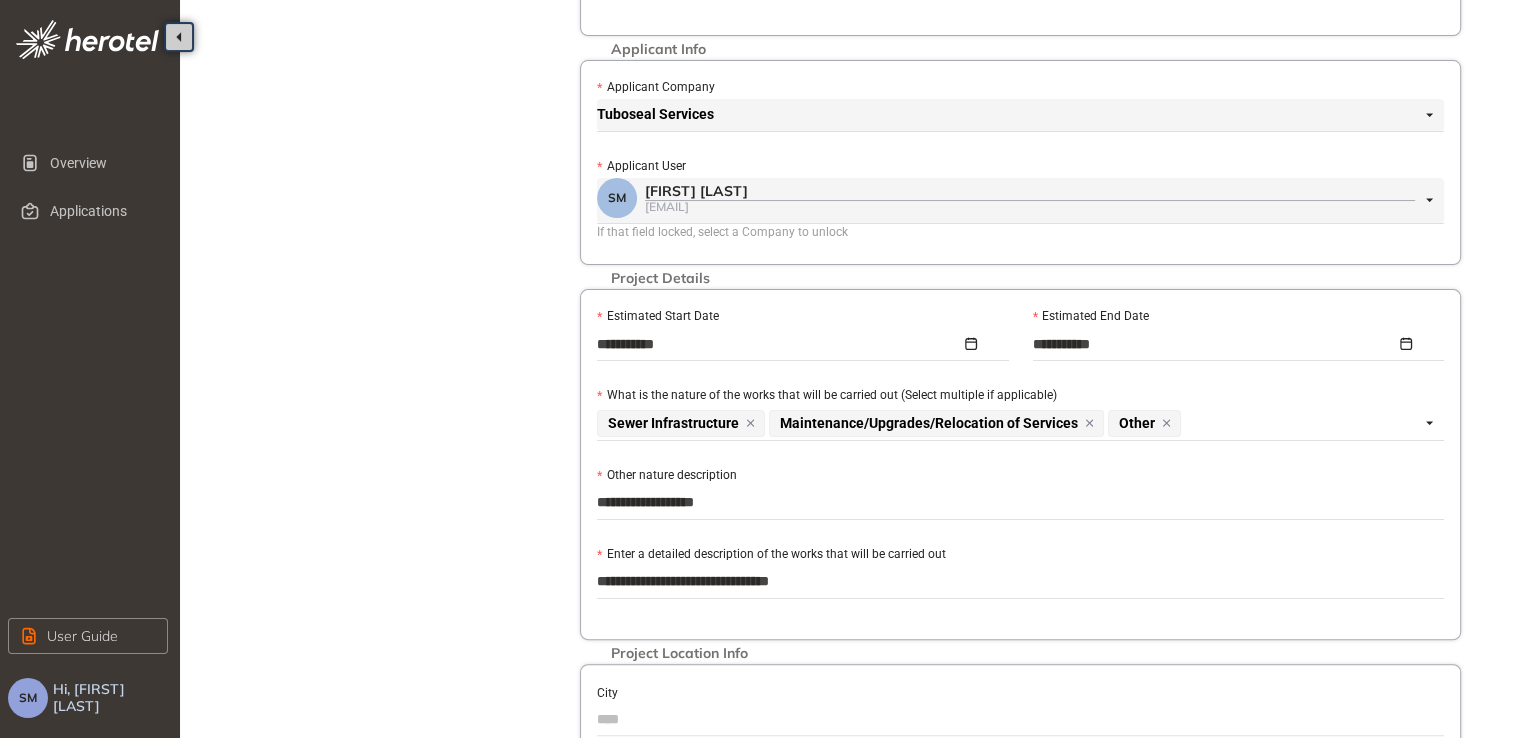 type on "**********" 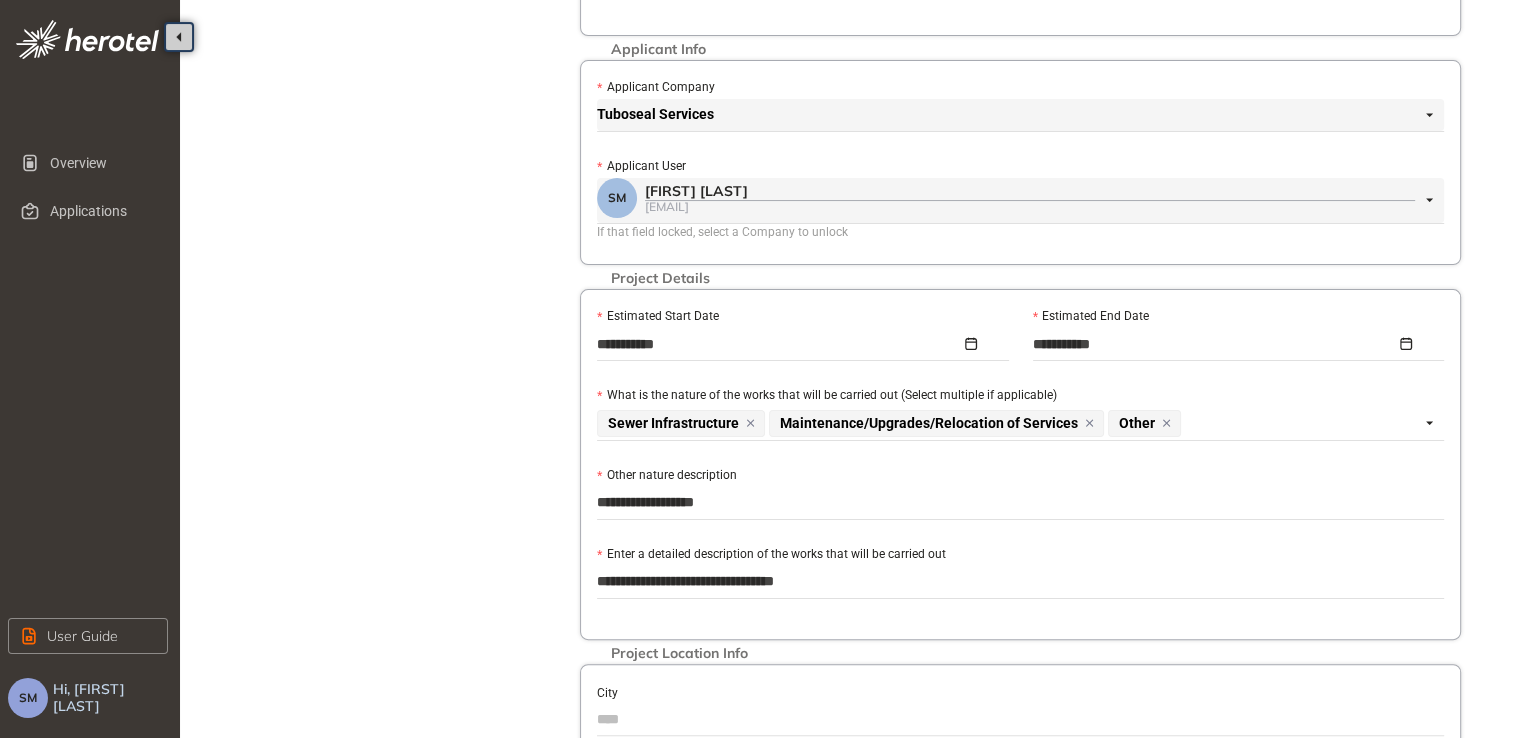 type on "**********" 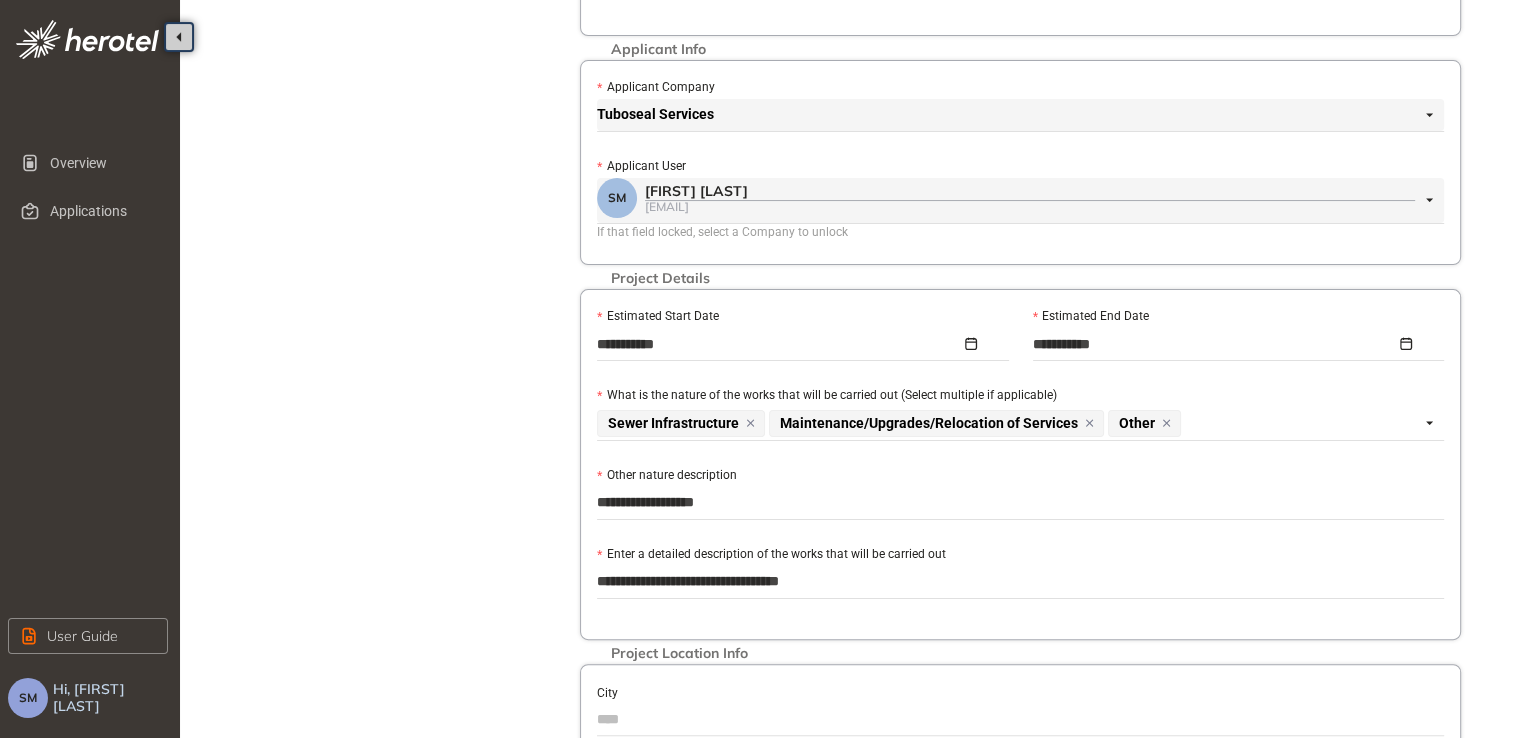 type on "**********" 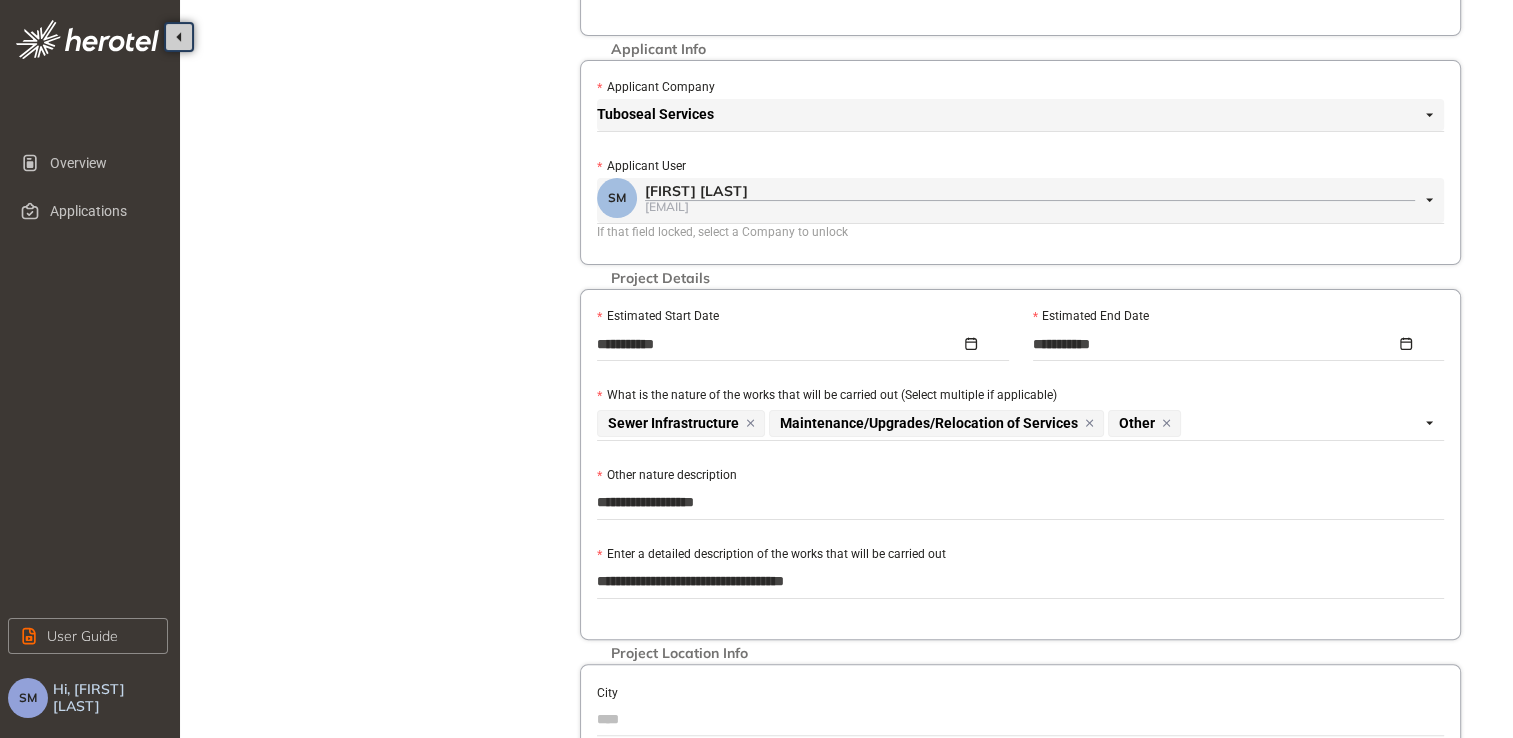 type on "**********" 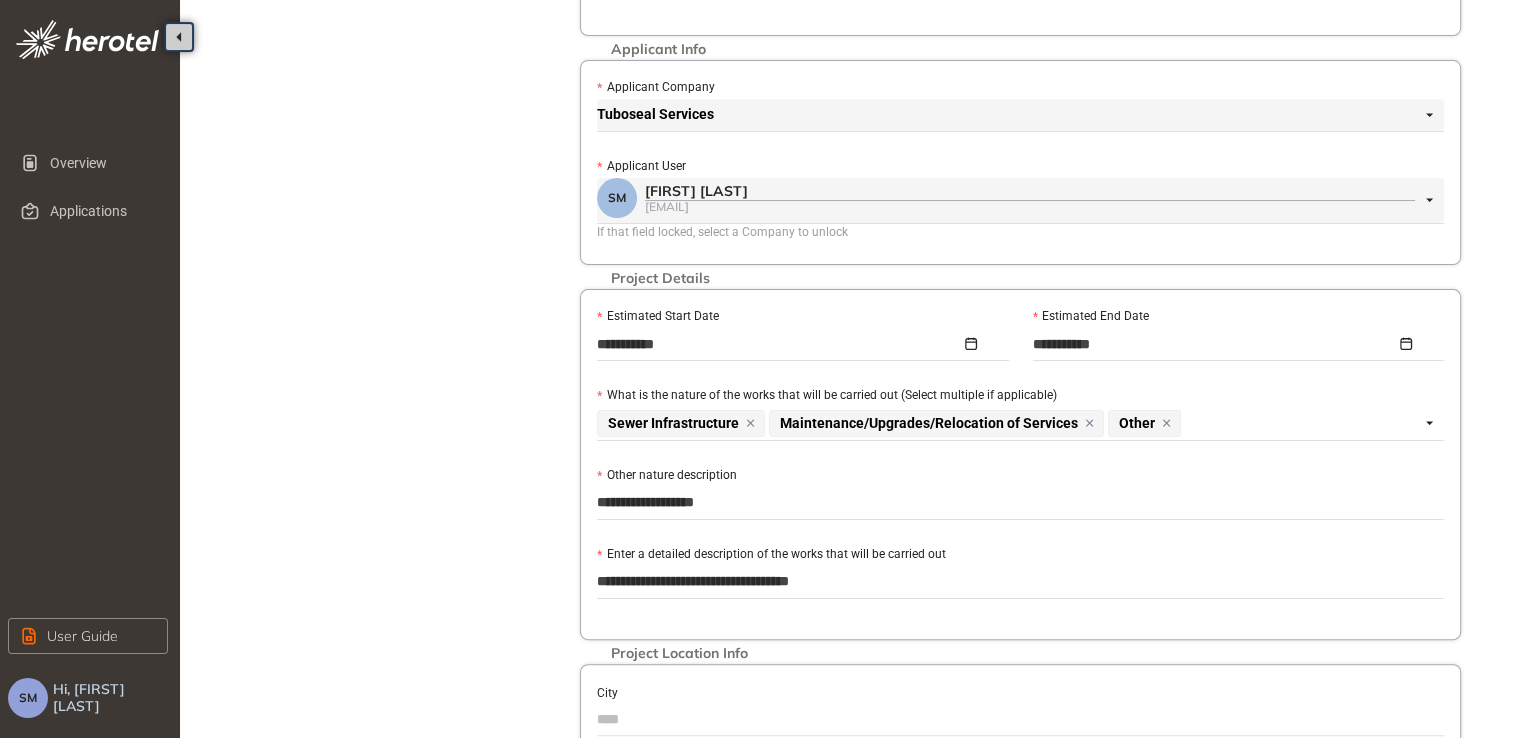 type on "**********" 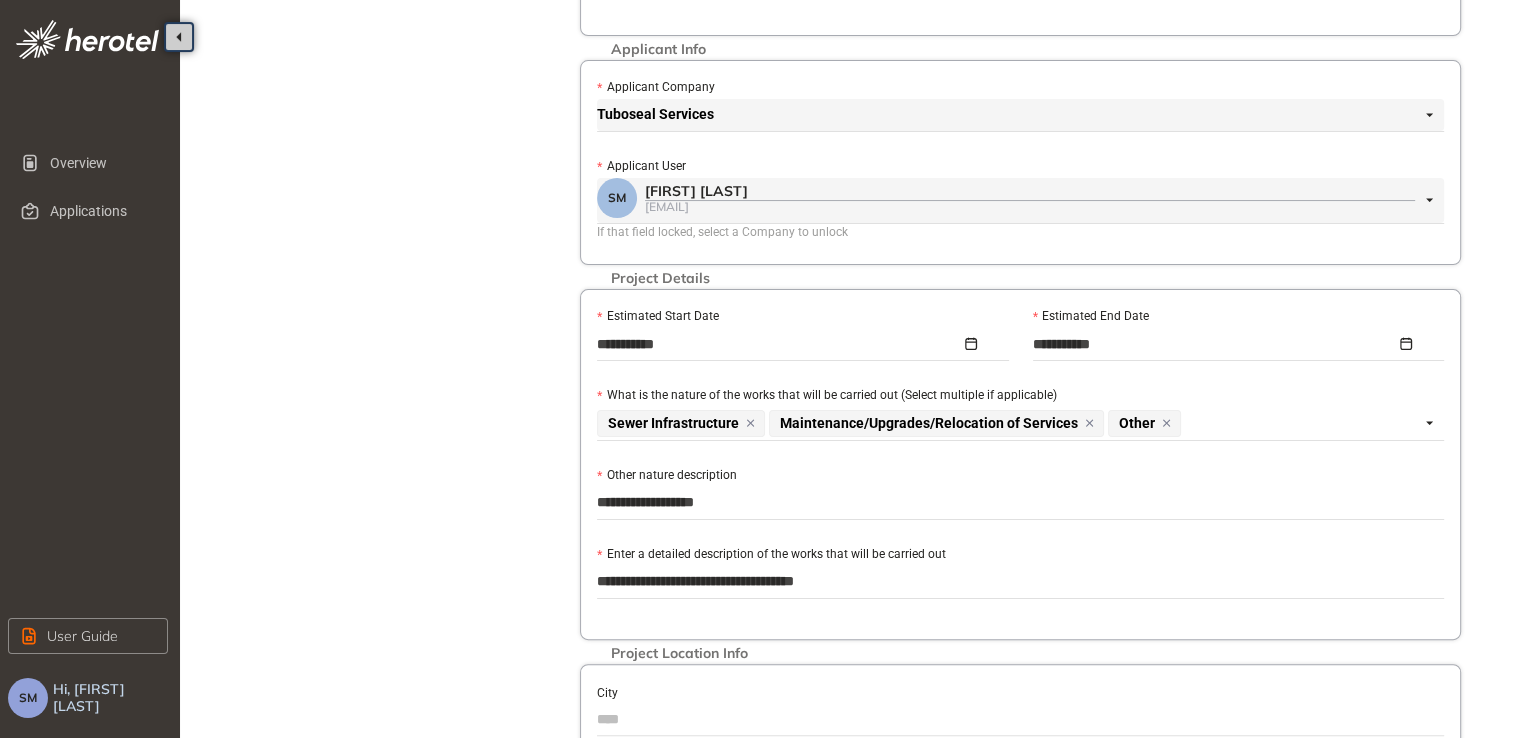 type on "**********" 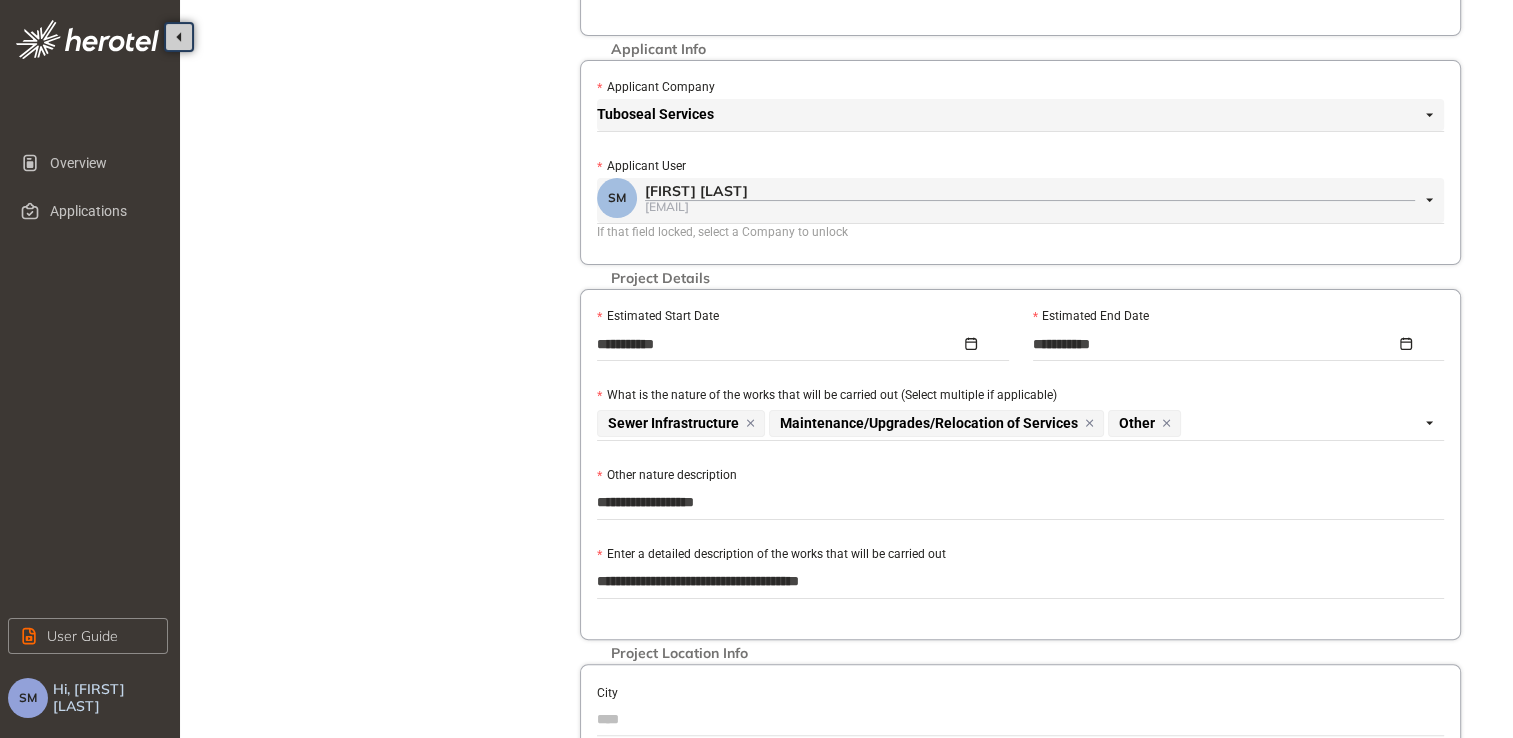 type on "**********" 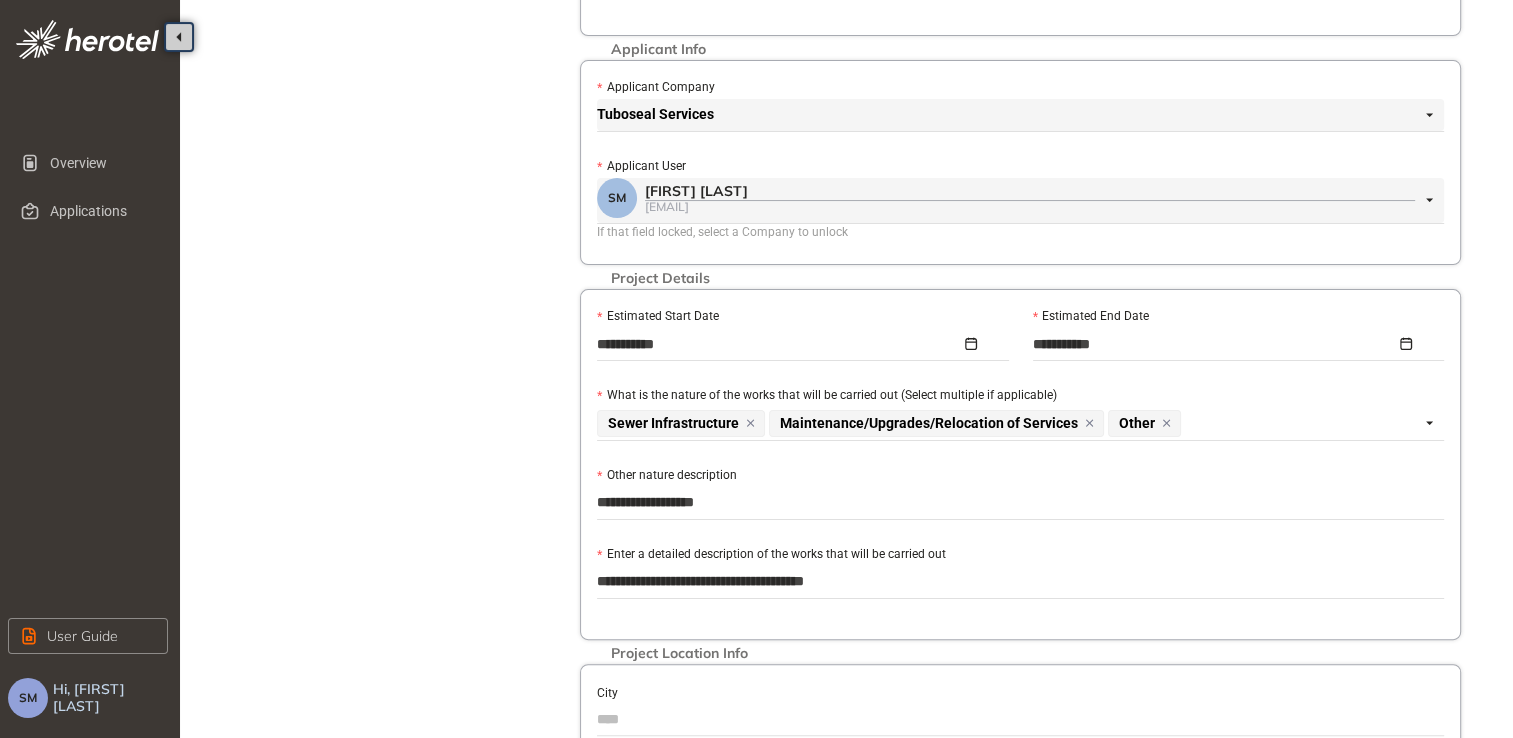 type on "**********" 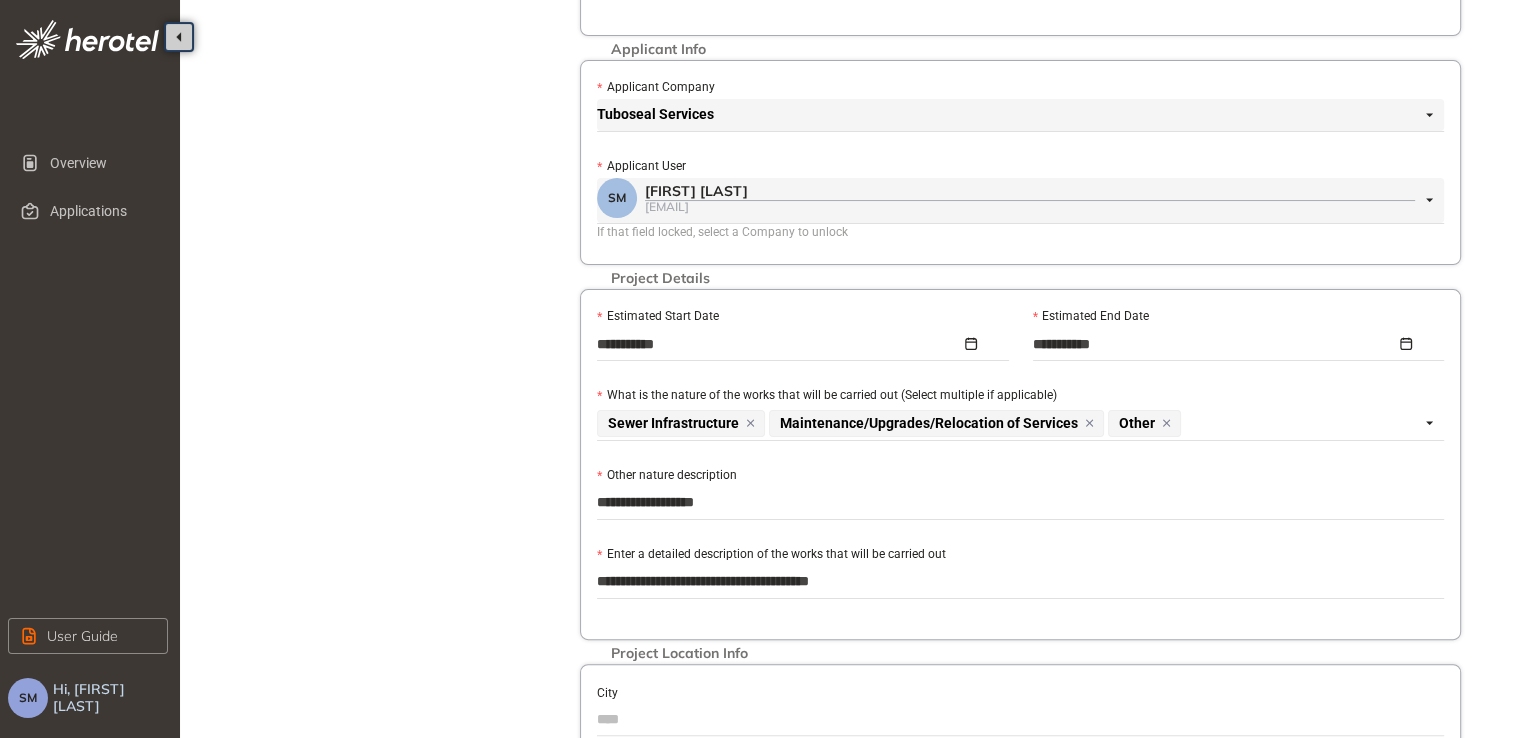 type on "**********" 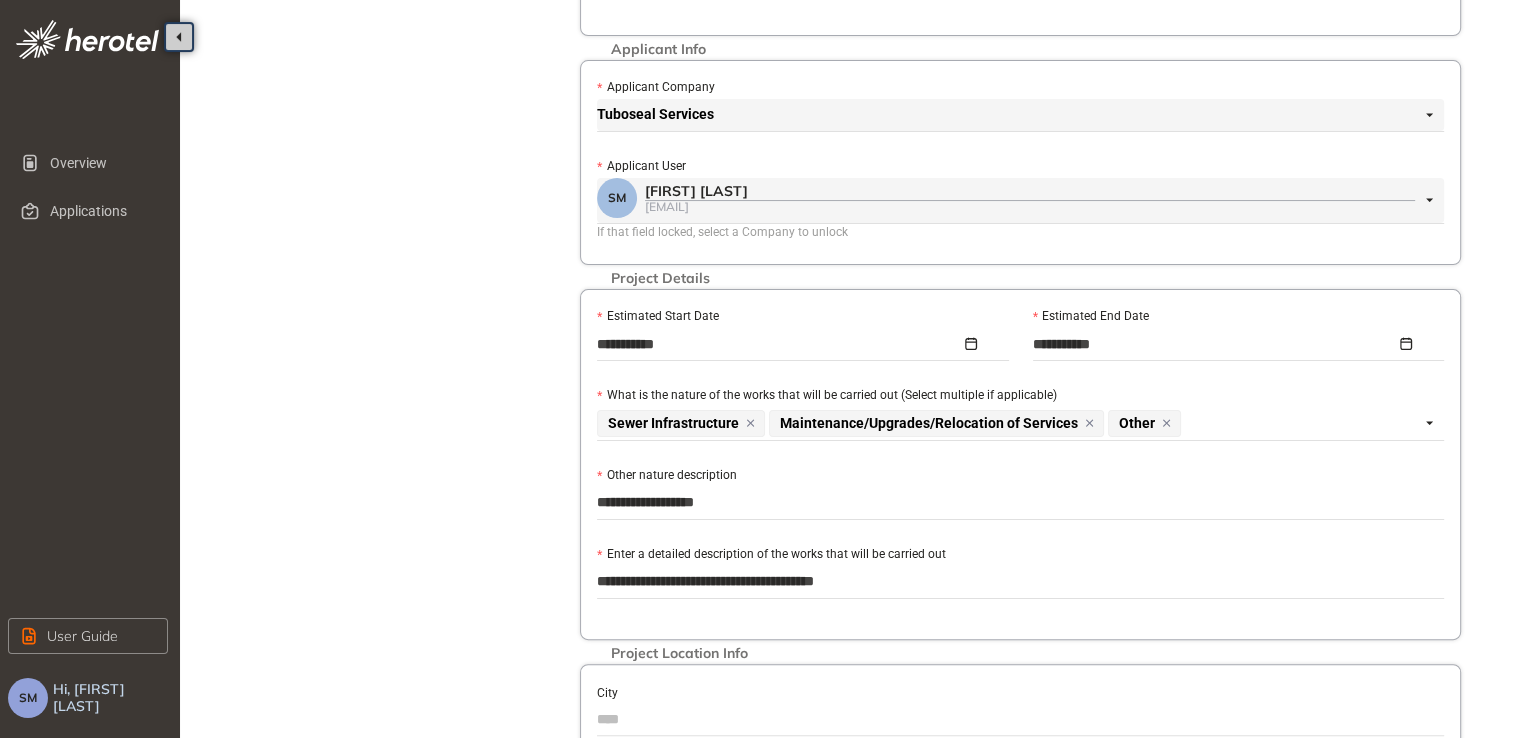 type on "**********" 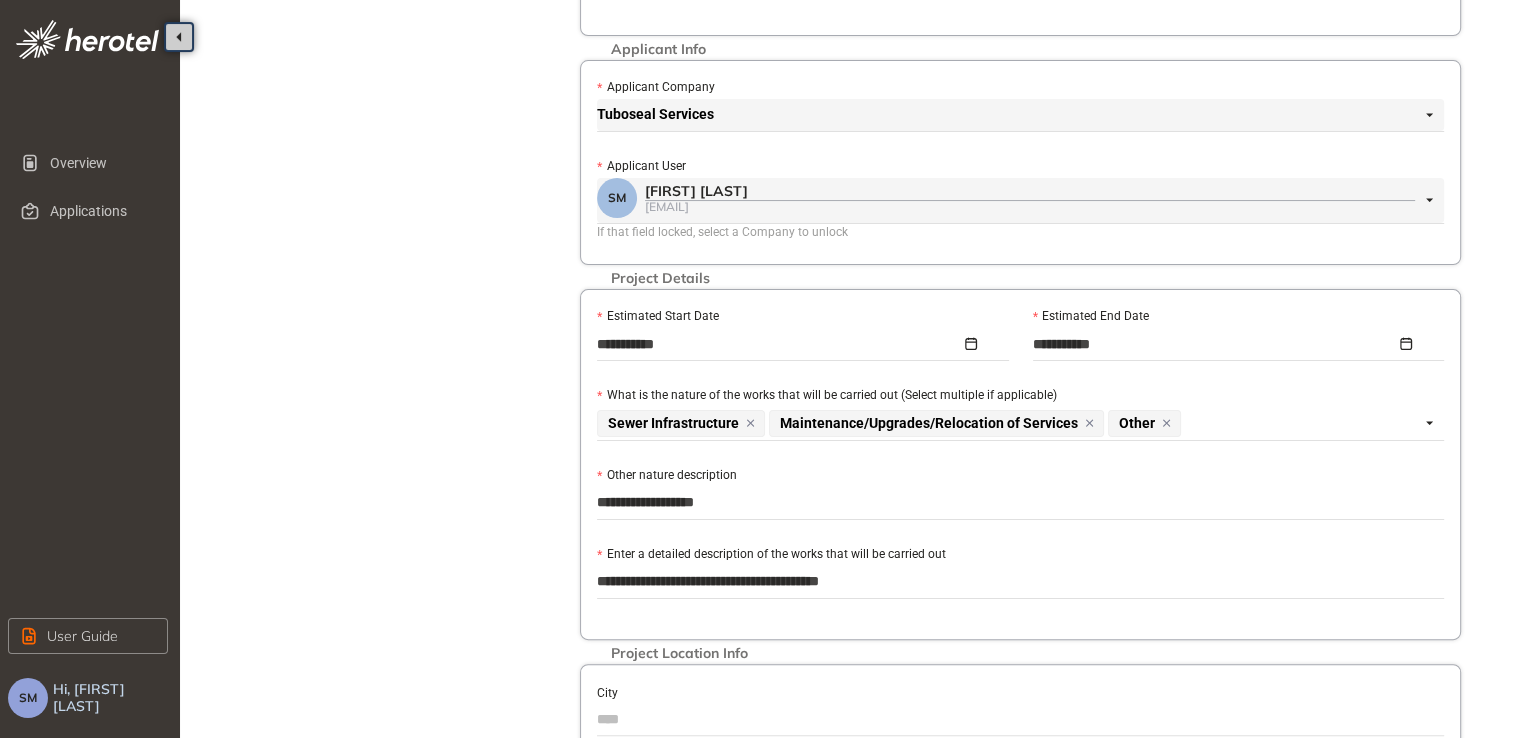 type on "**********" 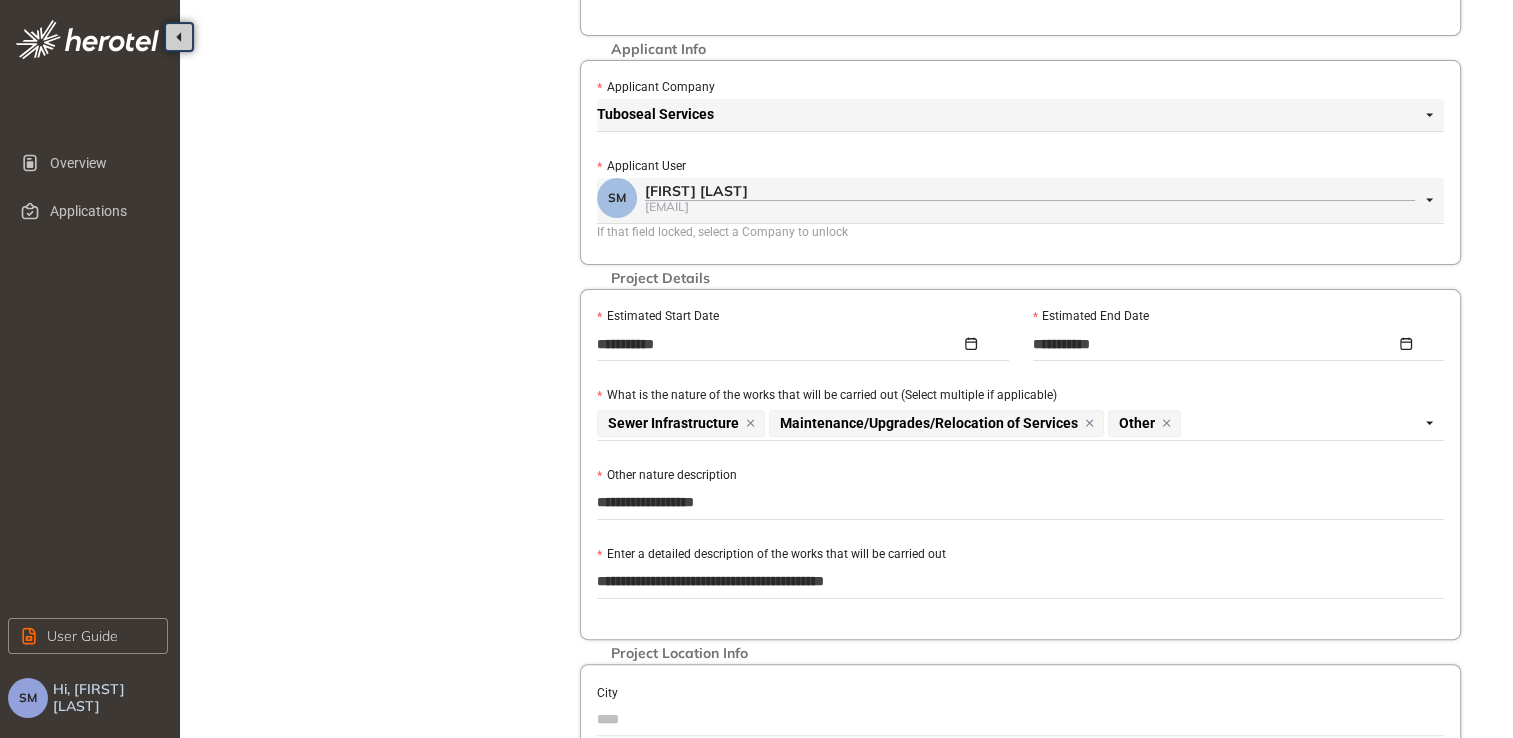 type on "**********" 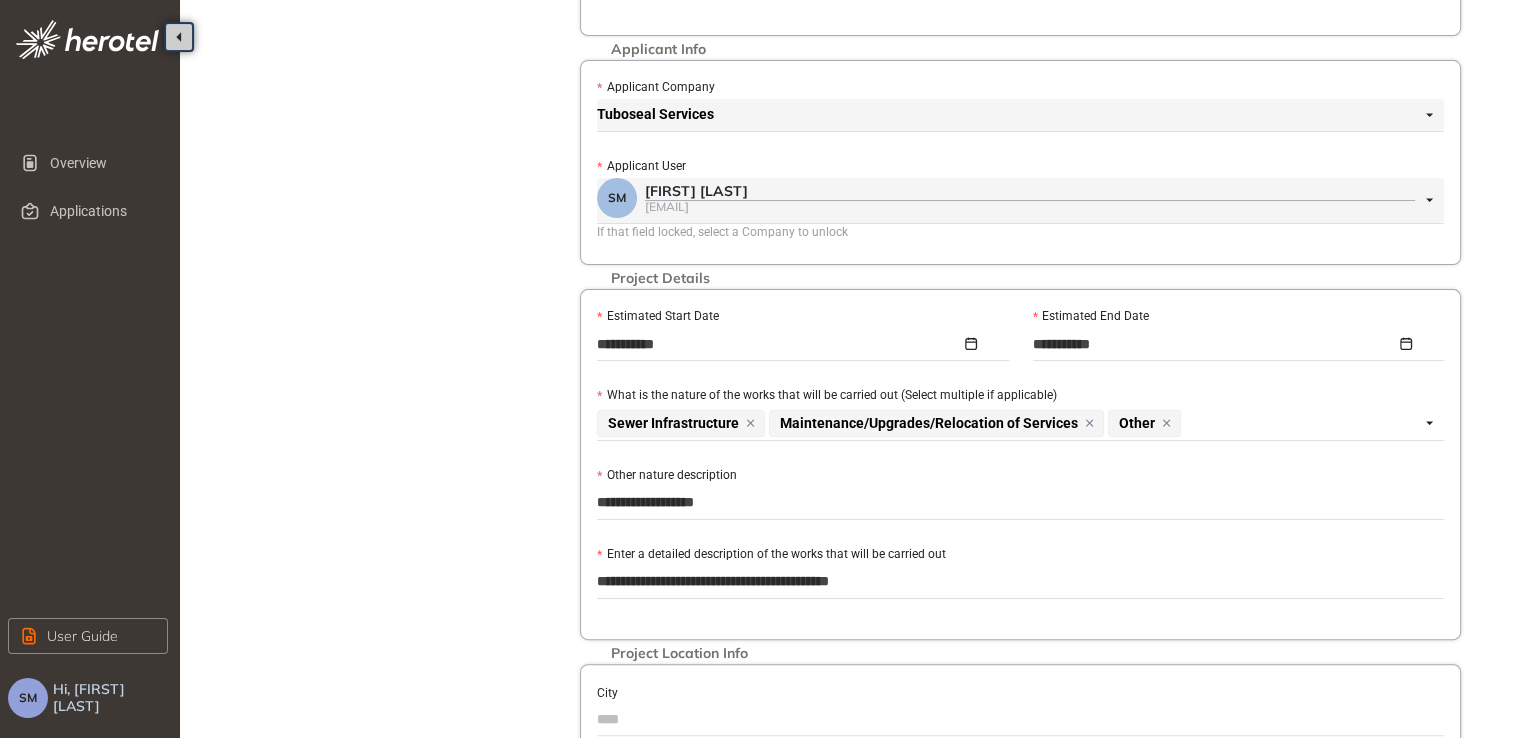 type on "**********" 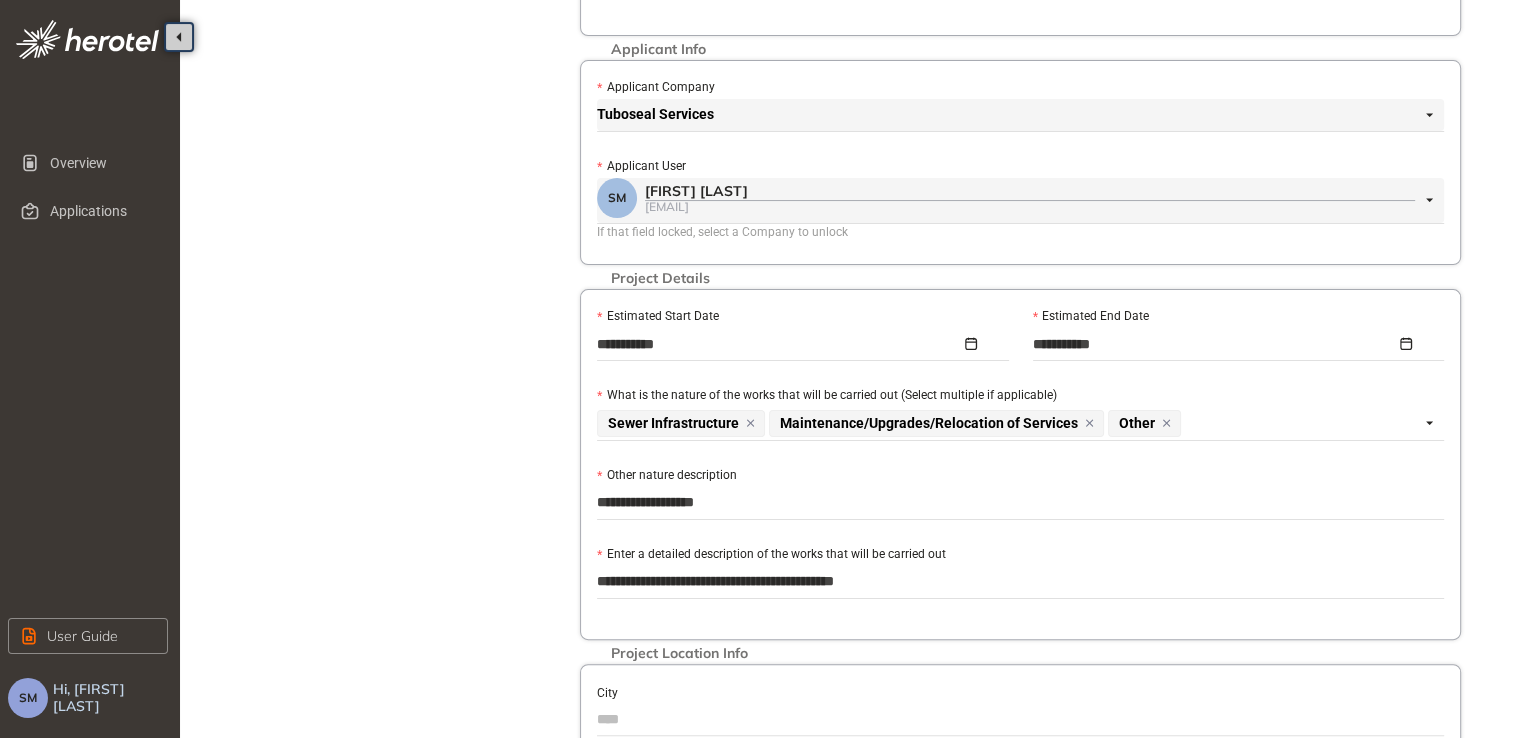 type on "**********" 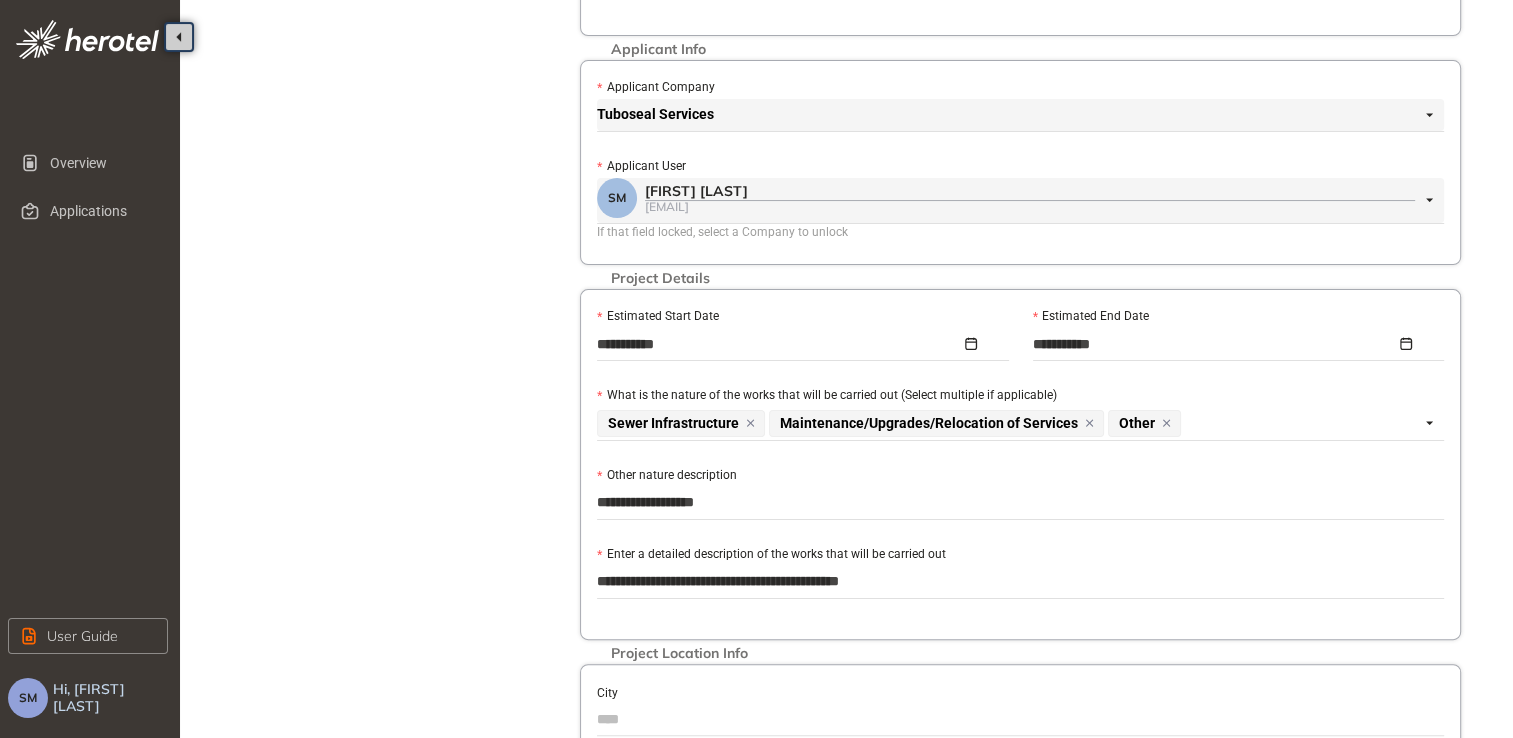 type on "**********" 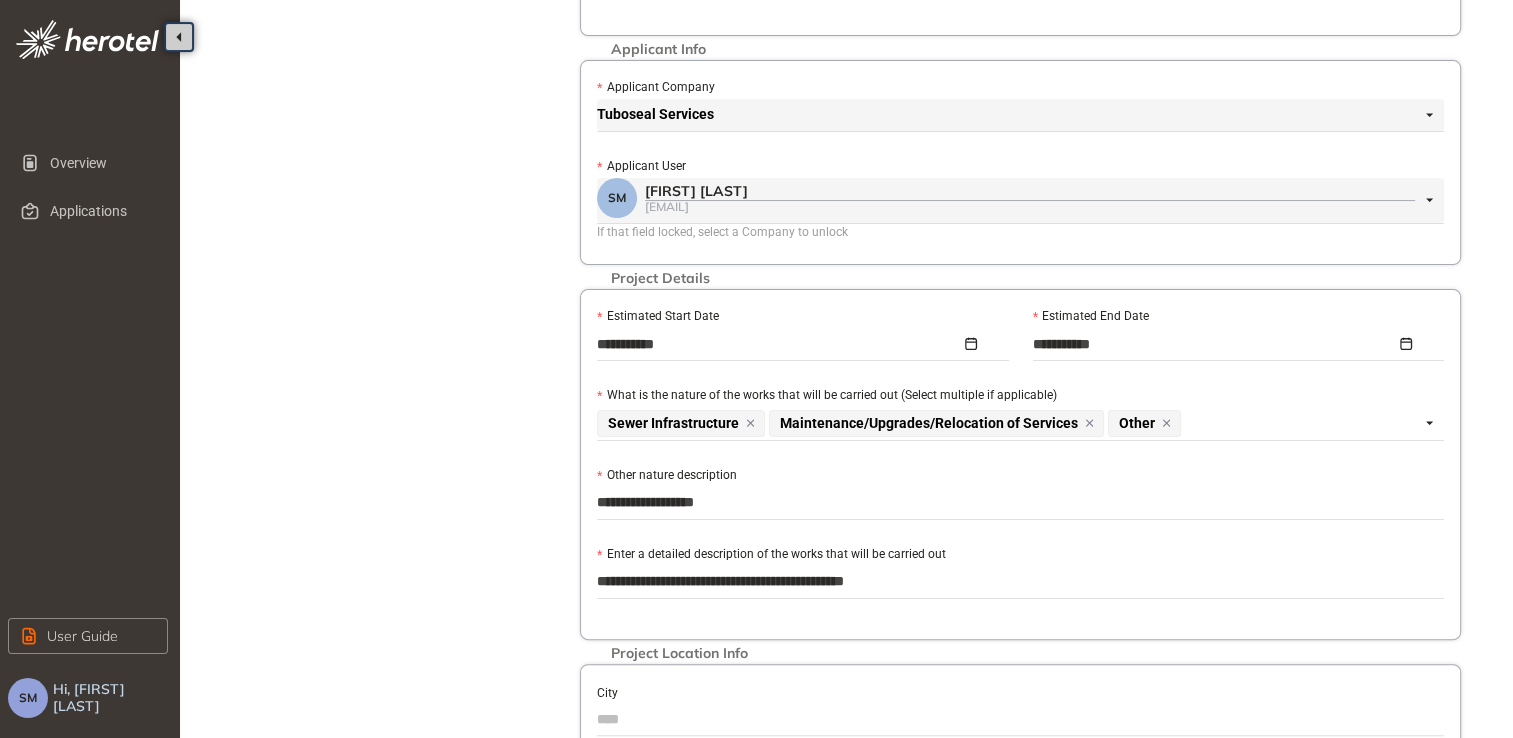 type on "**********" 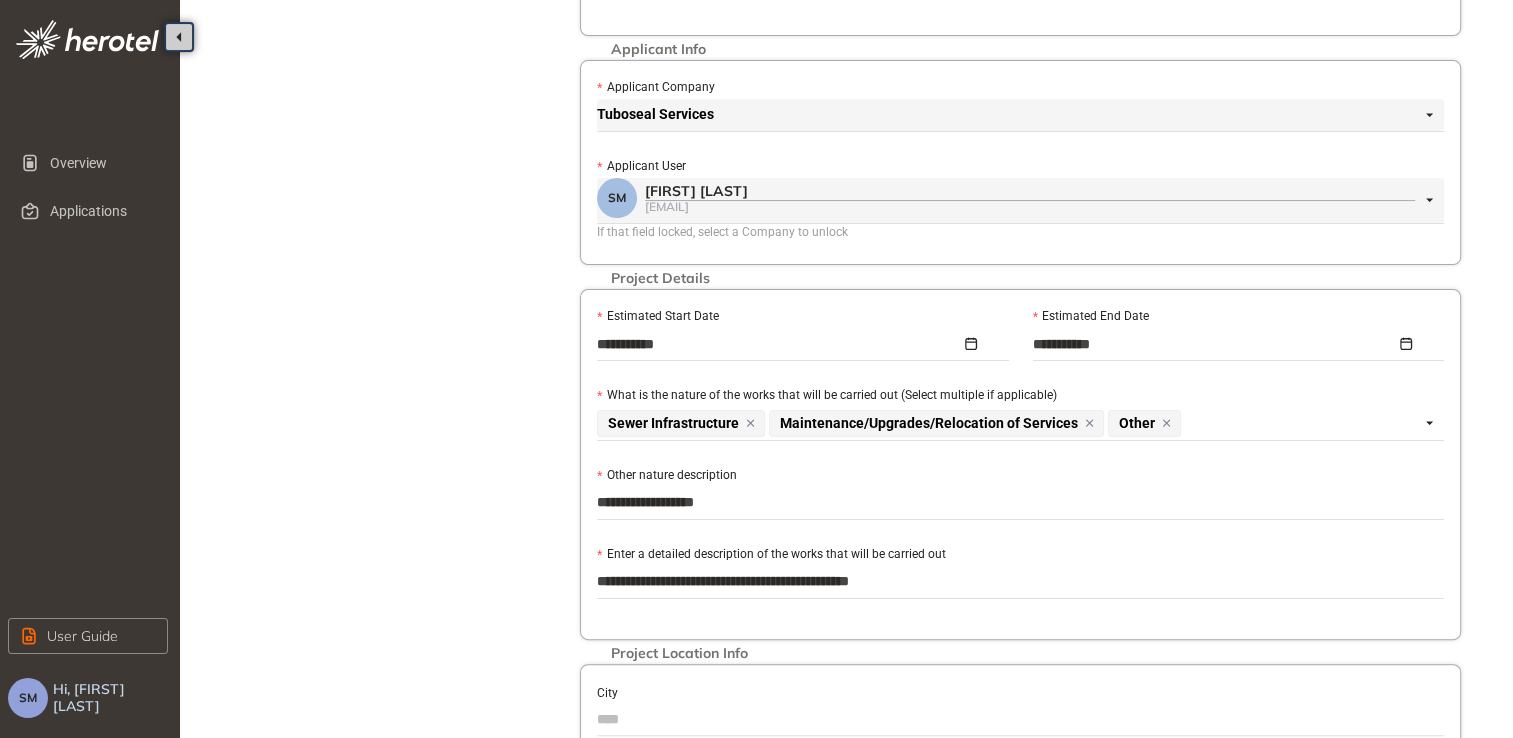 type on "**********" 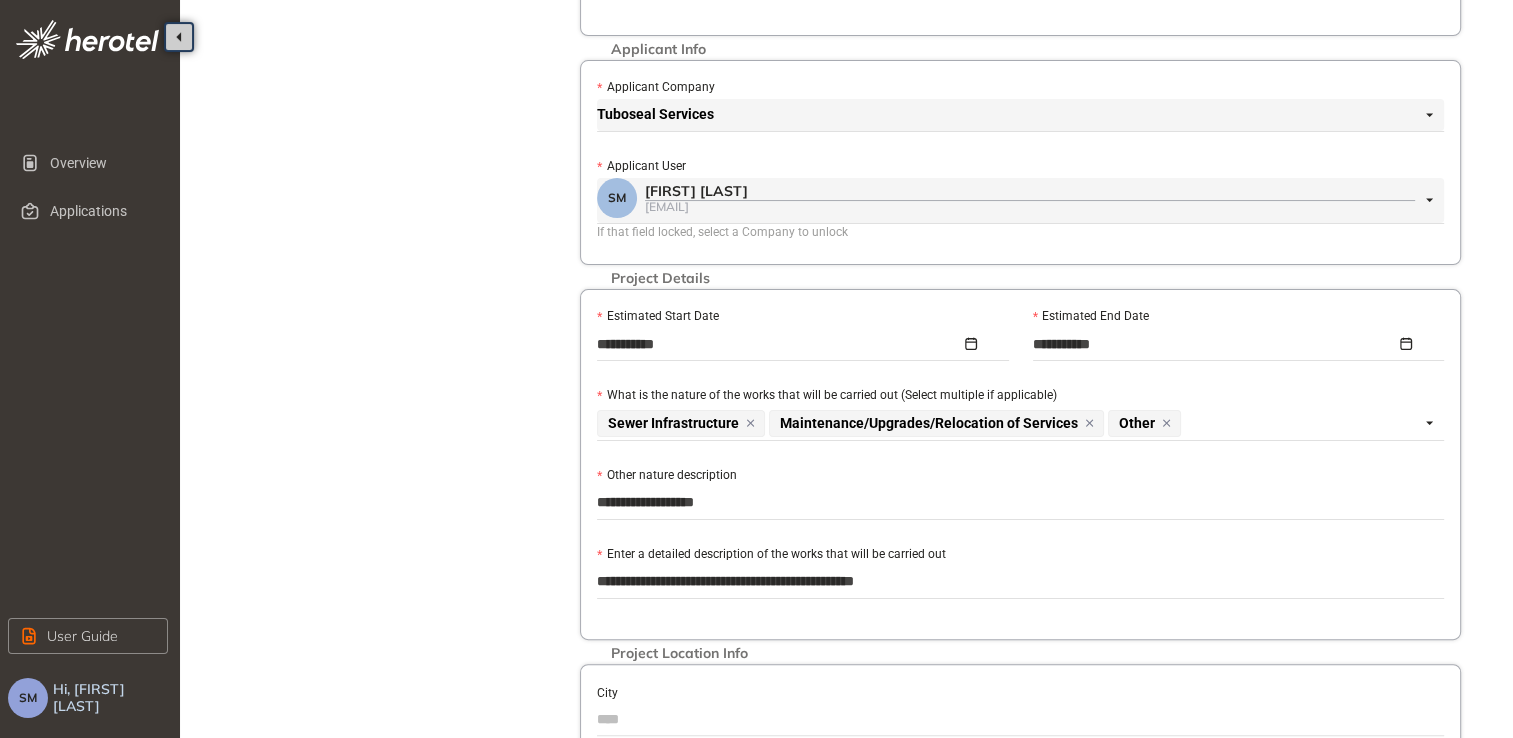 type on "**********" 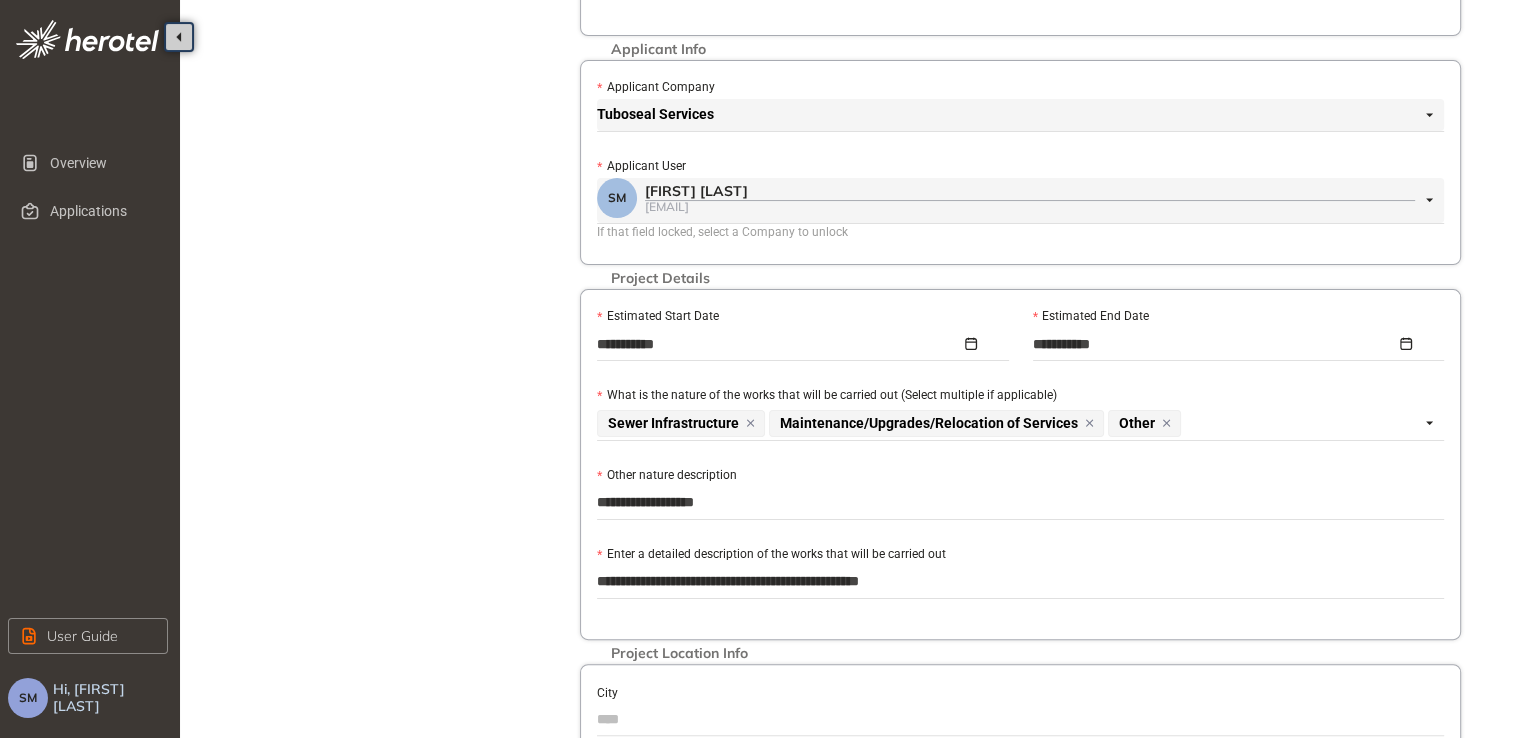 type on "**********" 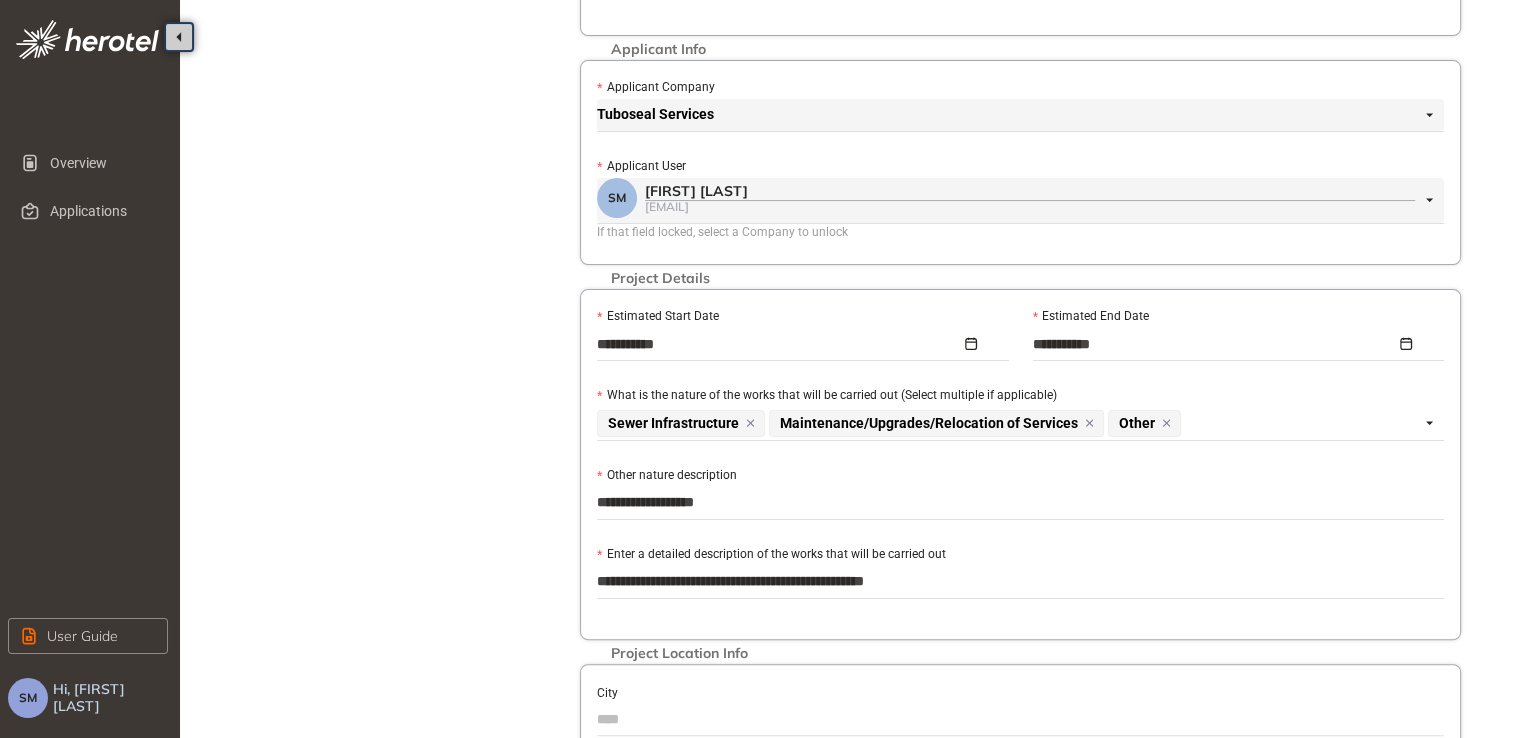 type on "**********" 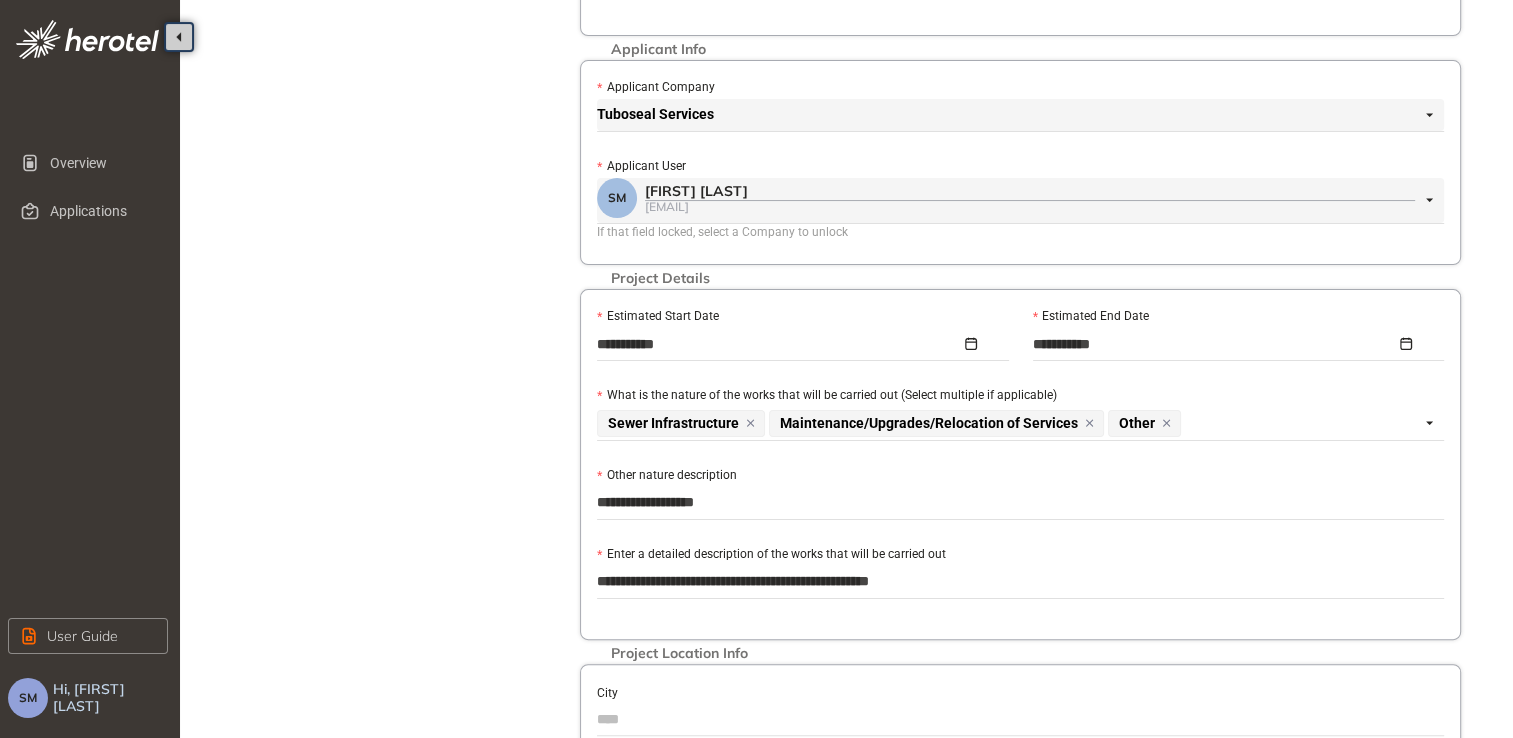type on "**********" 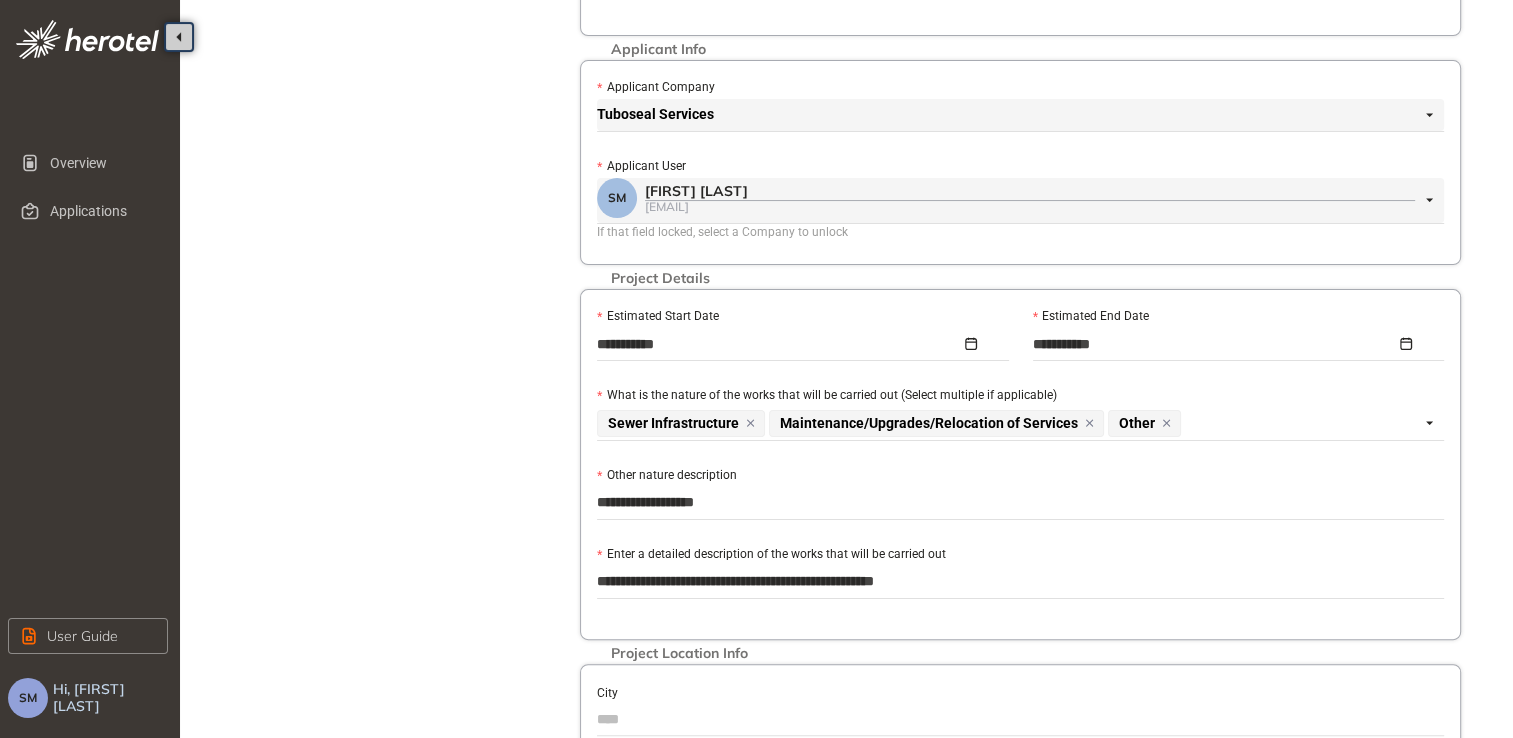 type on "**********" 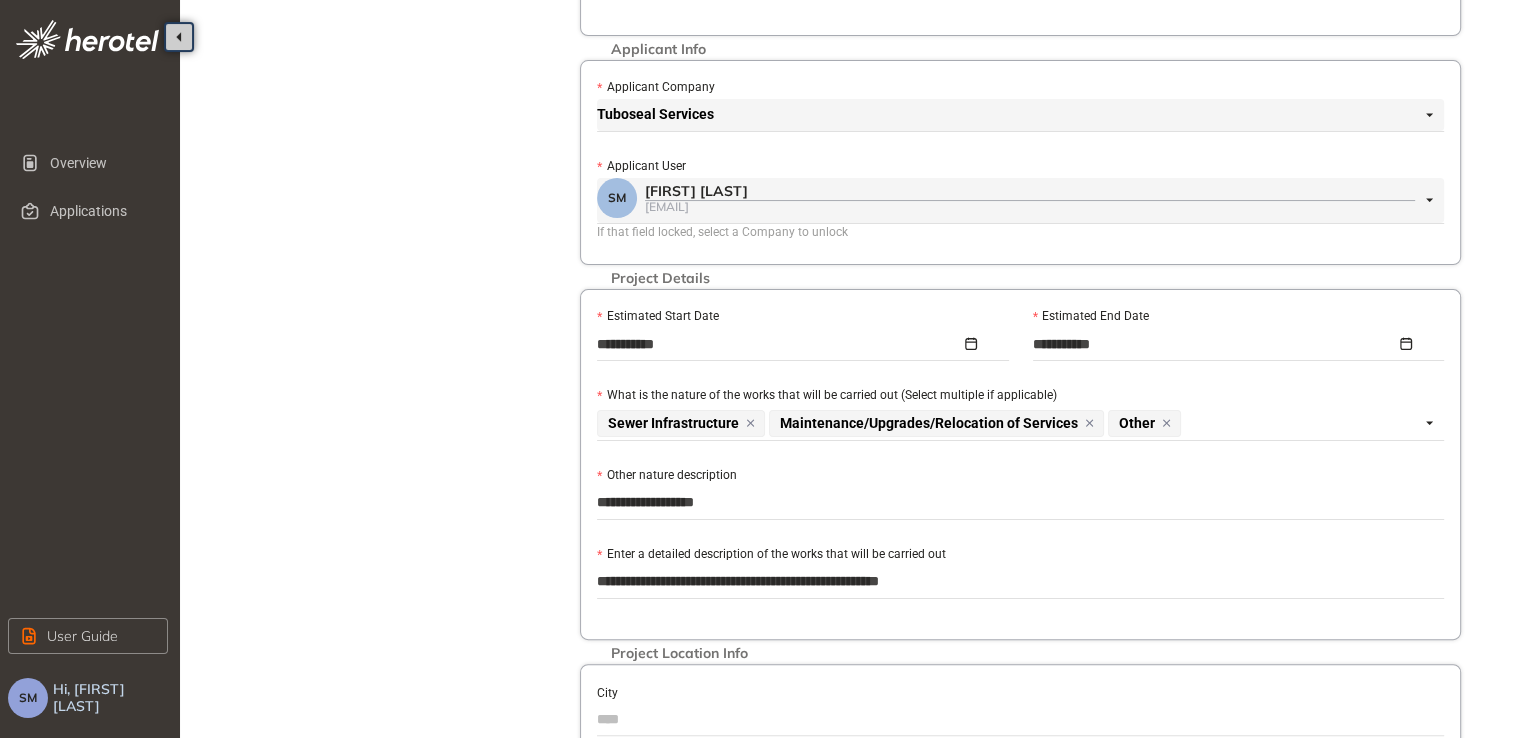 type on "**********" 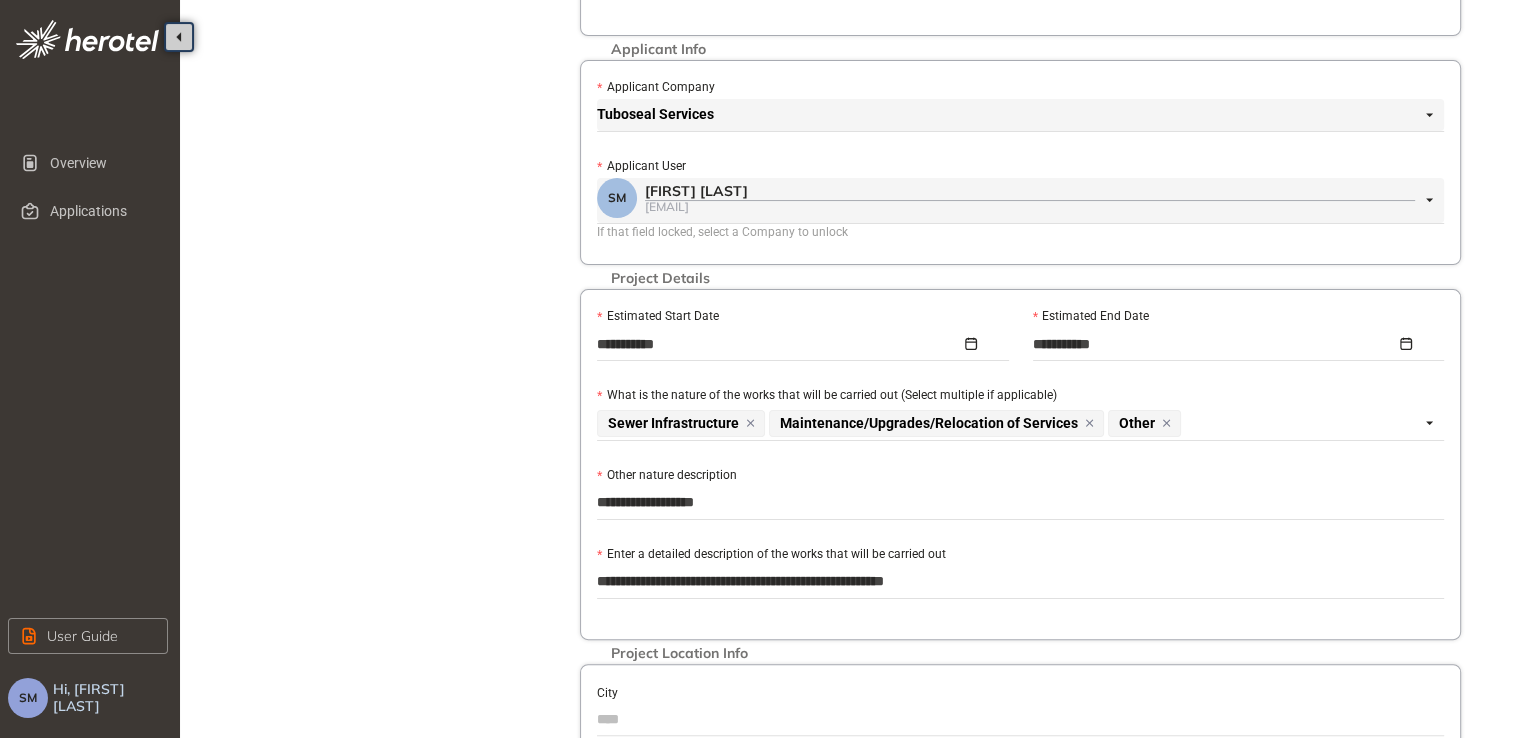 type on "**********" 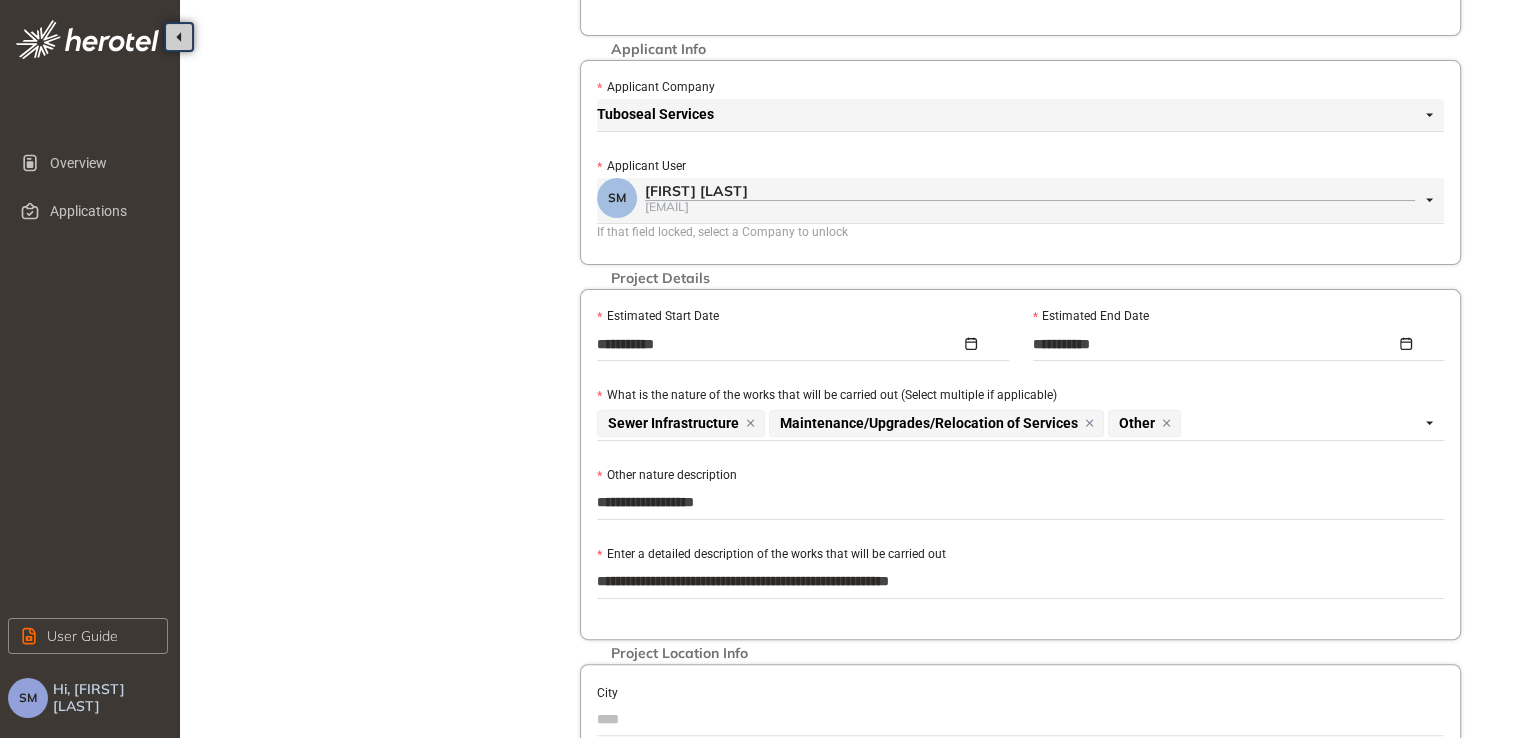 type on "**********" 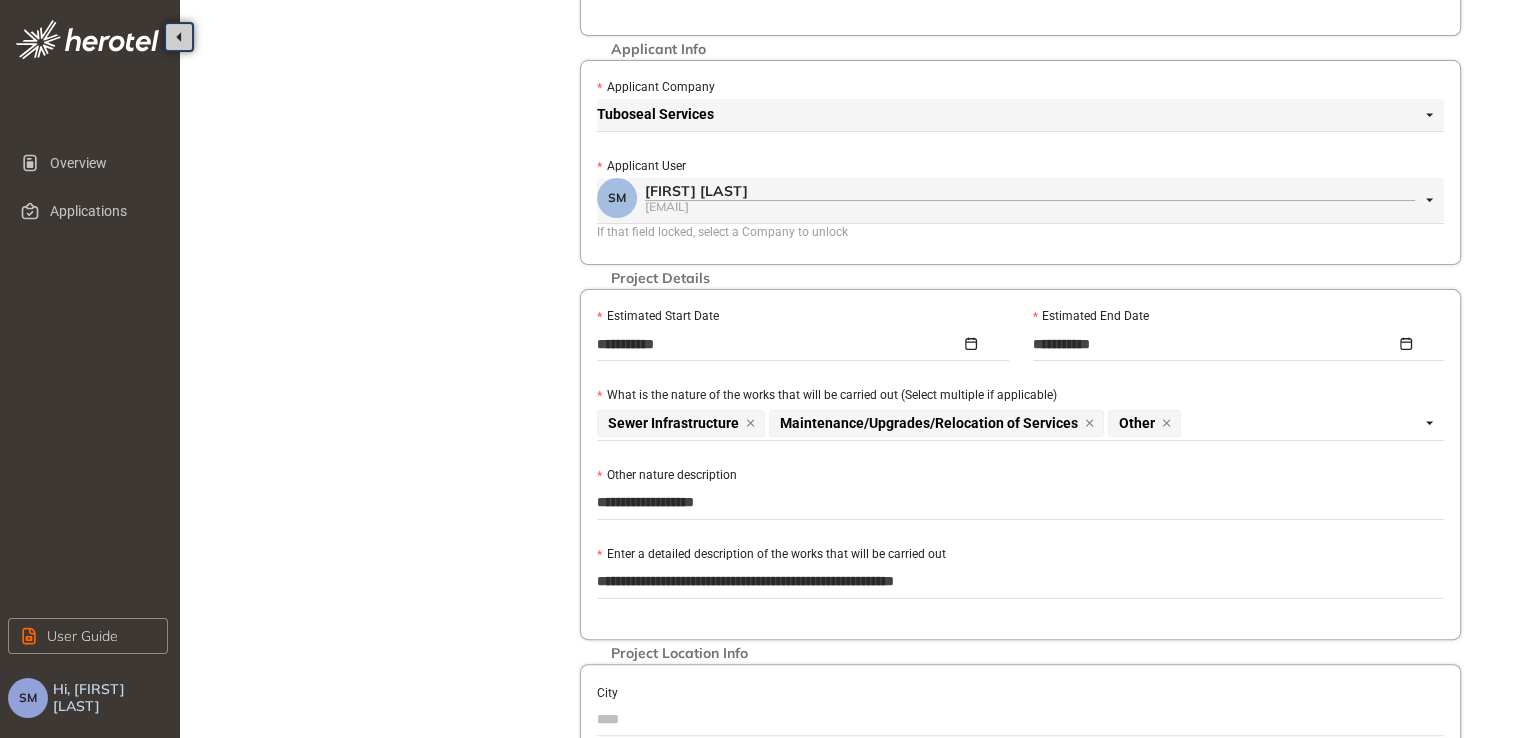 type on "**********" 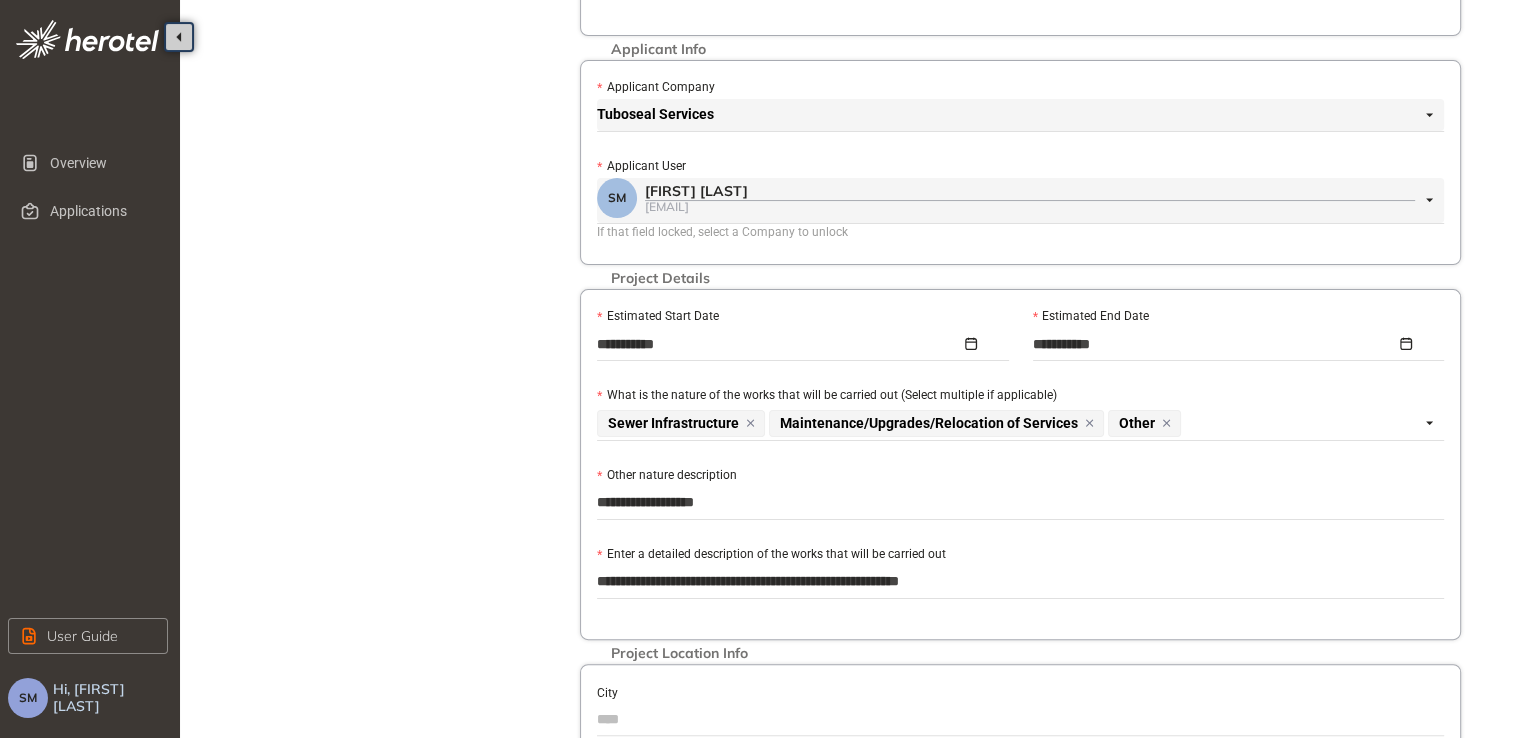 type on "**********" 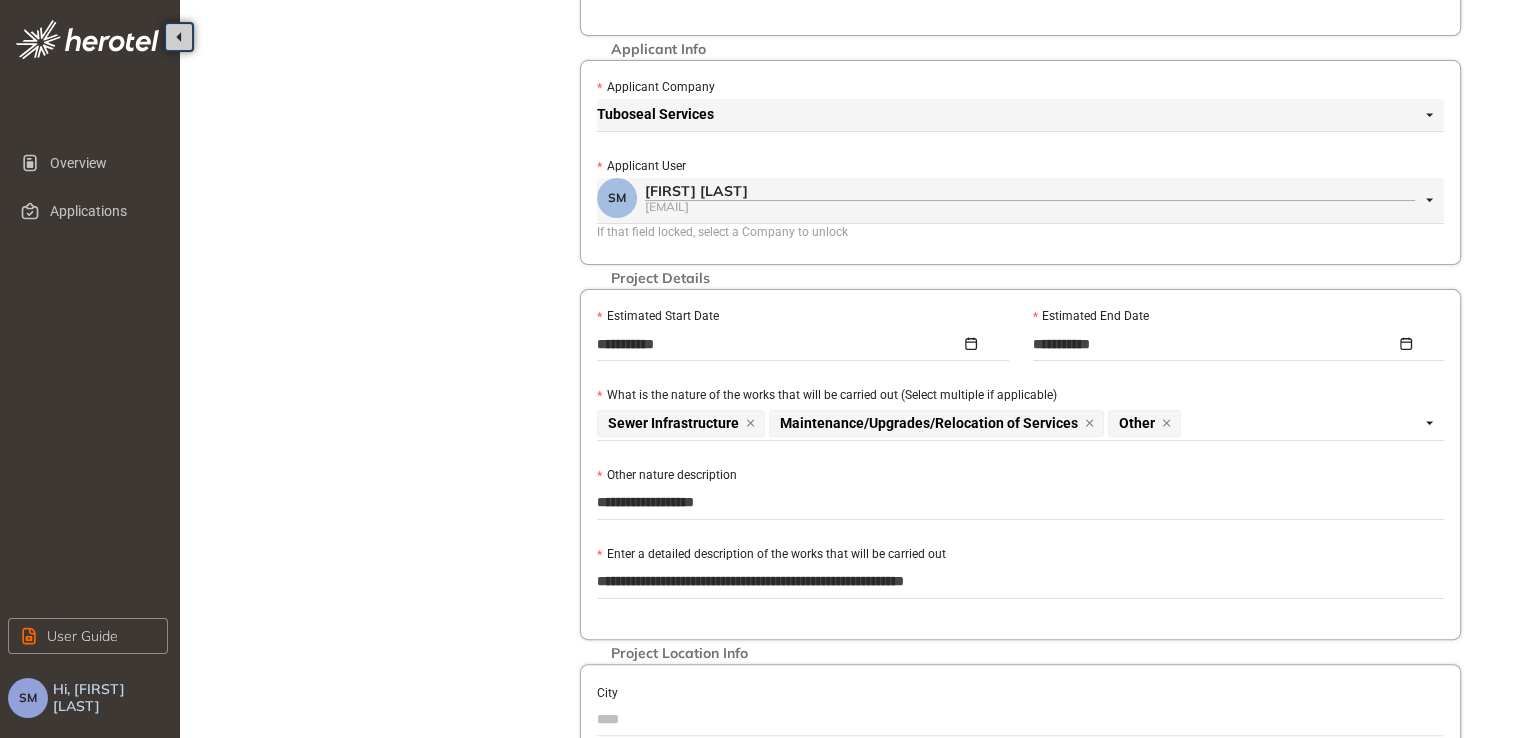 type on "**********" 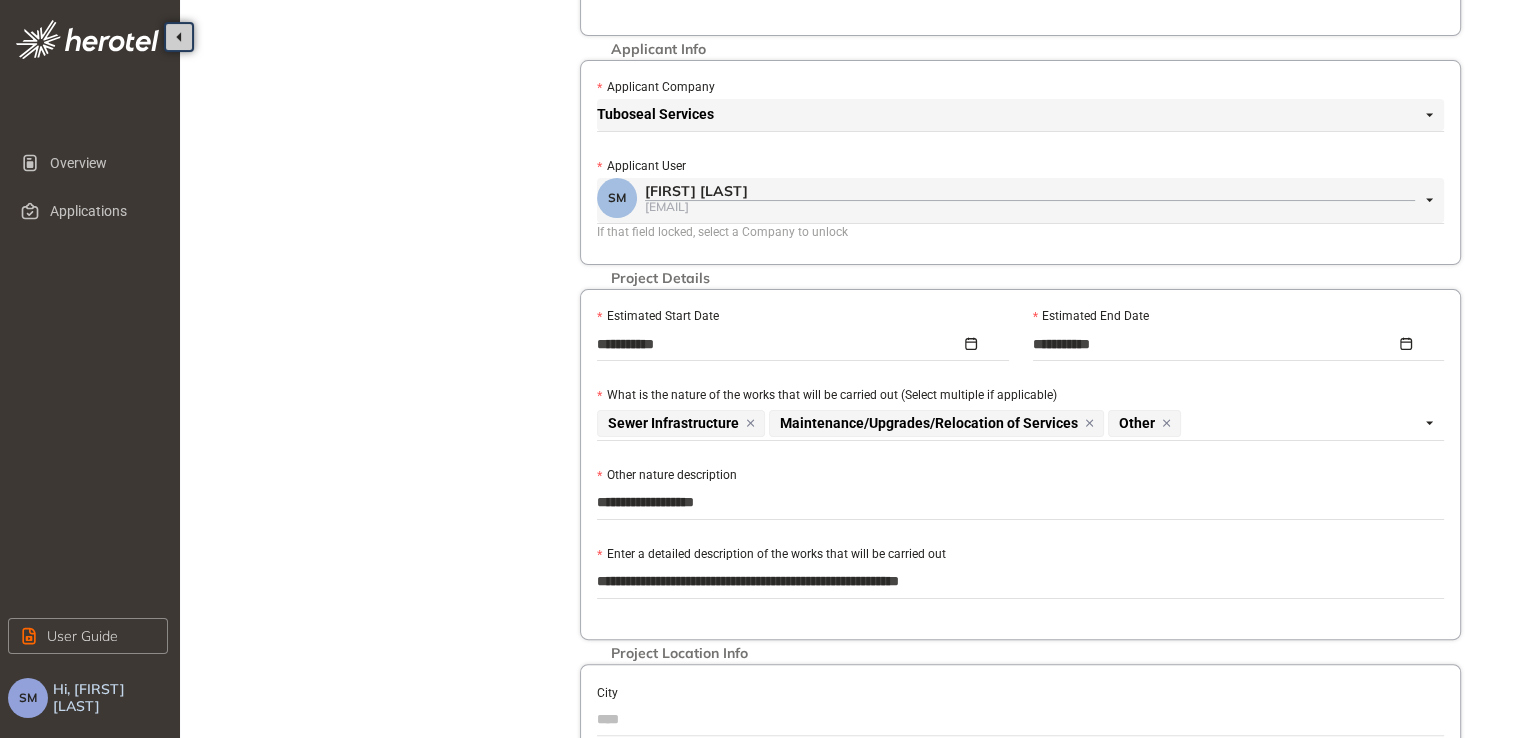 type on "**********" 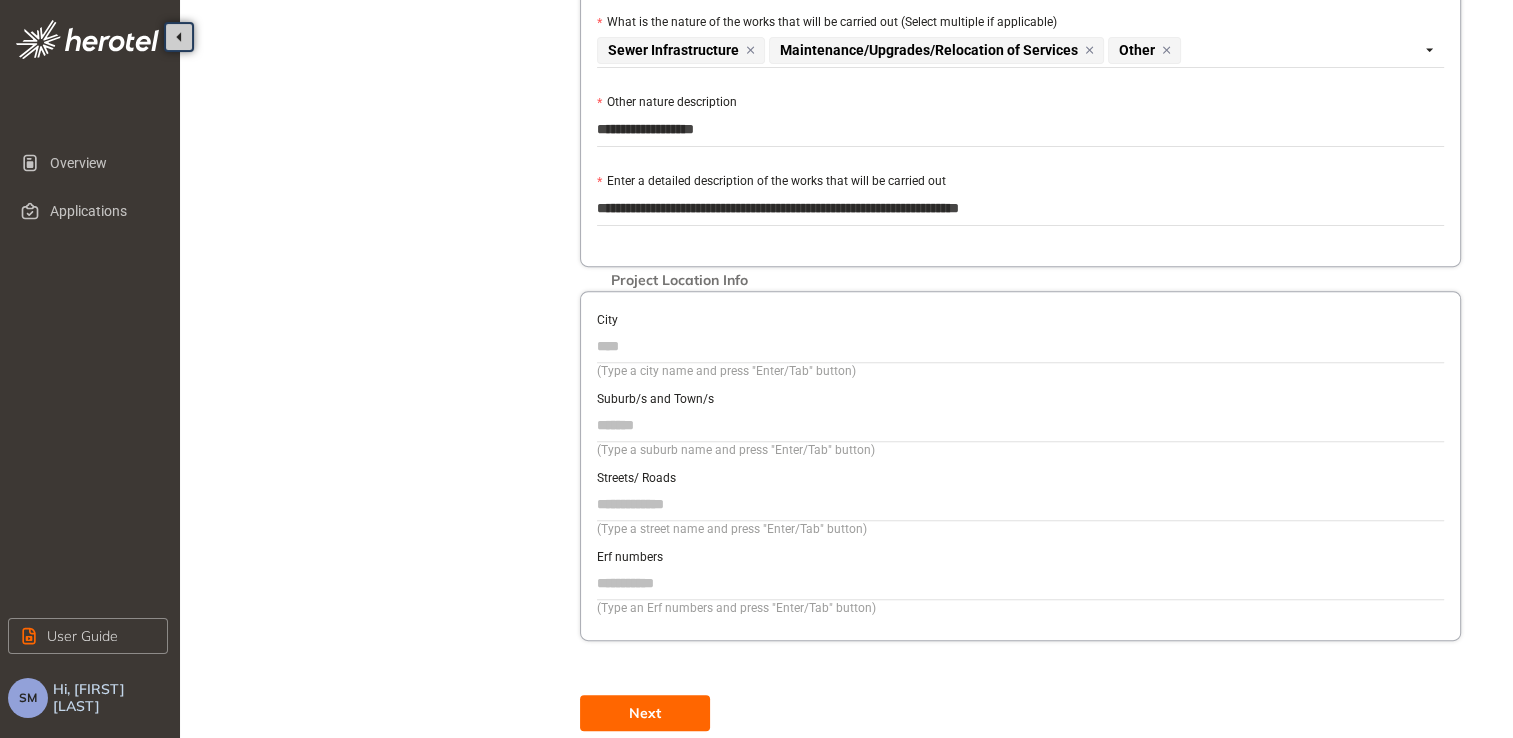 scroll, scrollTop: 693, scrollLeft: 0, axis: vertical 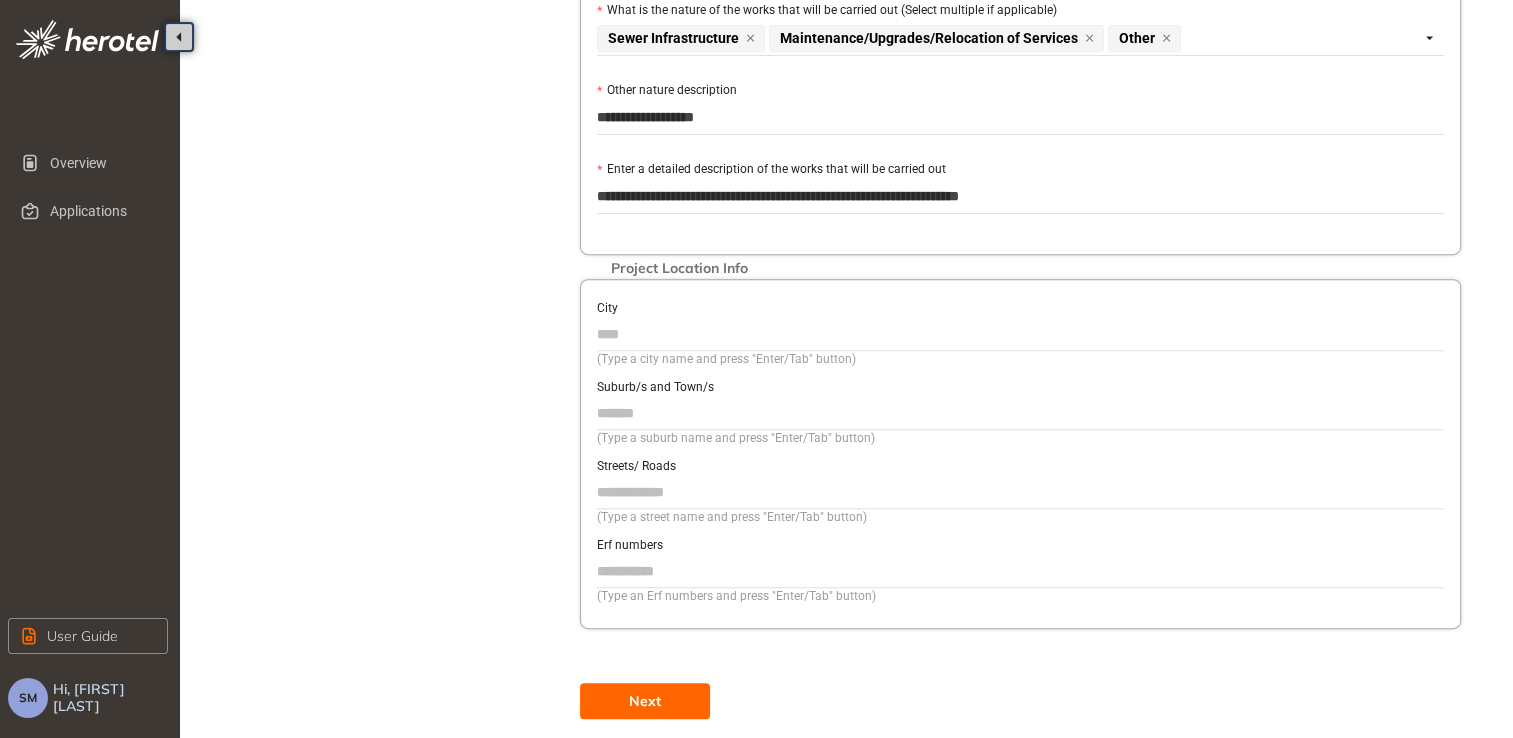 click on "City" at bounding box center [1020, 334] 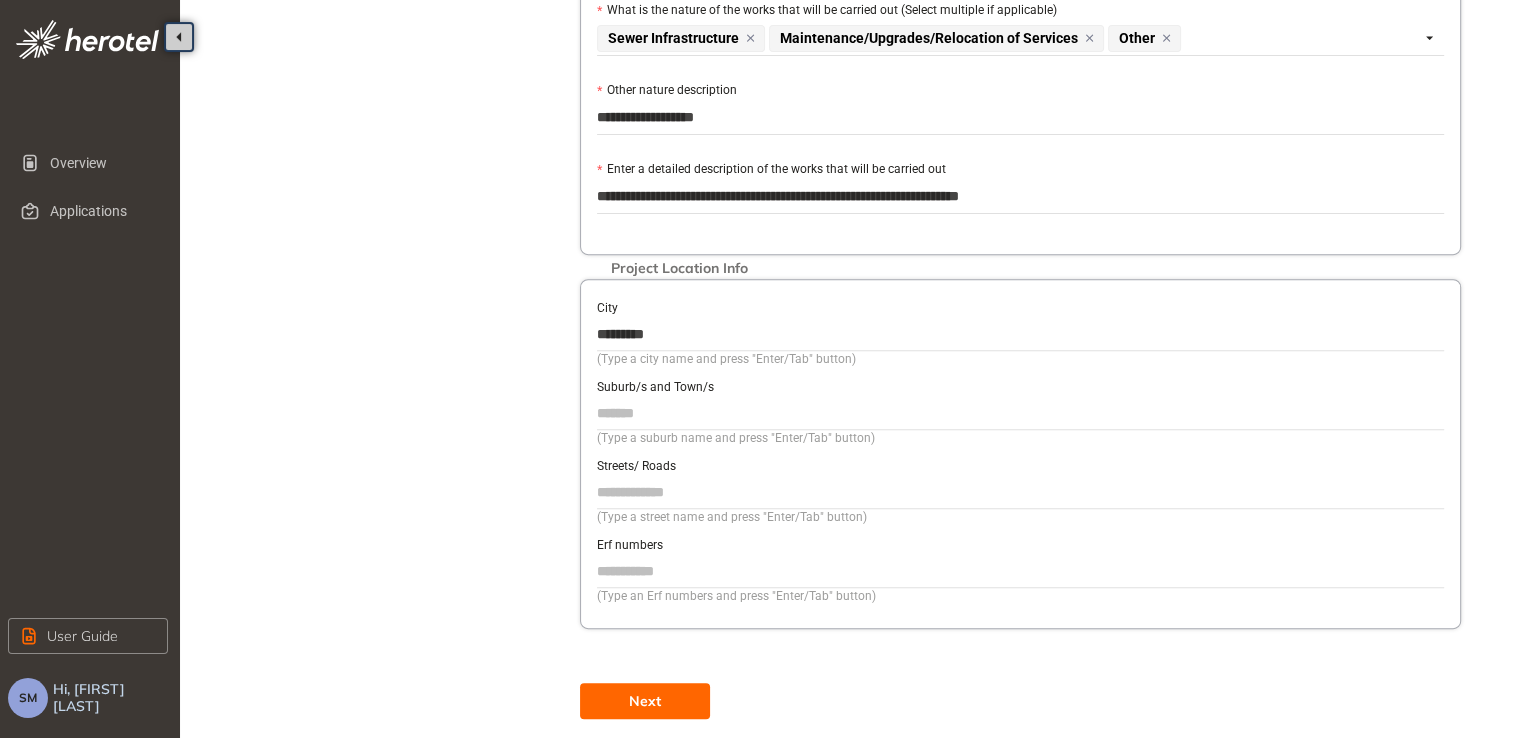 click on "Next" at bounding box center [645, 701] 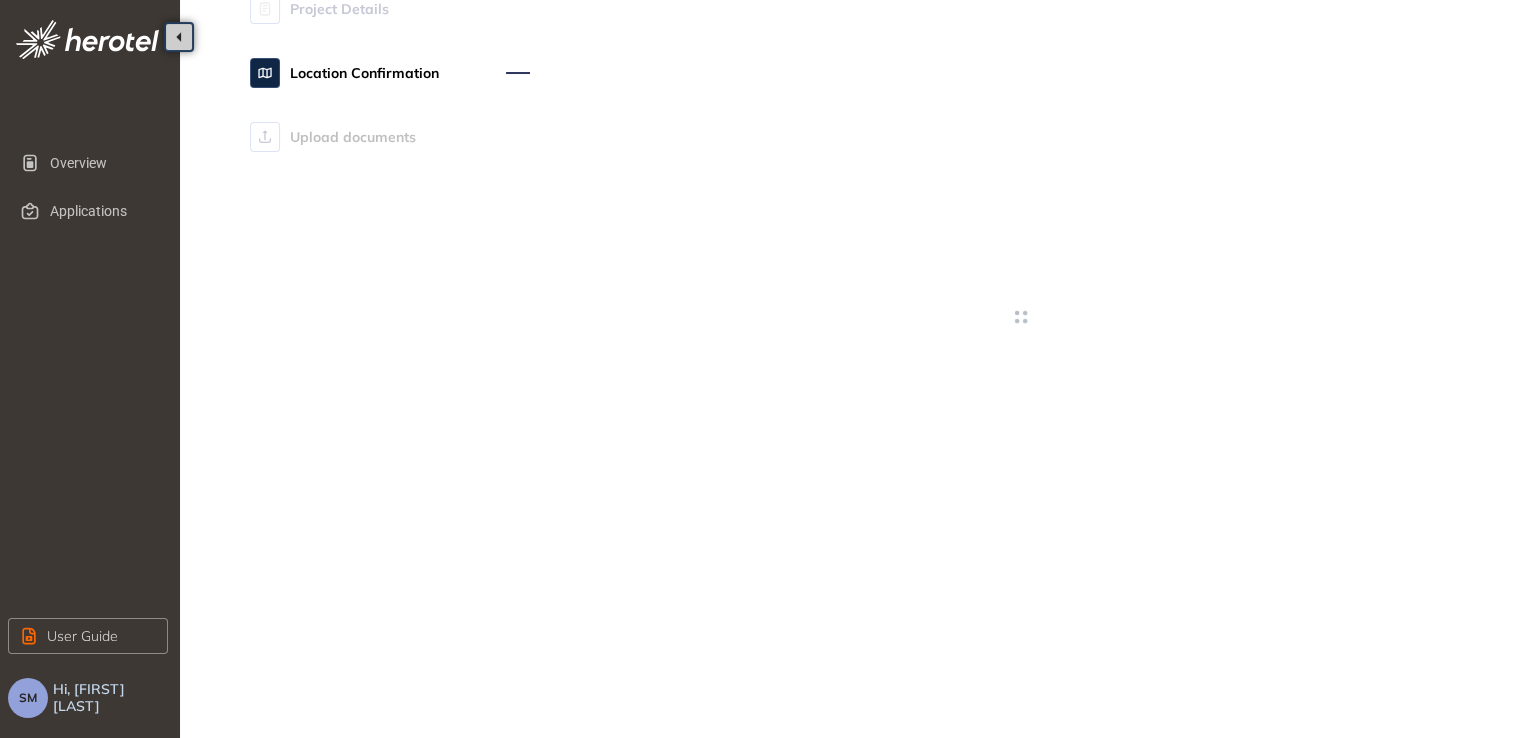 scroll, scrollTop: 92, scrollLeft: 0, axis: vertical 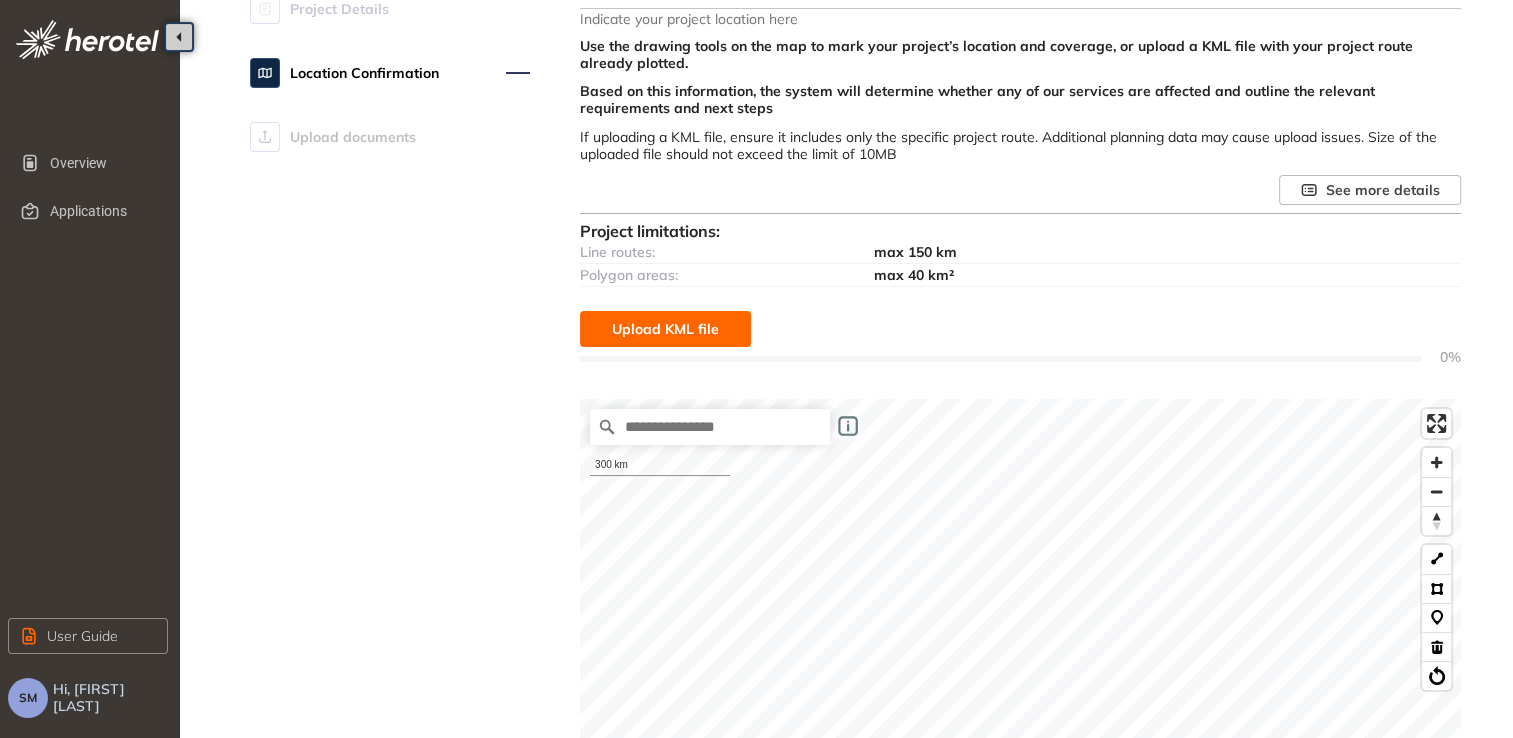 click on "Project Details" at bounding box center [339, 9] 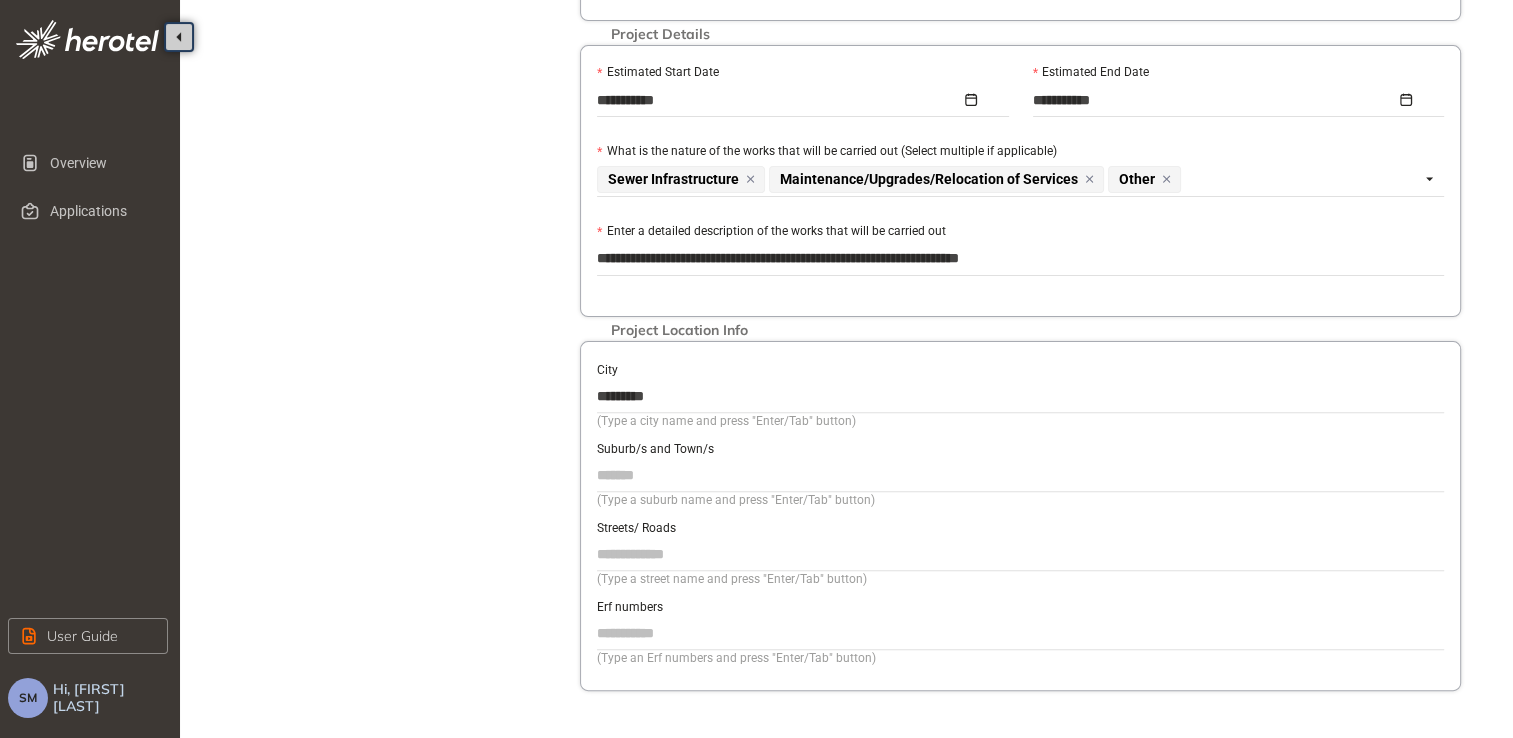 scroll, scrollTop: 550, scrollLeft: 0, axis: vertical 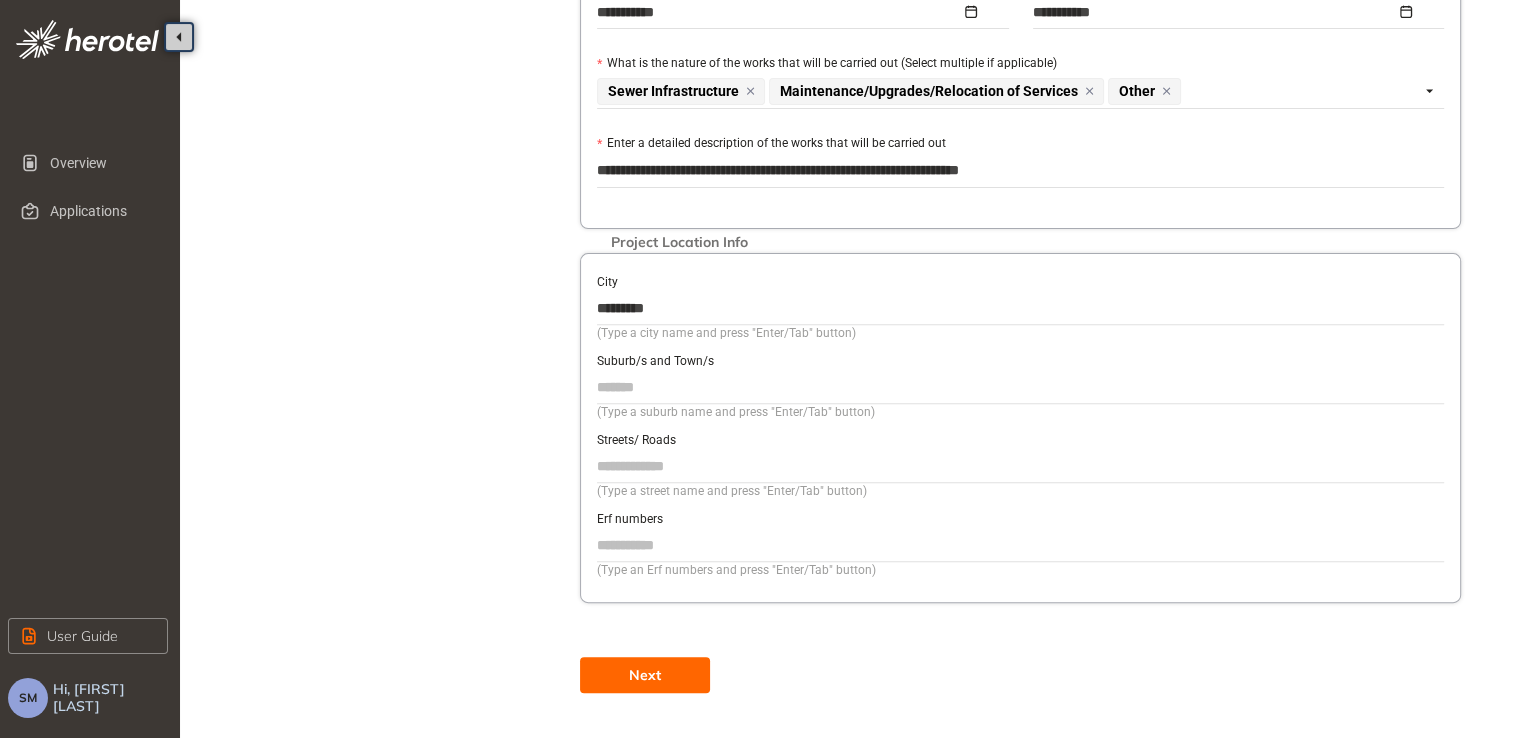 click on "*********" at bounding box center (1020, 308) 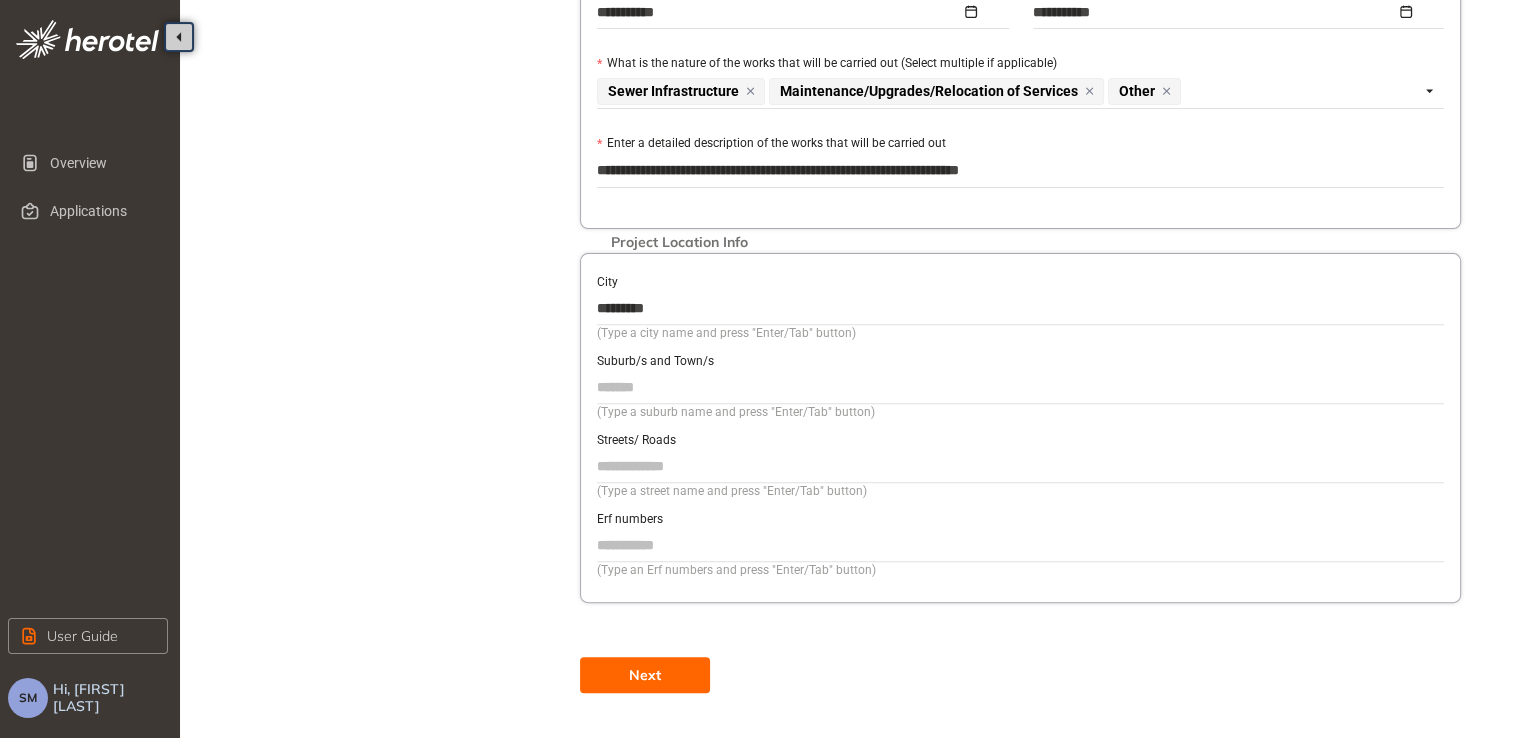click on "Suburb/s and Town/s" at bounding box center (1020, 387) 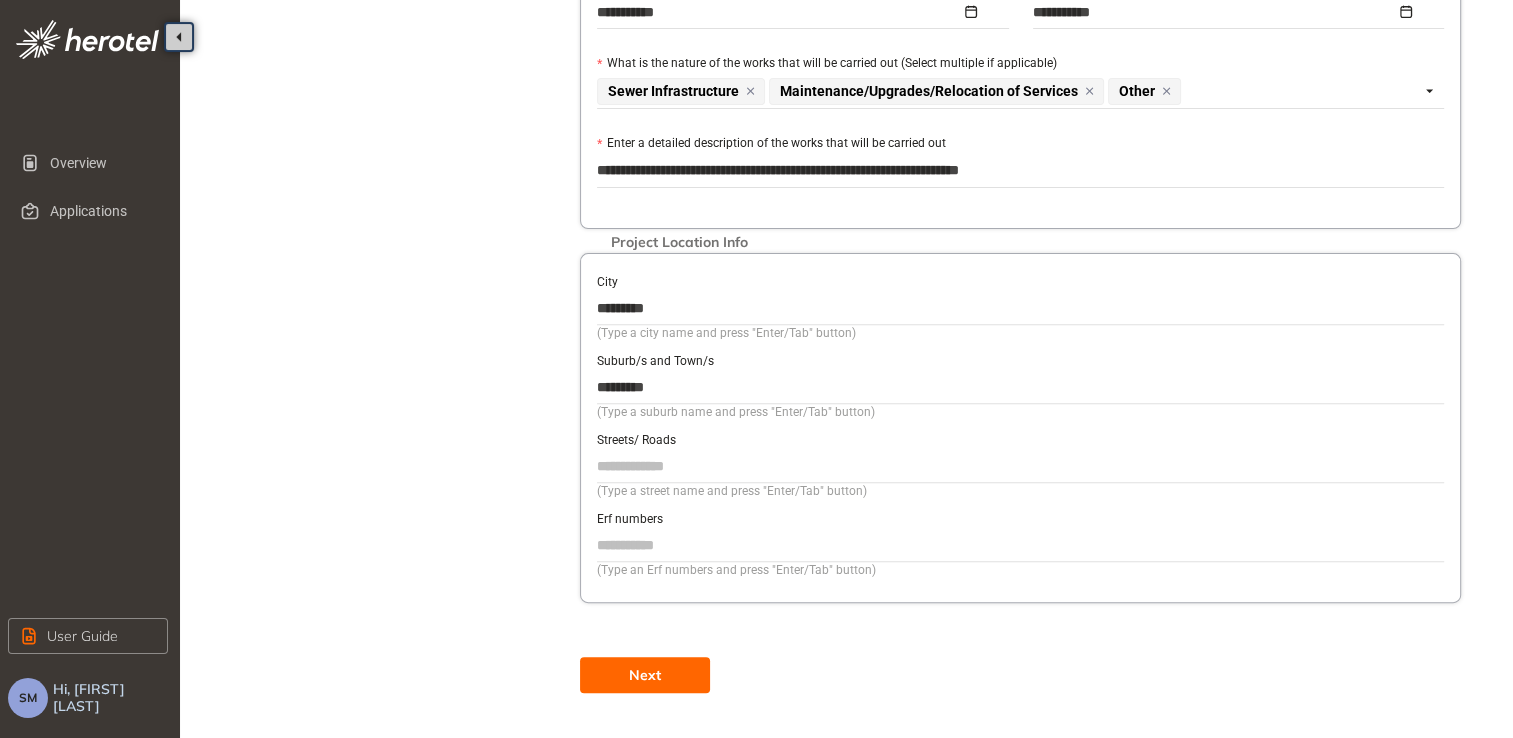 drag, startPoint x: 665, startPoint y: 310, endPoint x: 573, endPoint y: 313, distance: 92.0489 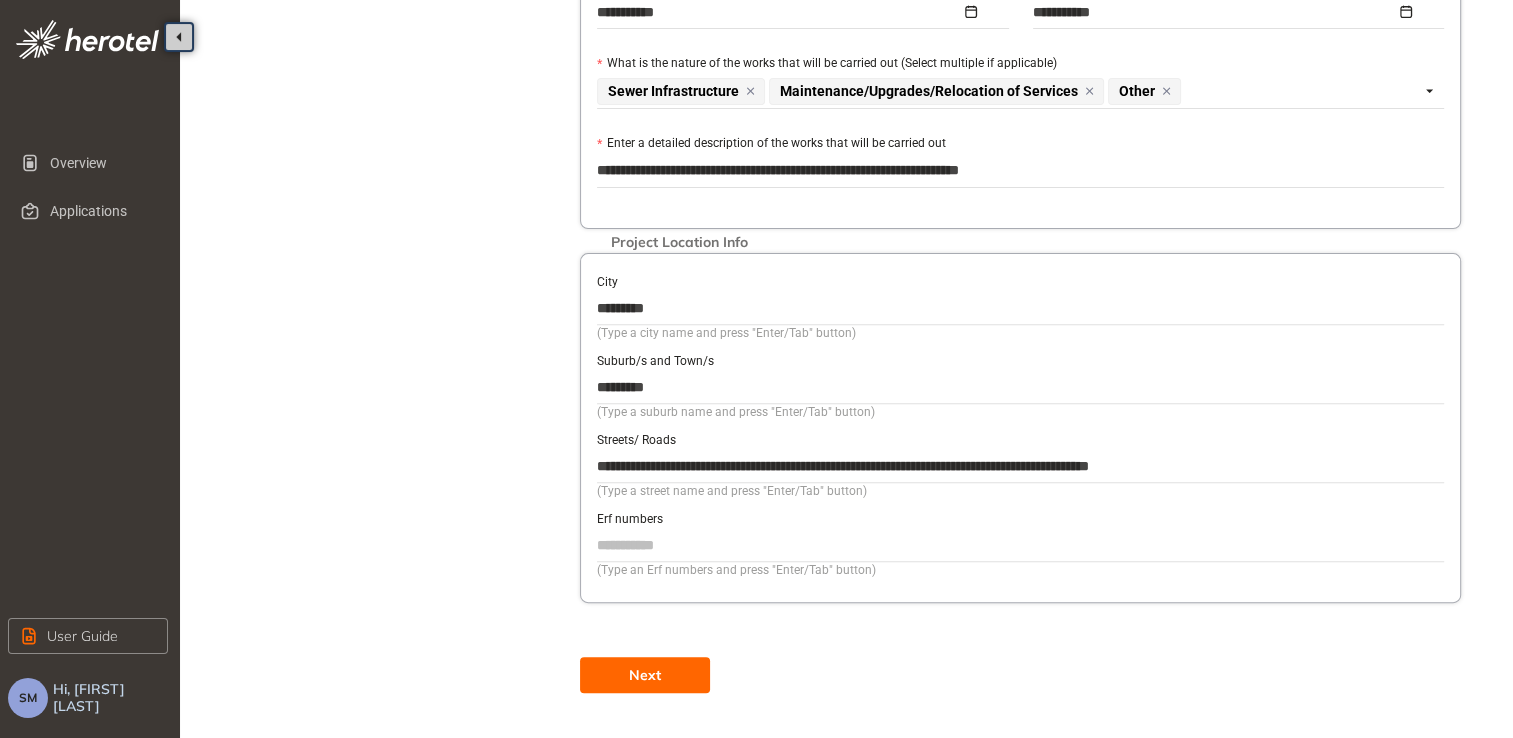 click on "Next" at bounding box center [645, 675] 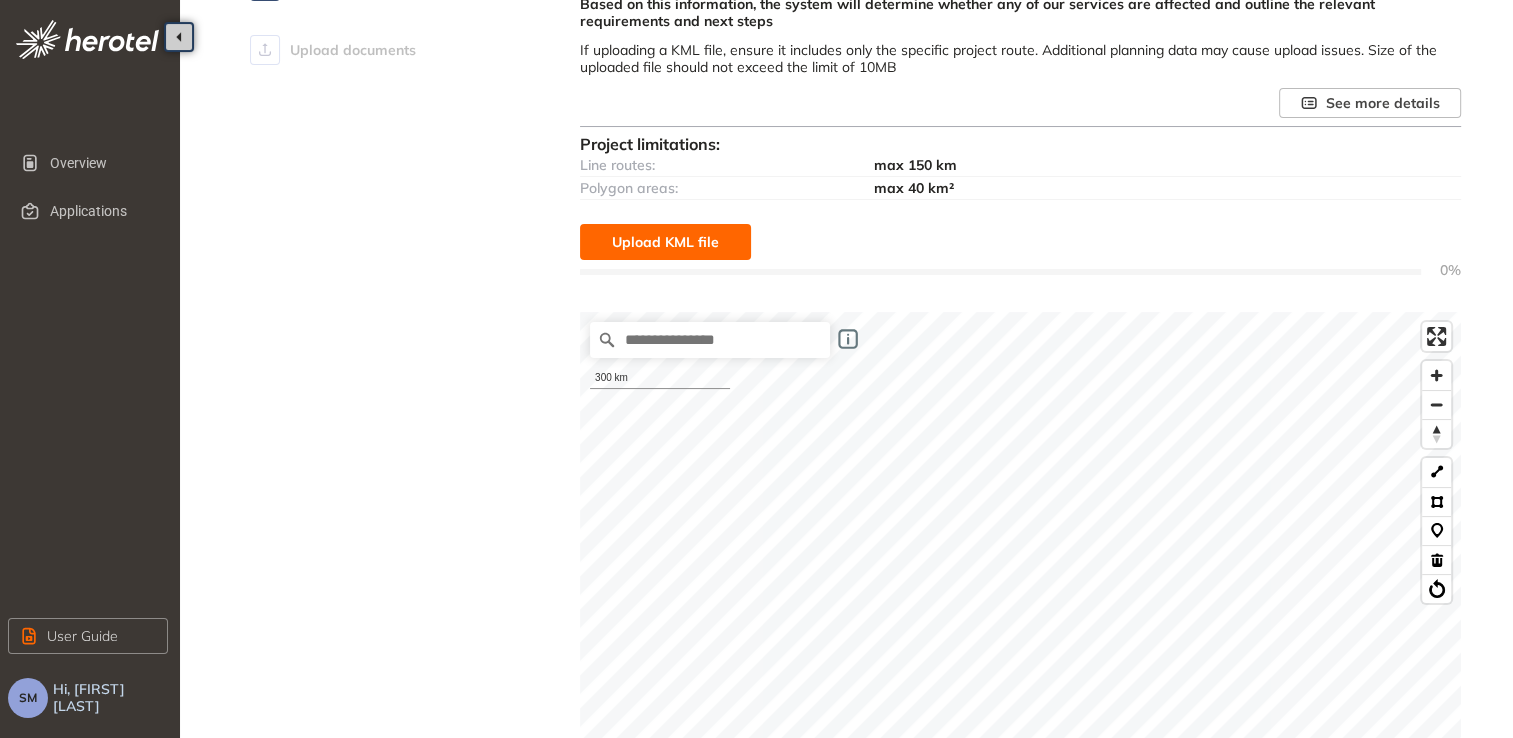 scroll, scrollTop: 174, scrollLeft: 0, axis: vertical 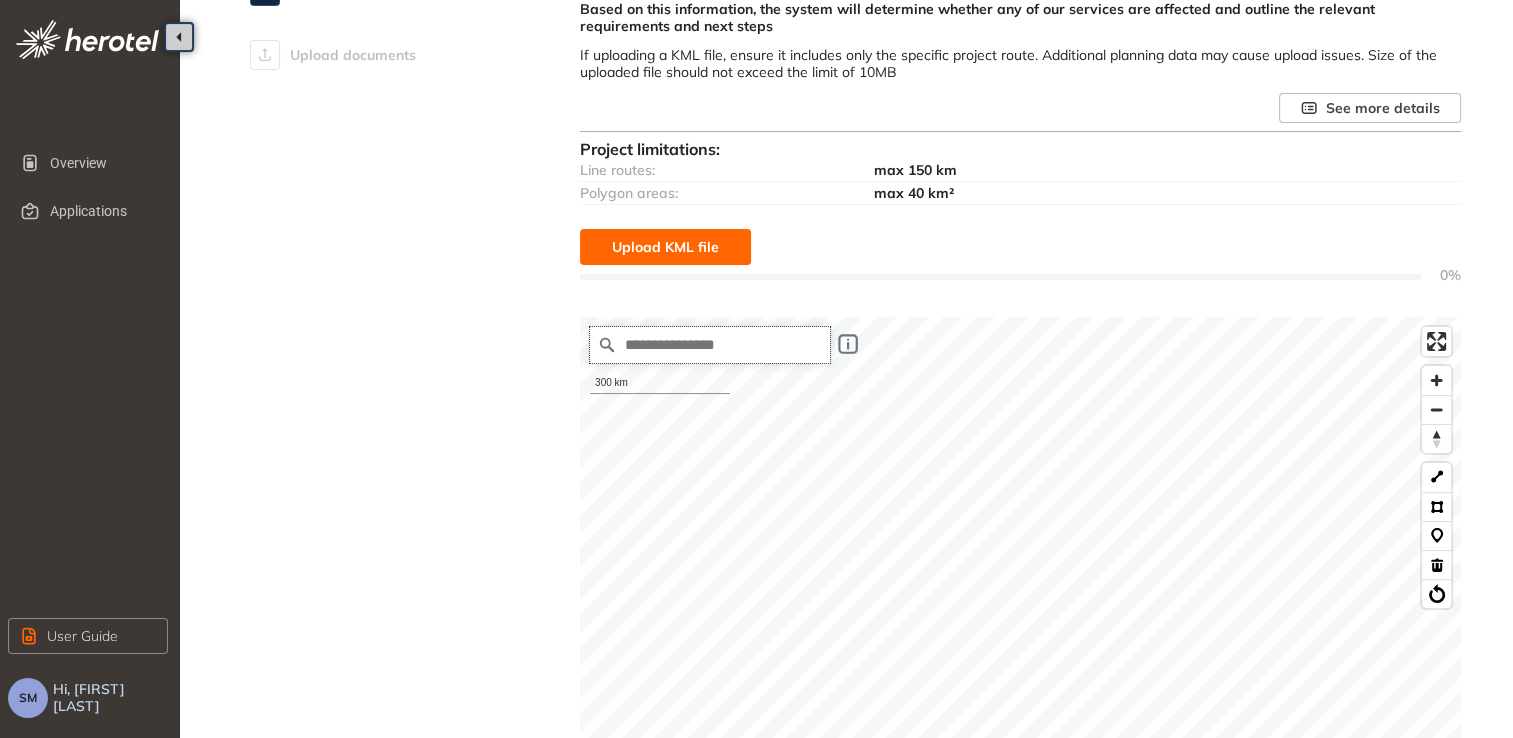 click at bounding box center (710, 345) 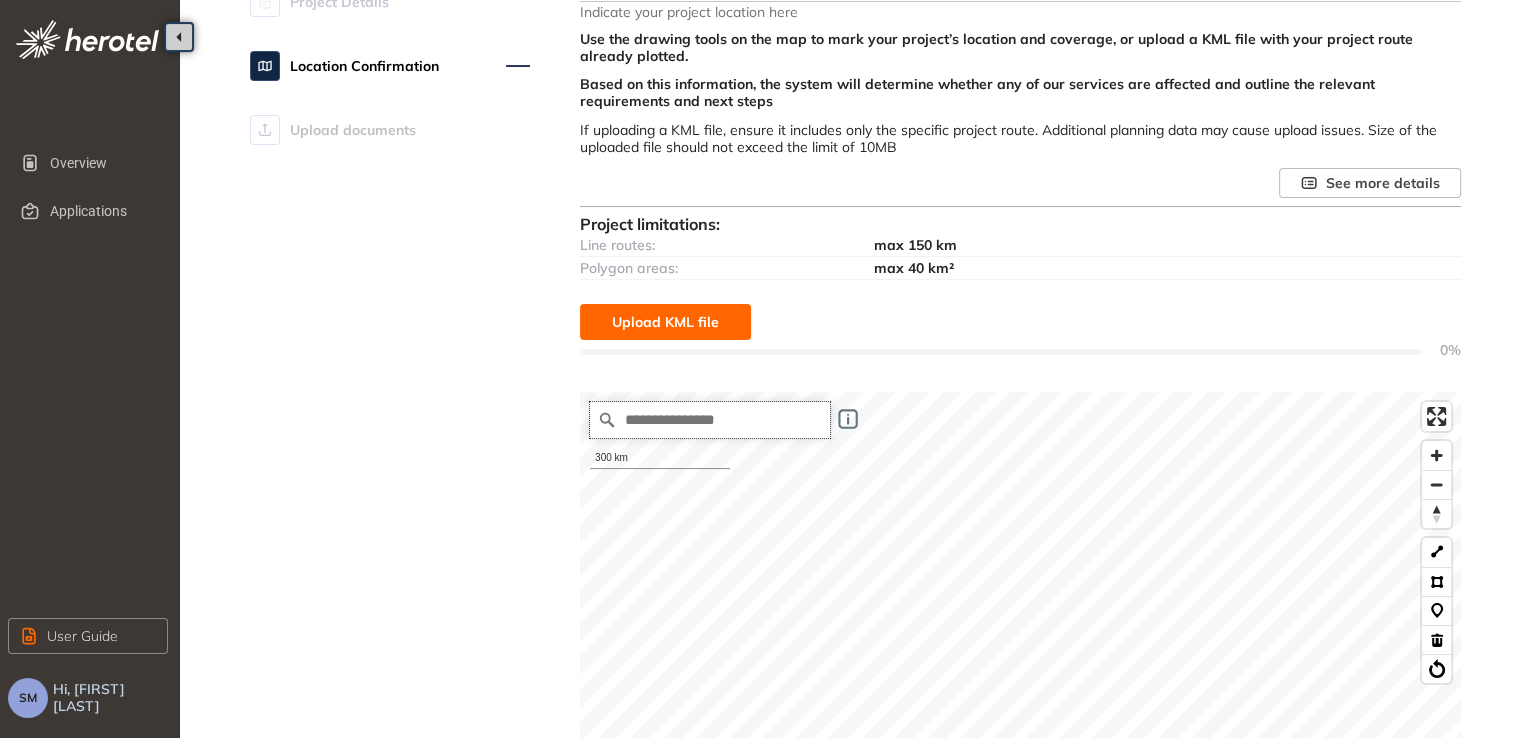 scroll, scrollTop: 0, scrollLeft: 0, axis: both 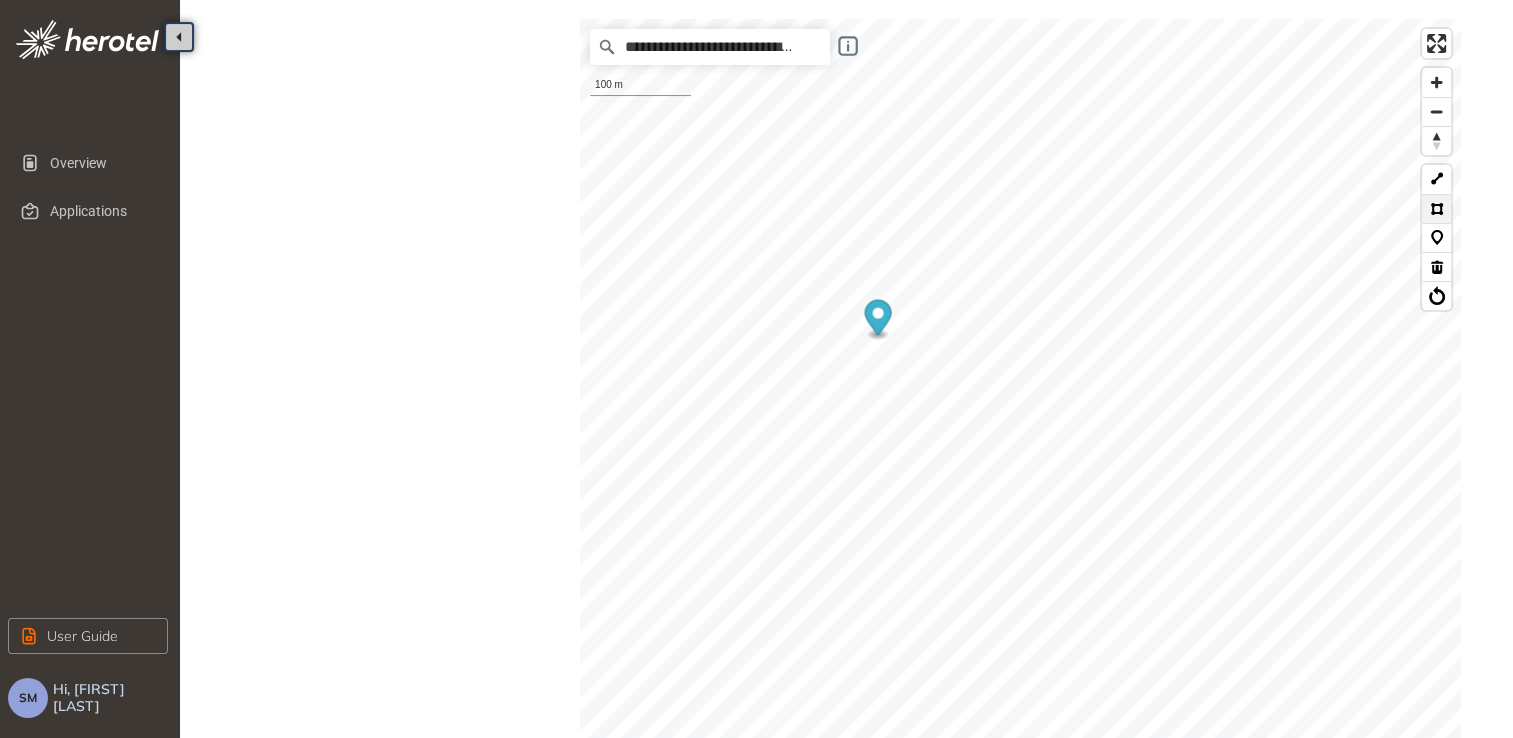 click at bounding box center (1436, 208) 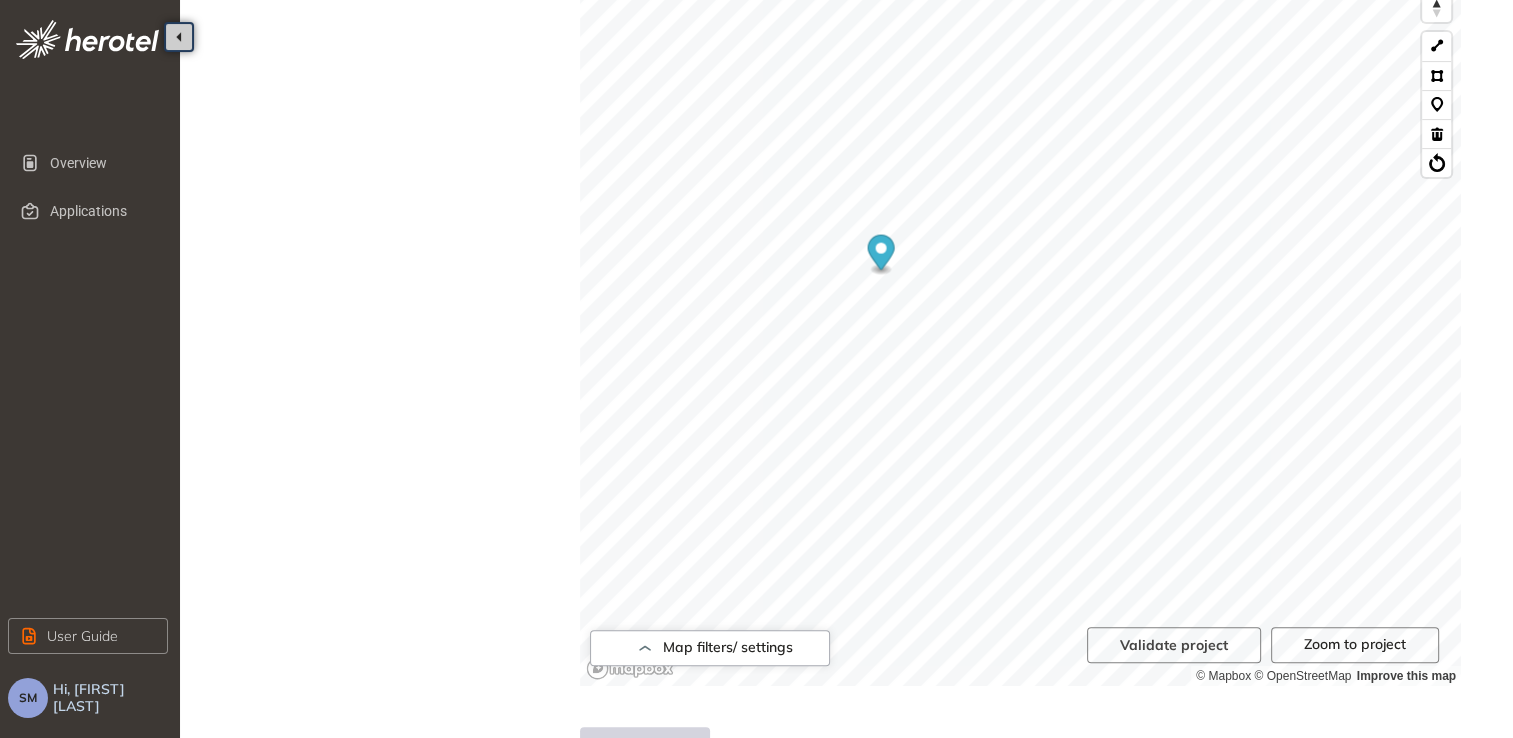 scroll, scrollTop: 604, scrollLeft: 0, axis: vertical 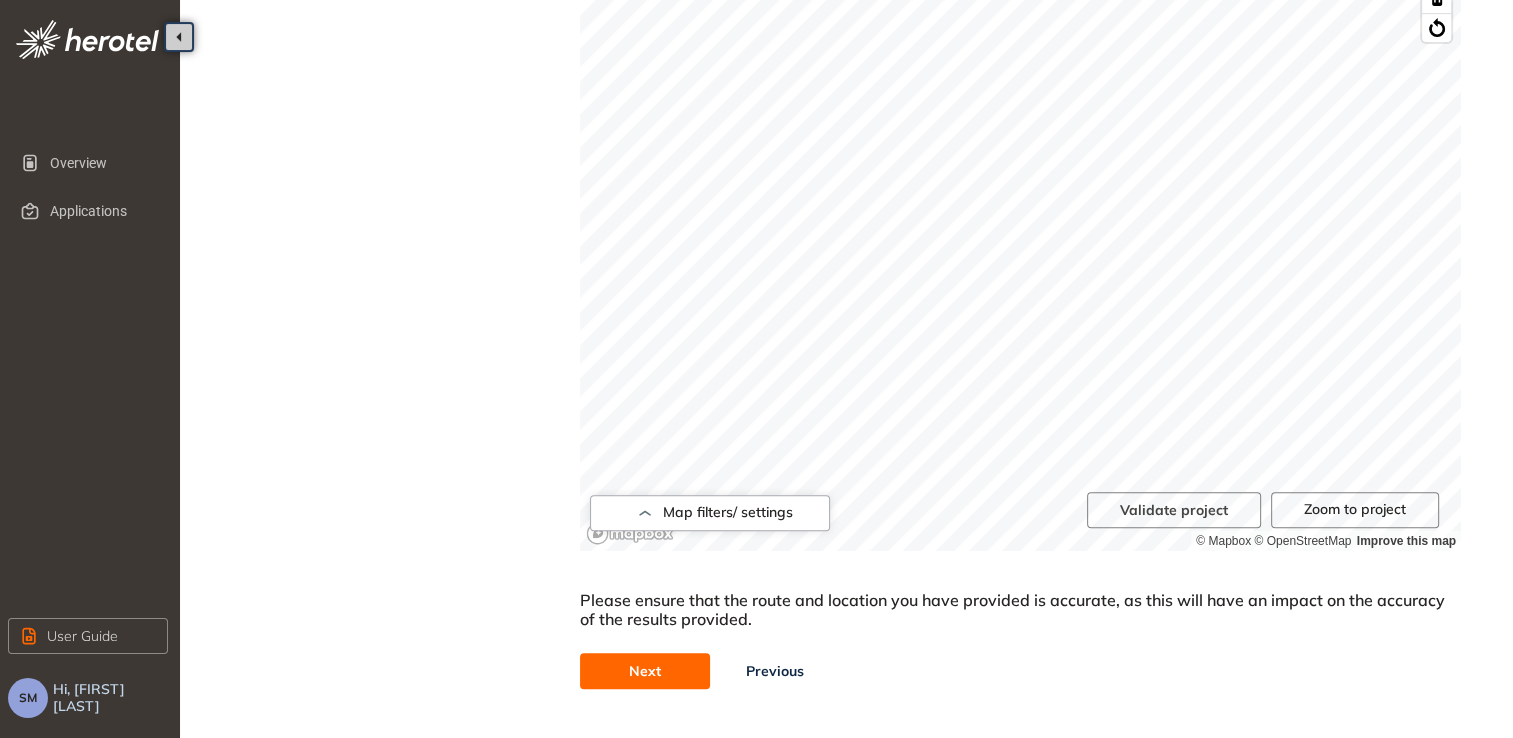 click on "Next" at bounding box center [645, 671] 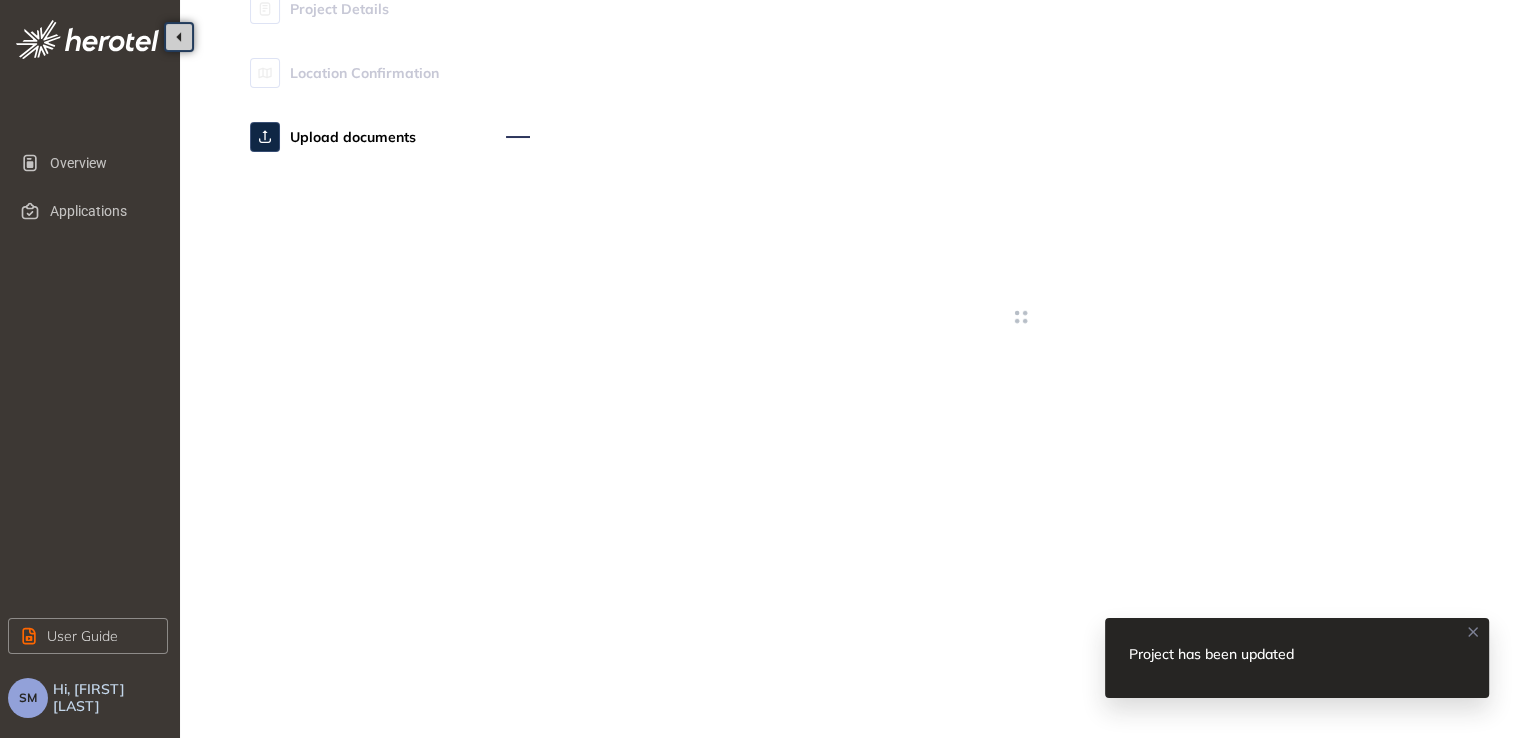 scroll, scrollTop: 0, scrollLeft: 0, axis: both 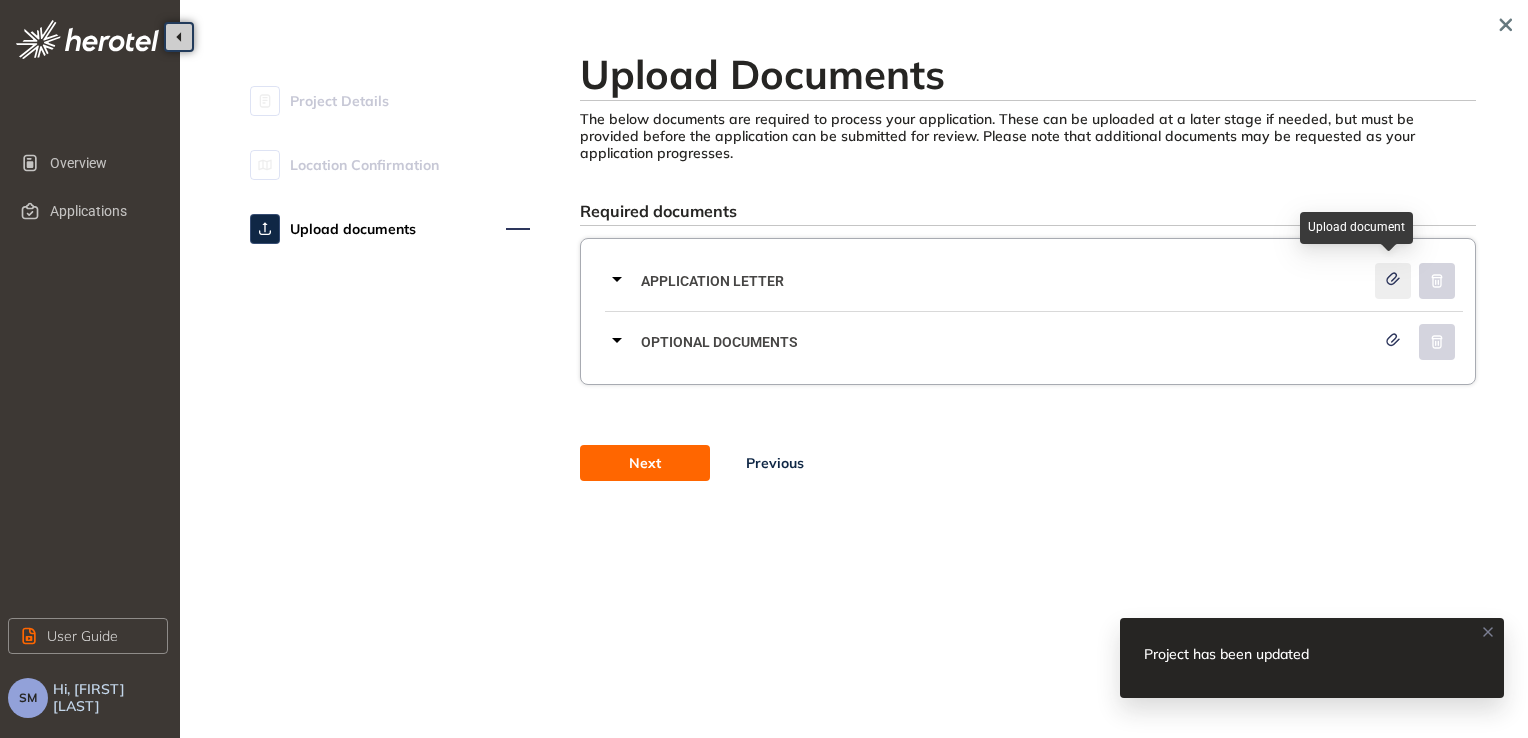 click 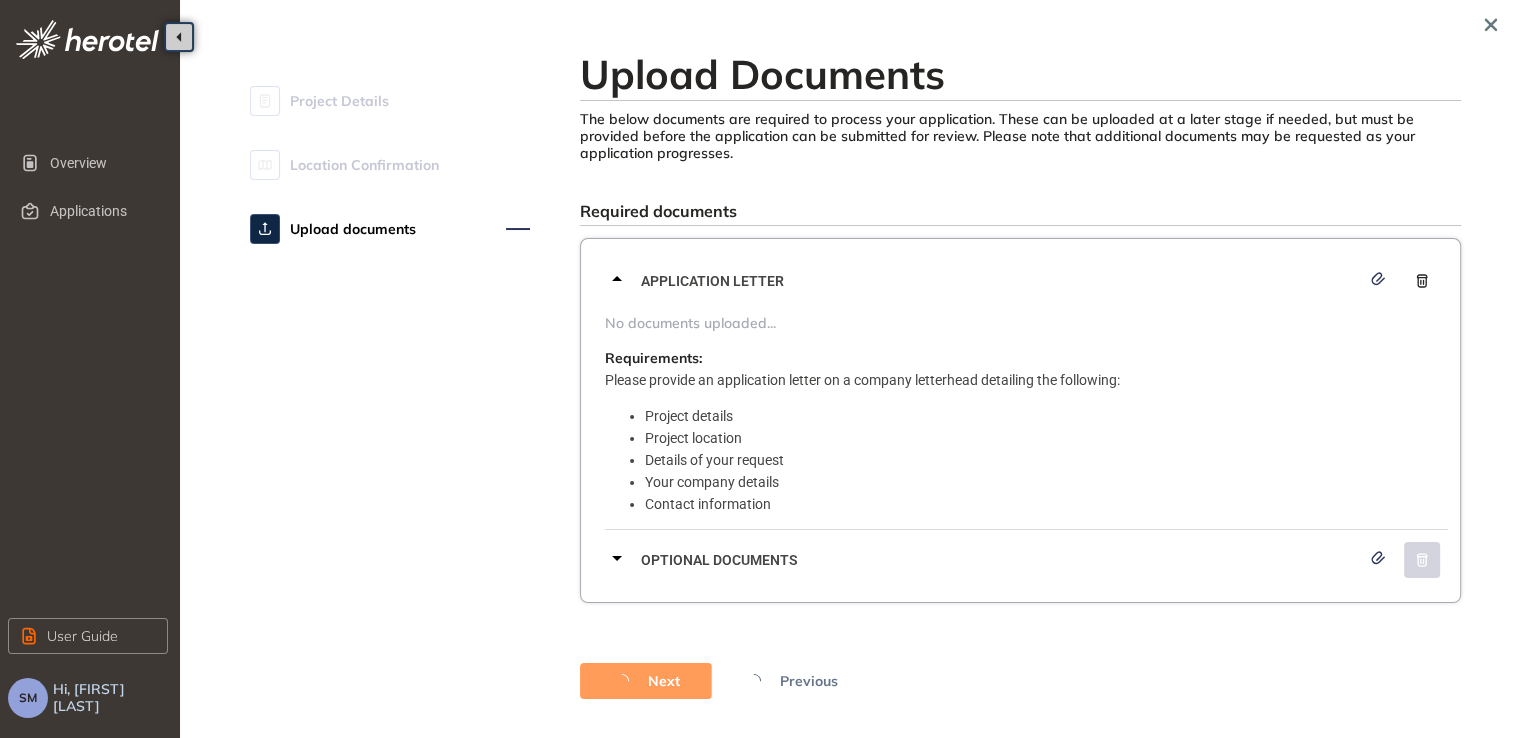 click on "Optional documents" at bounding box center (1000, 560) 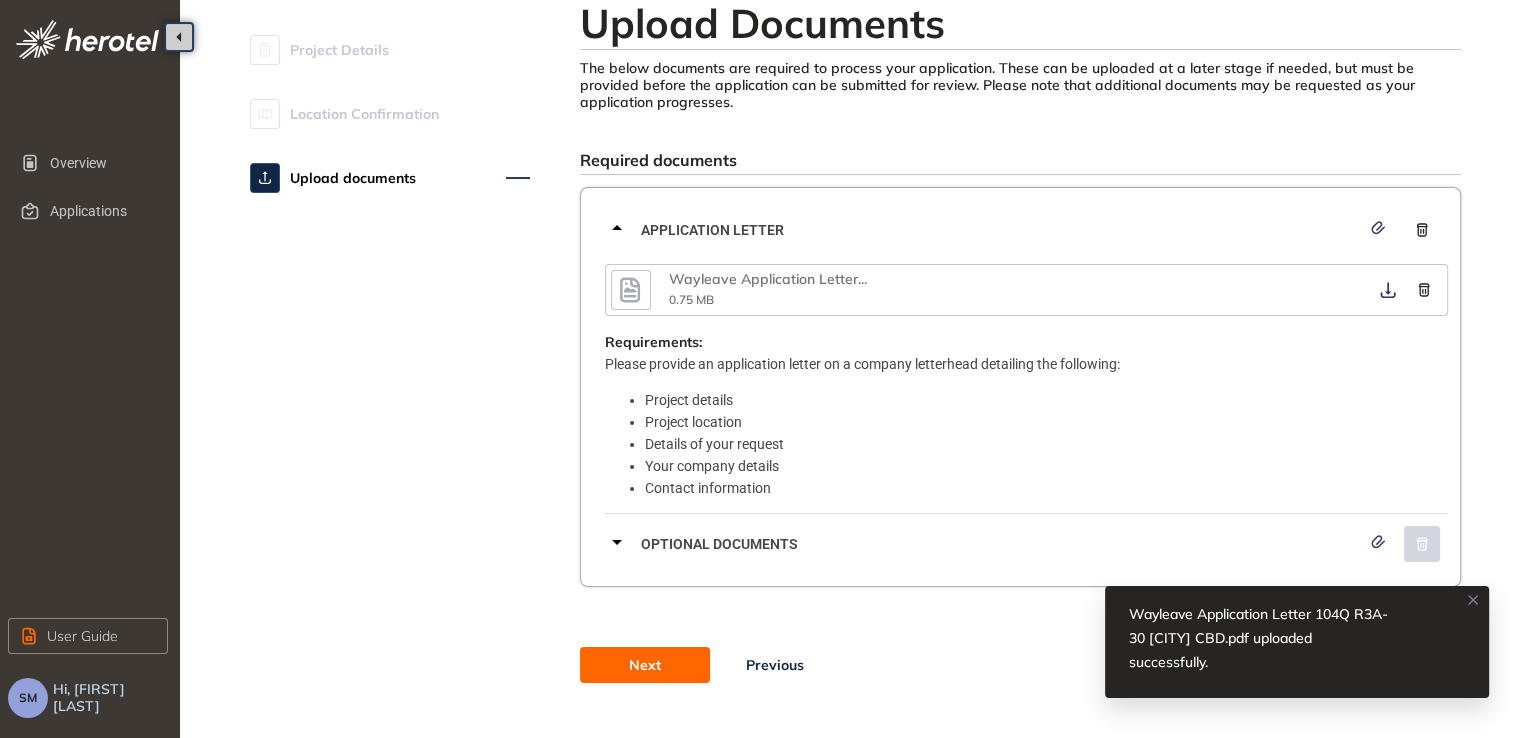 scroll, scrollTop: 84, scrollLeft: 0, axis: vertical 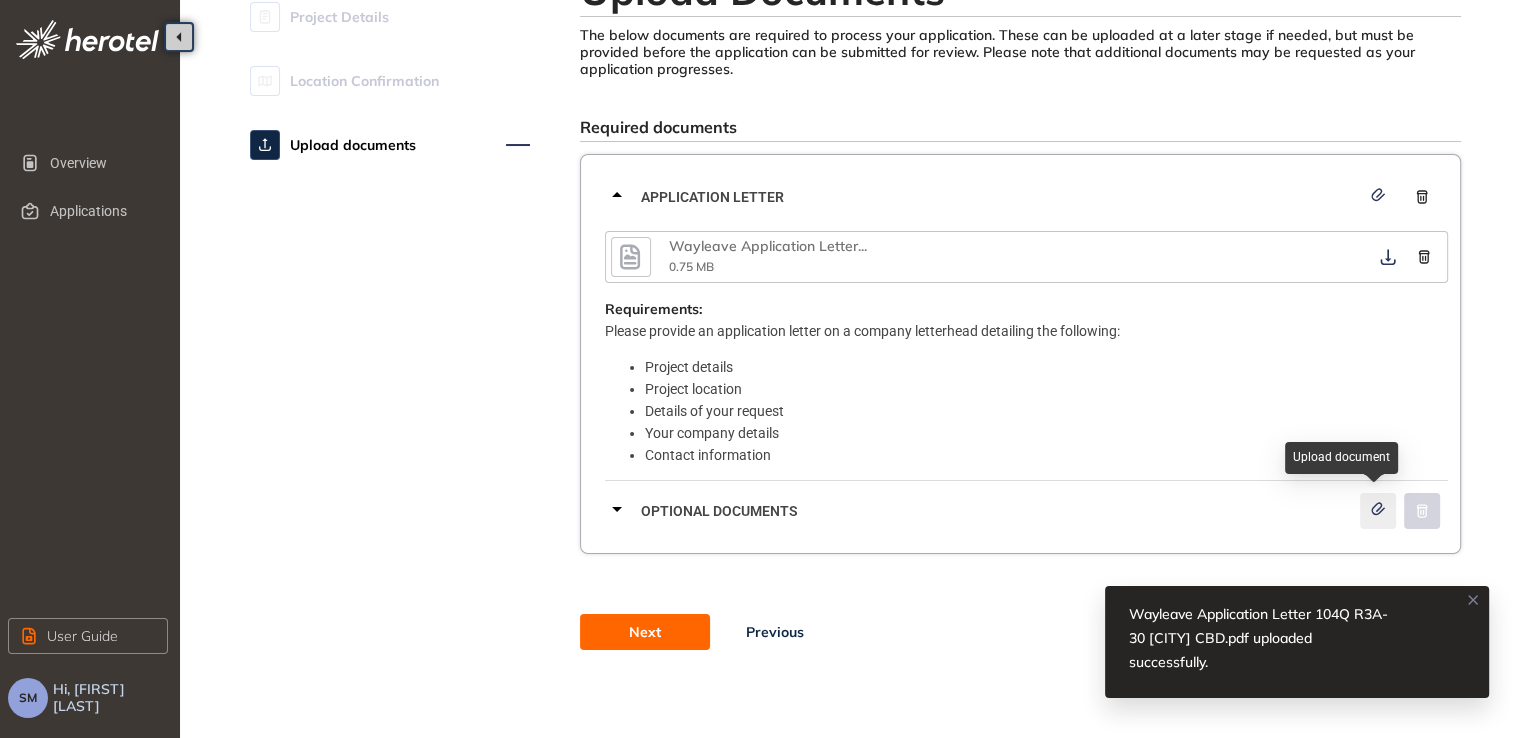 click 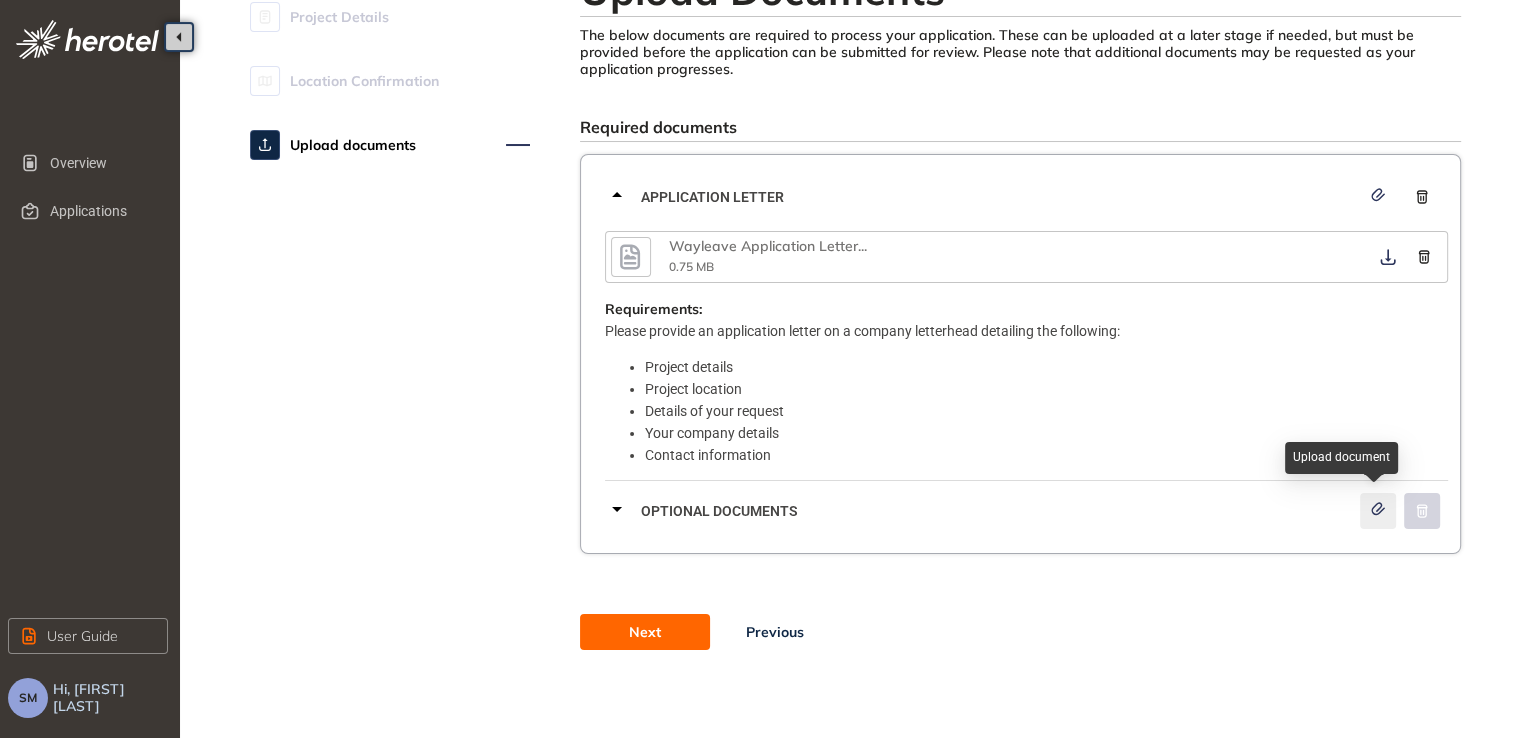 scroll, scrollTop: 0, scrollLeft: 0, axis: both 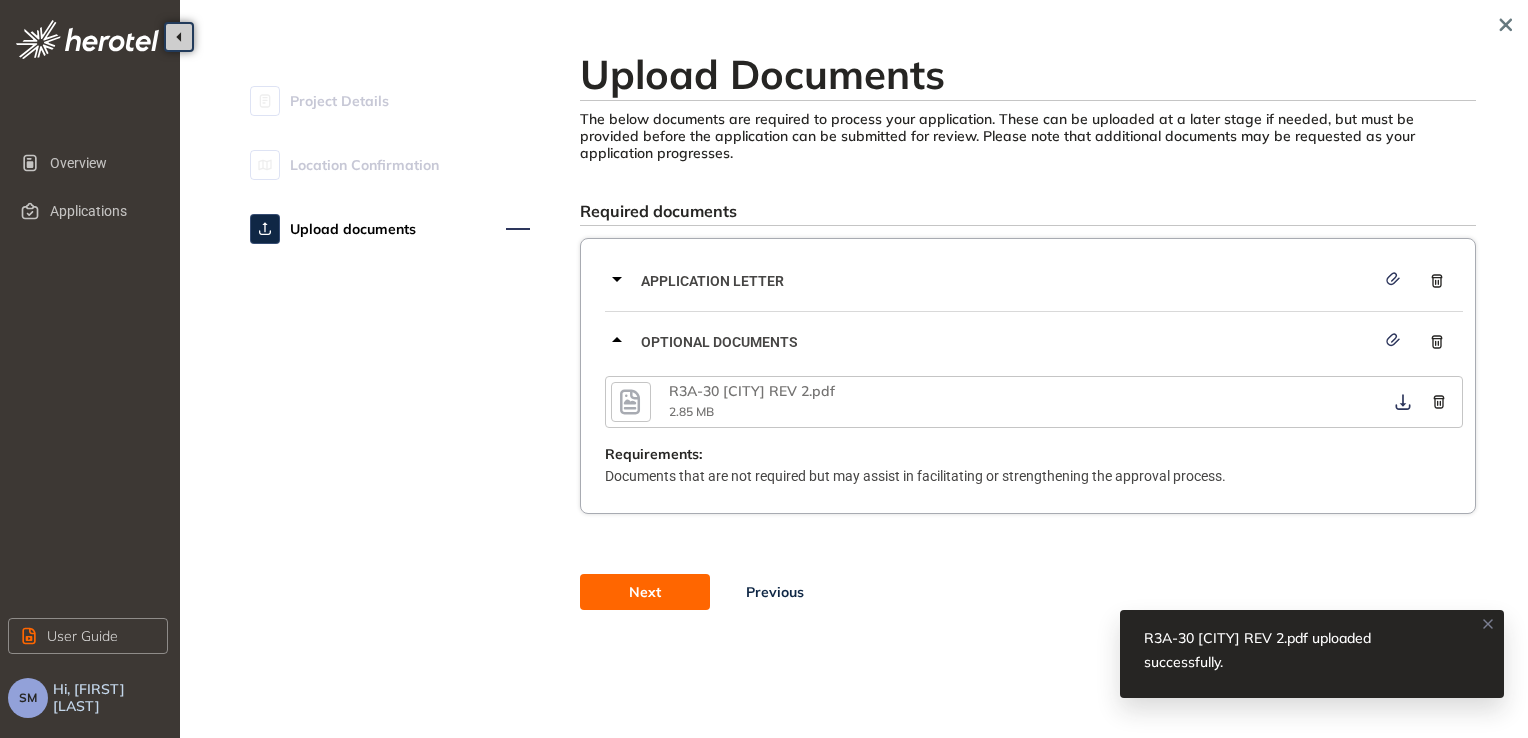 click on "Next" at bounding box center [645, 592] 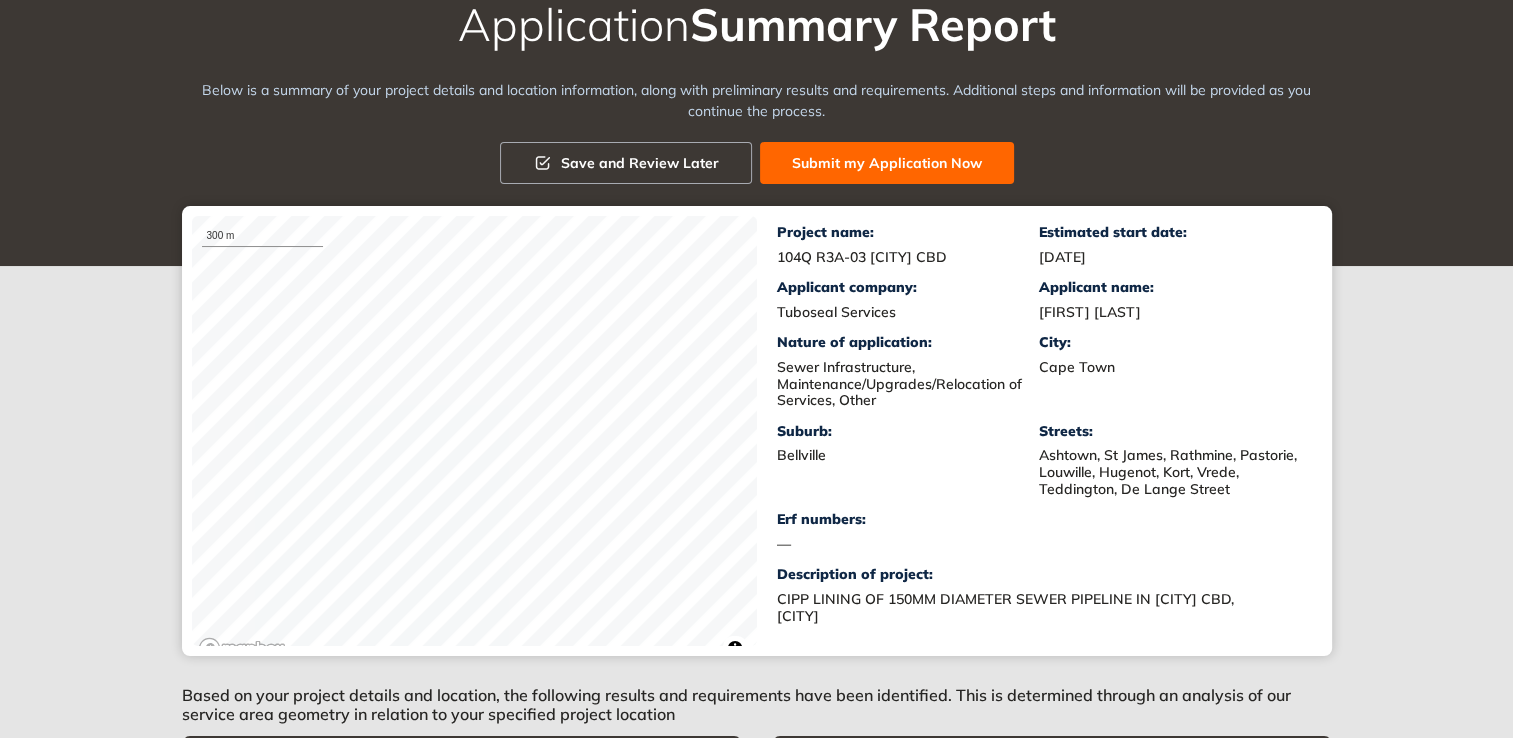 scroll, scrollTop: 100, scrollLeft: 0, axis: vertical 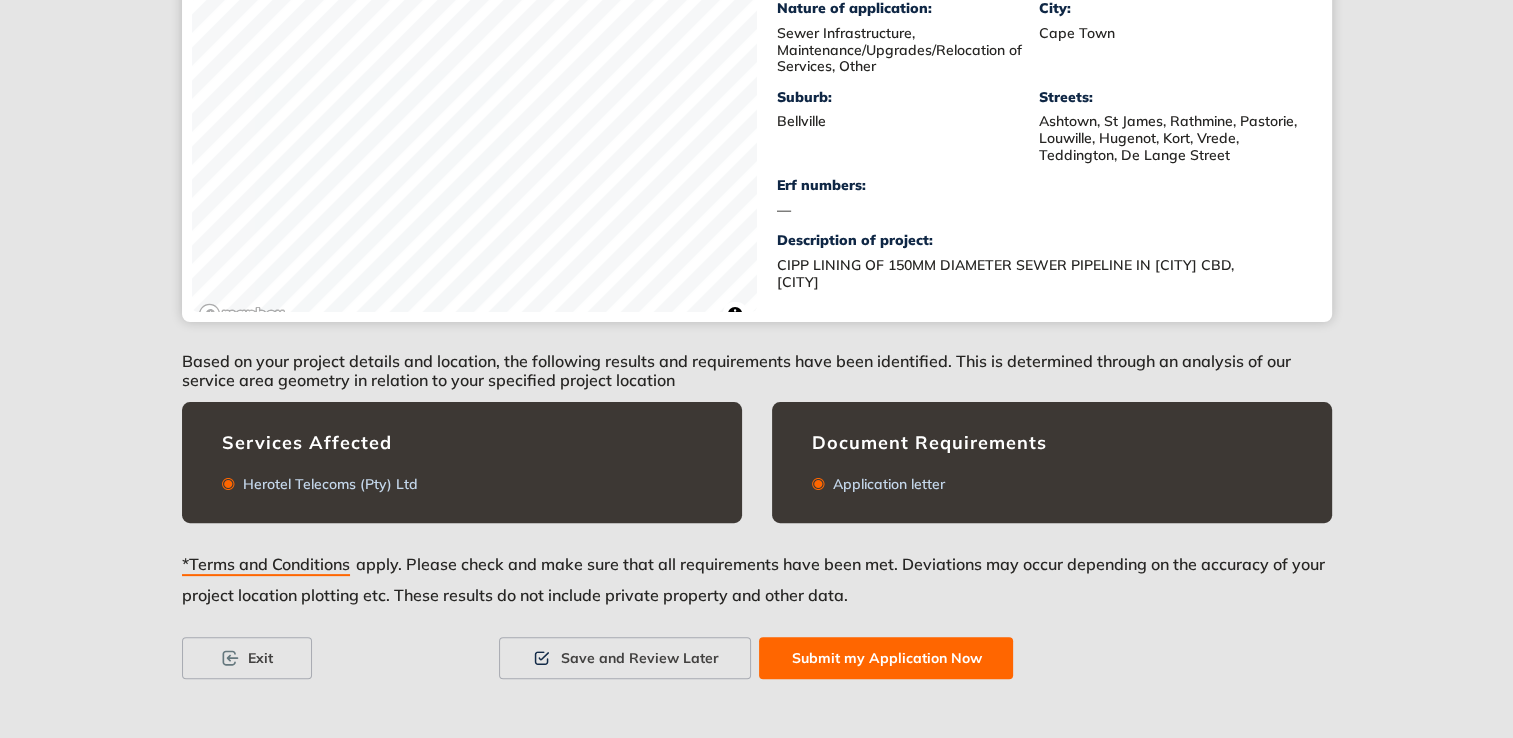 click on "Submit my Application Now" at bounding box center (886, 658) 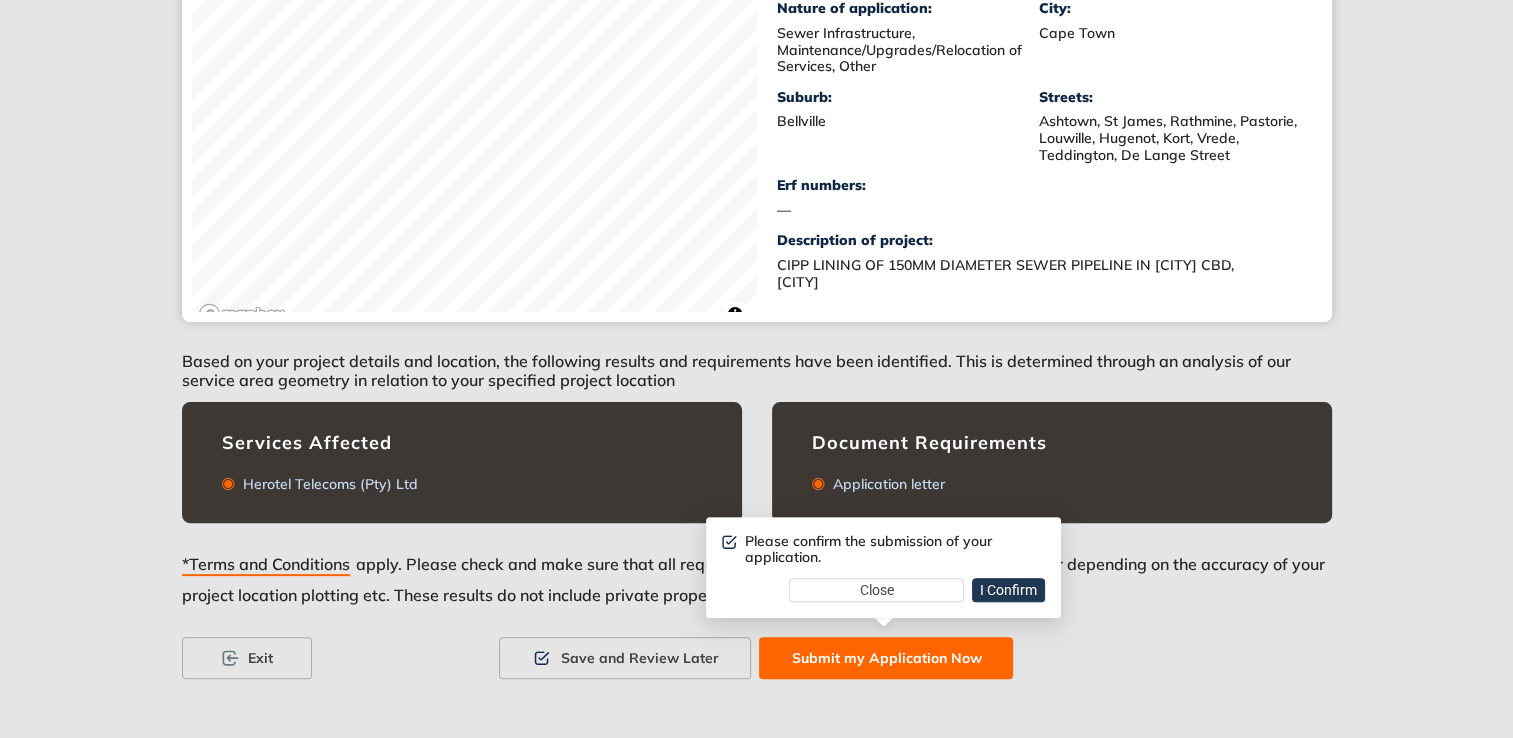 click on "I Confirm" at bounding box center (1008, 590) 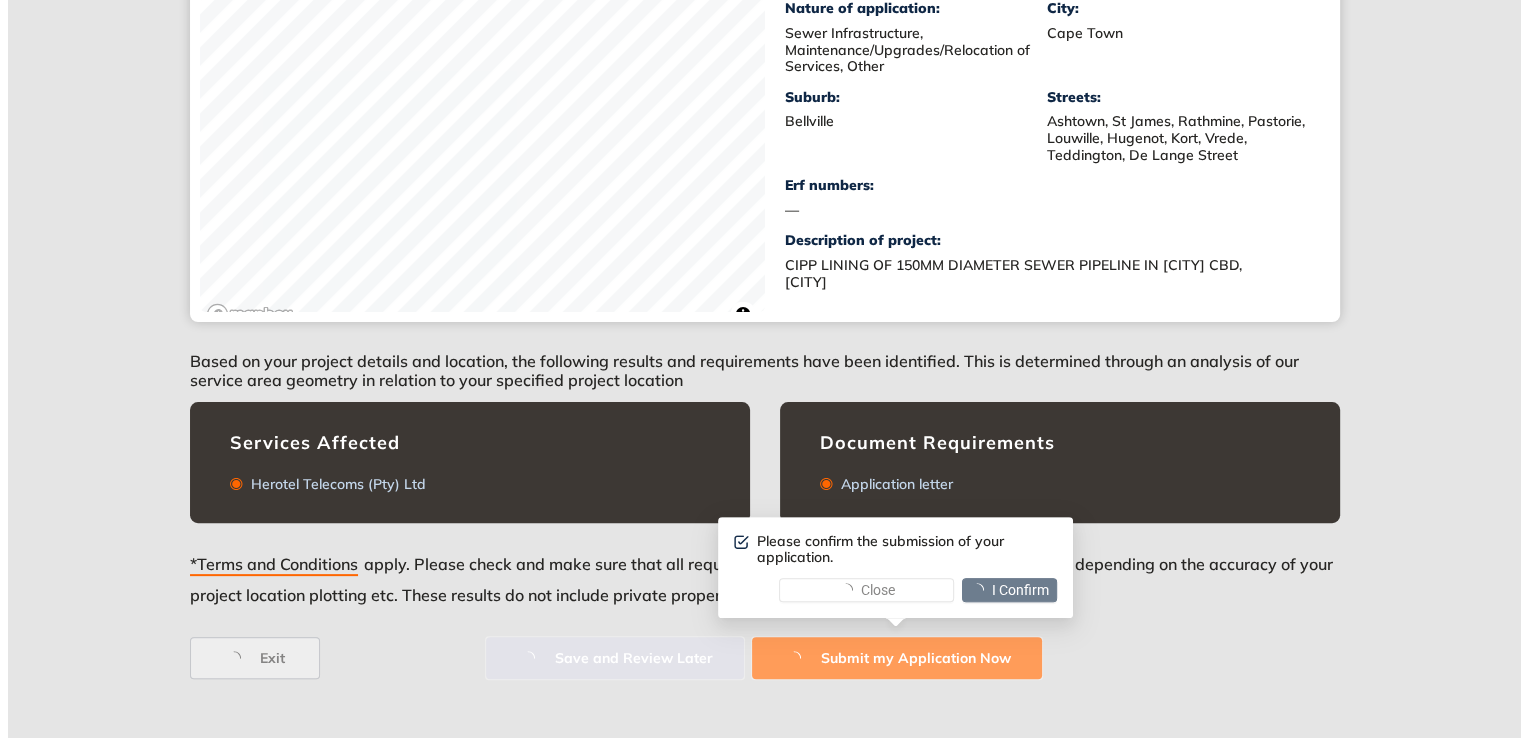 scroll, scrollTop: 0, scrollLeft: 0, axis: both 